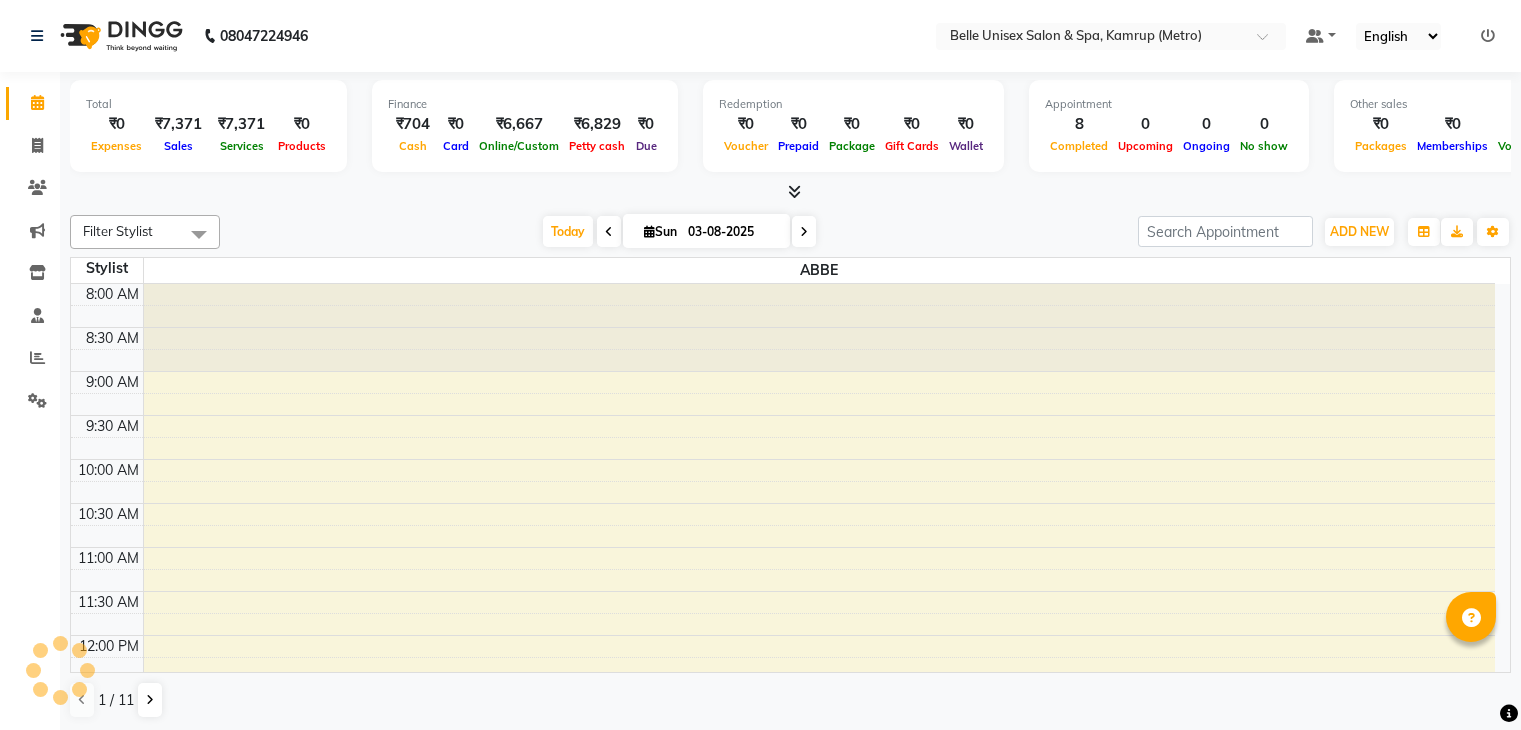 scroll, scrollTop: 0, scrollLeft: 0, axis: both 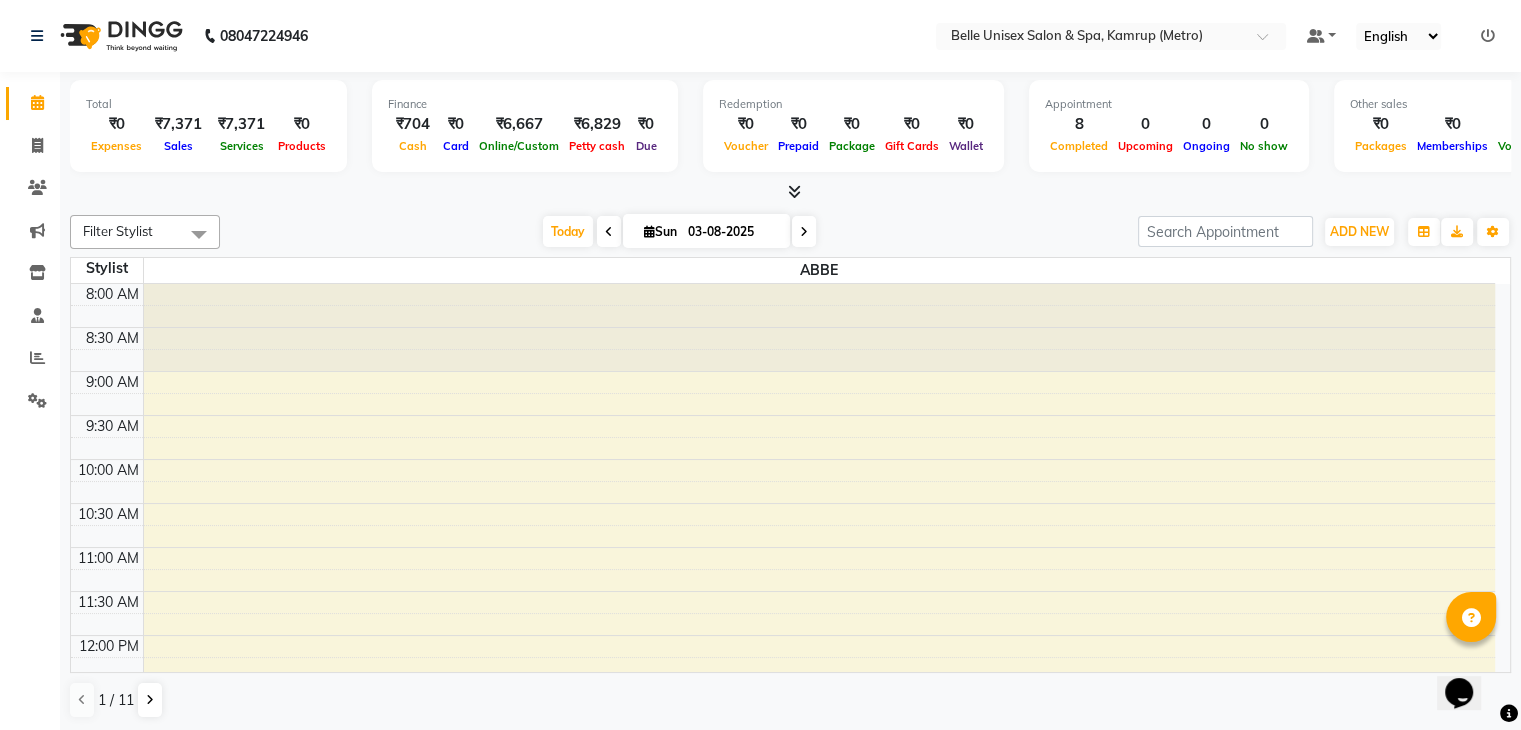 click at bounding box center [790, 192] 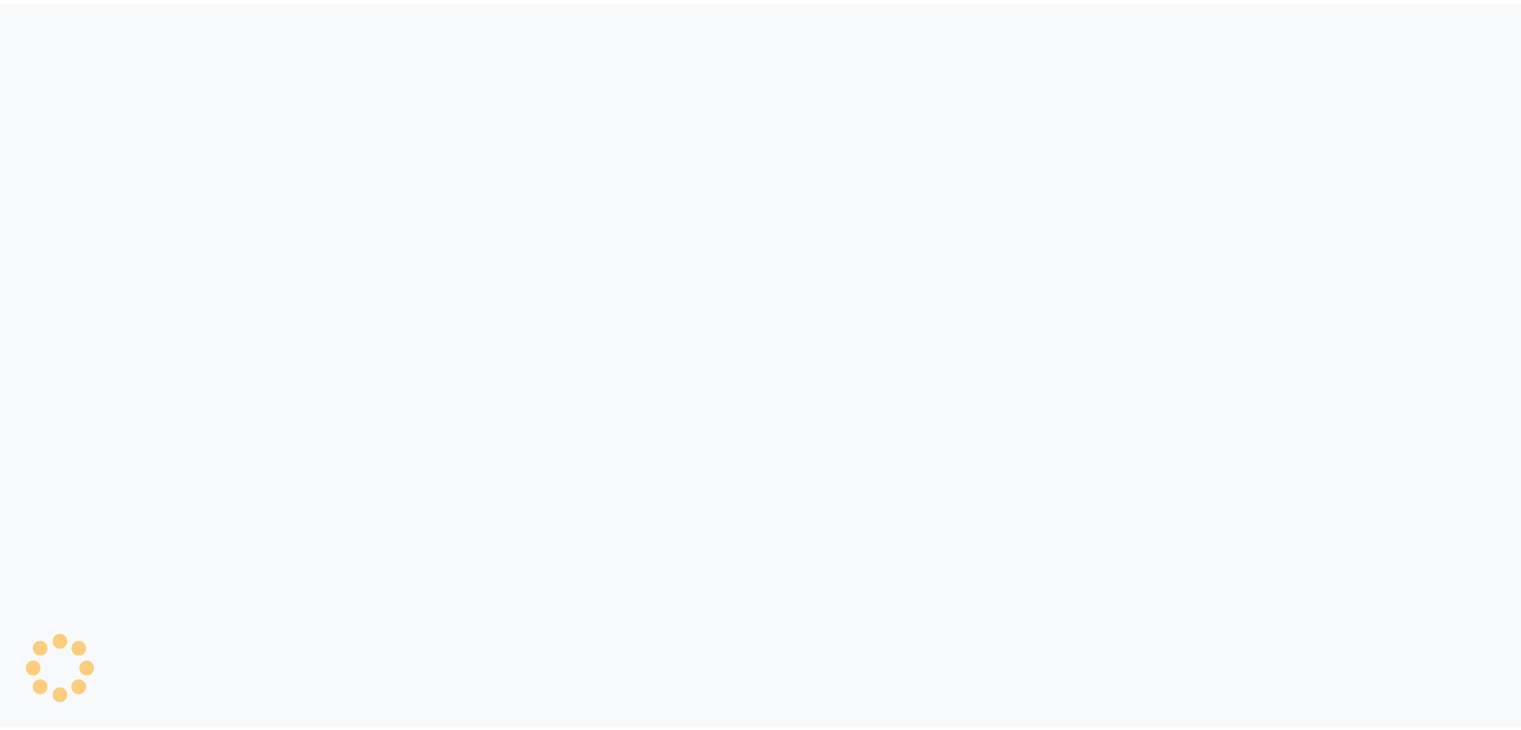 scroll, scrollTop: 0, scrollLeft: 0, axis: both 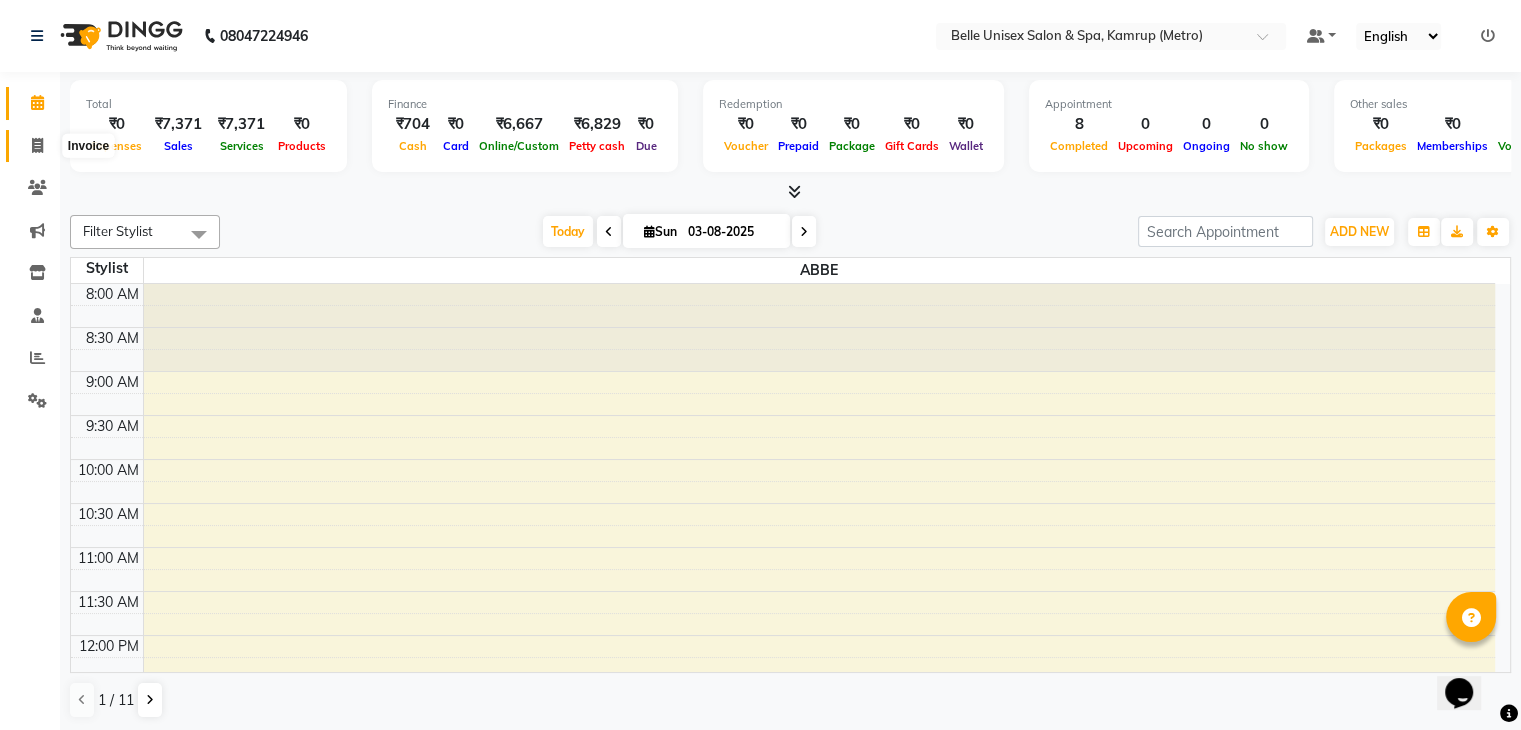 click 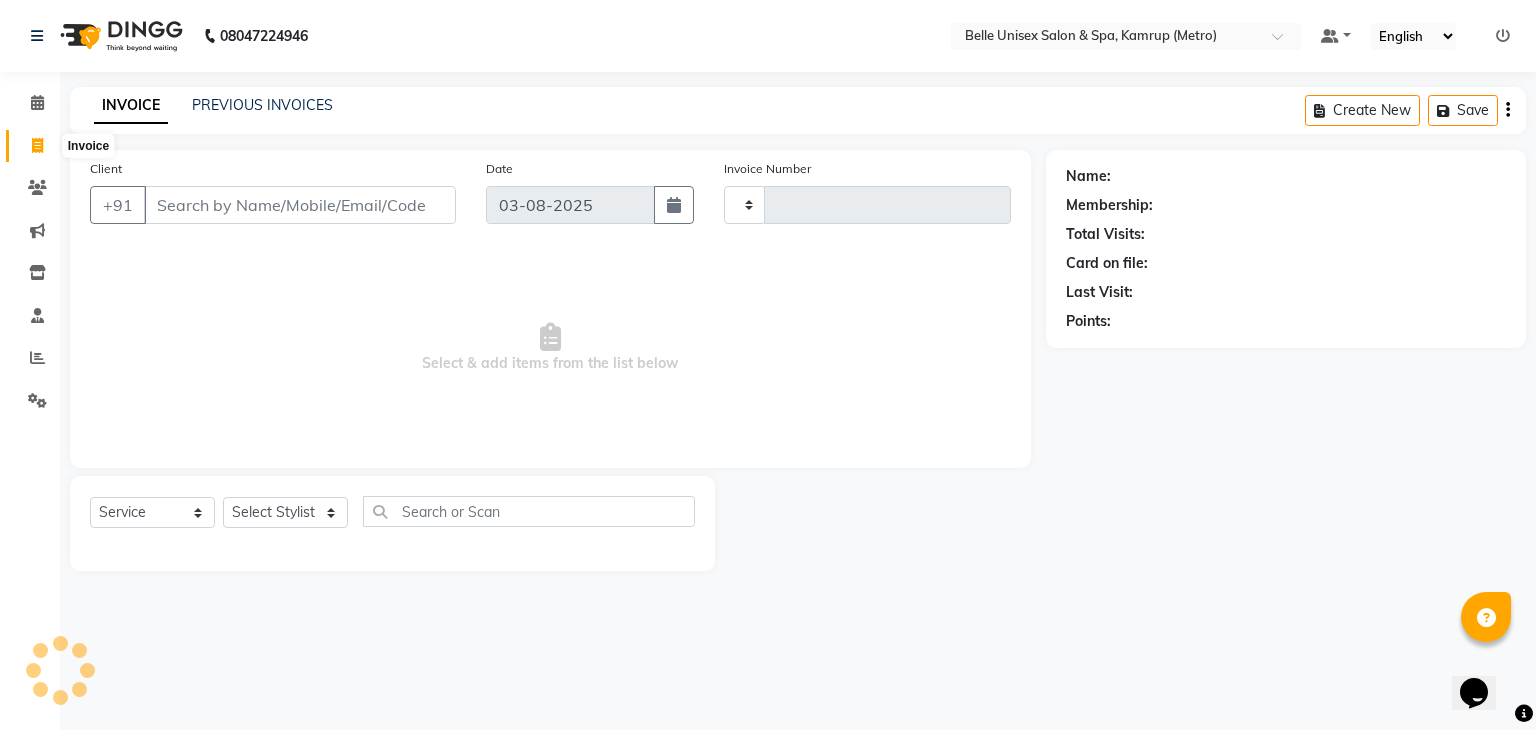 type on "[INVOICE_NUMBER]" 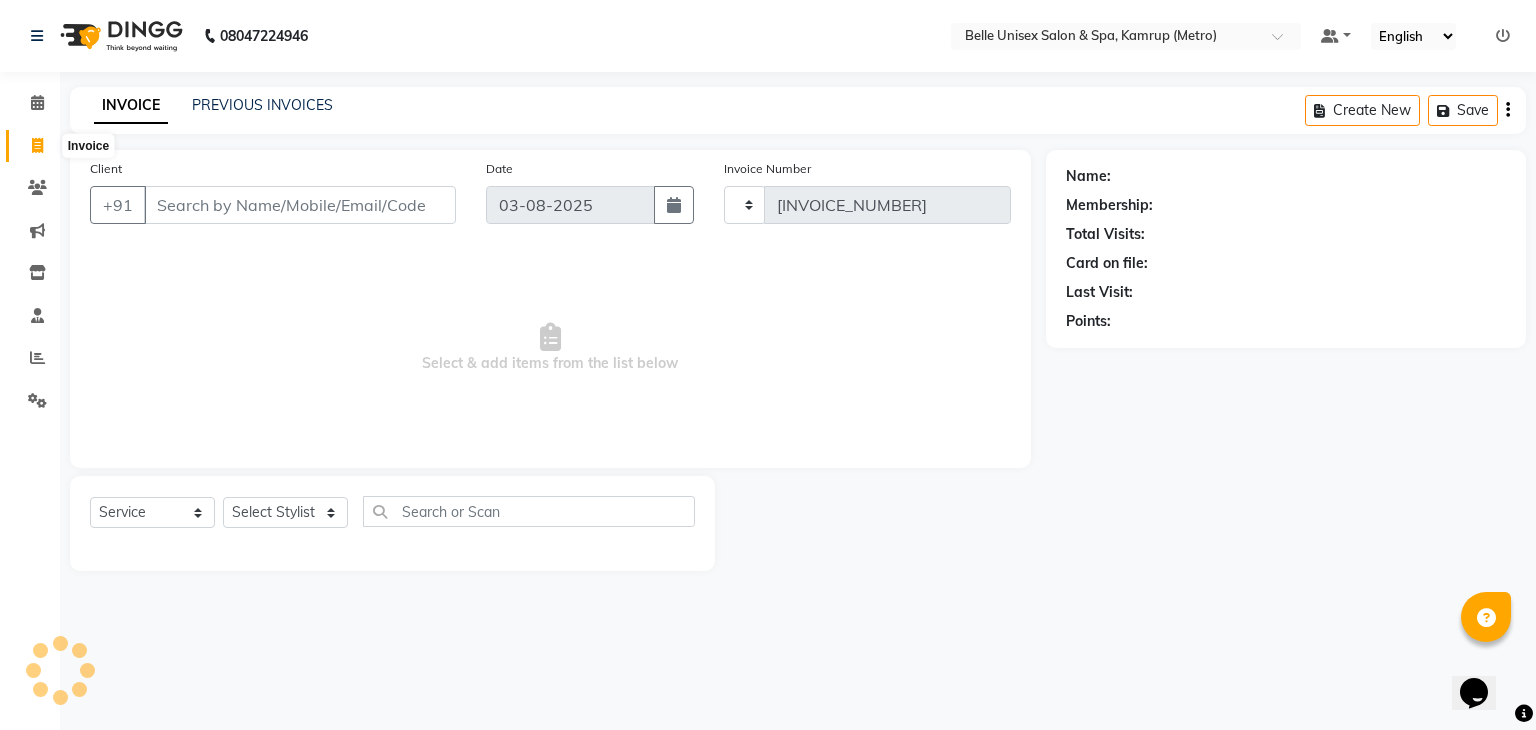 select on "7291" 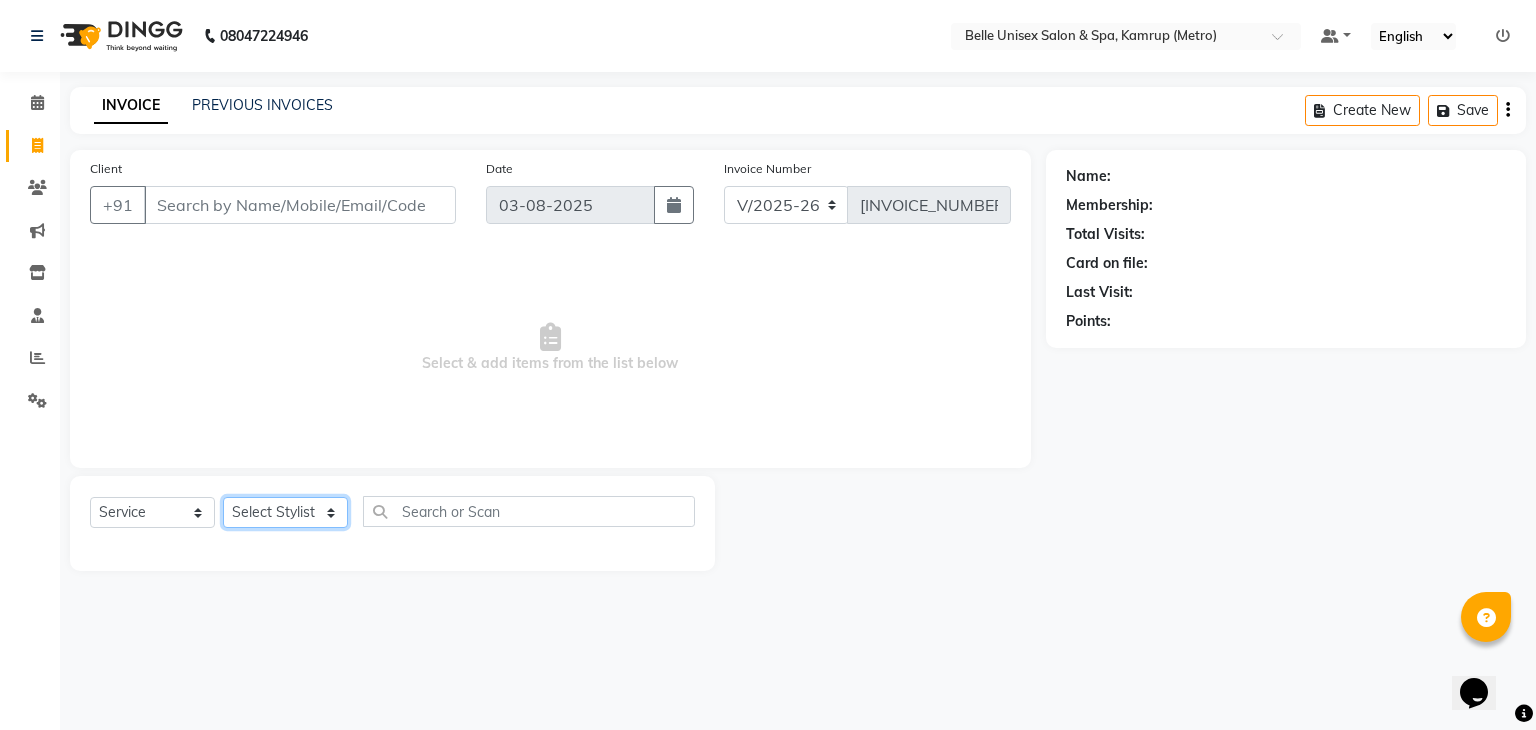 click on "Select Stylist" 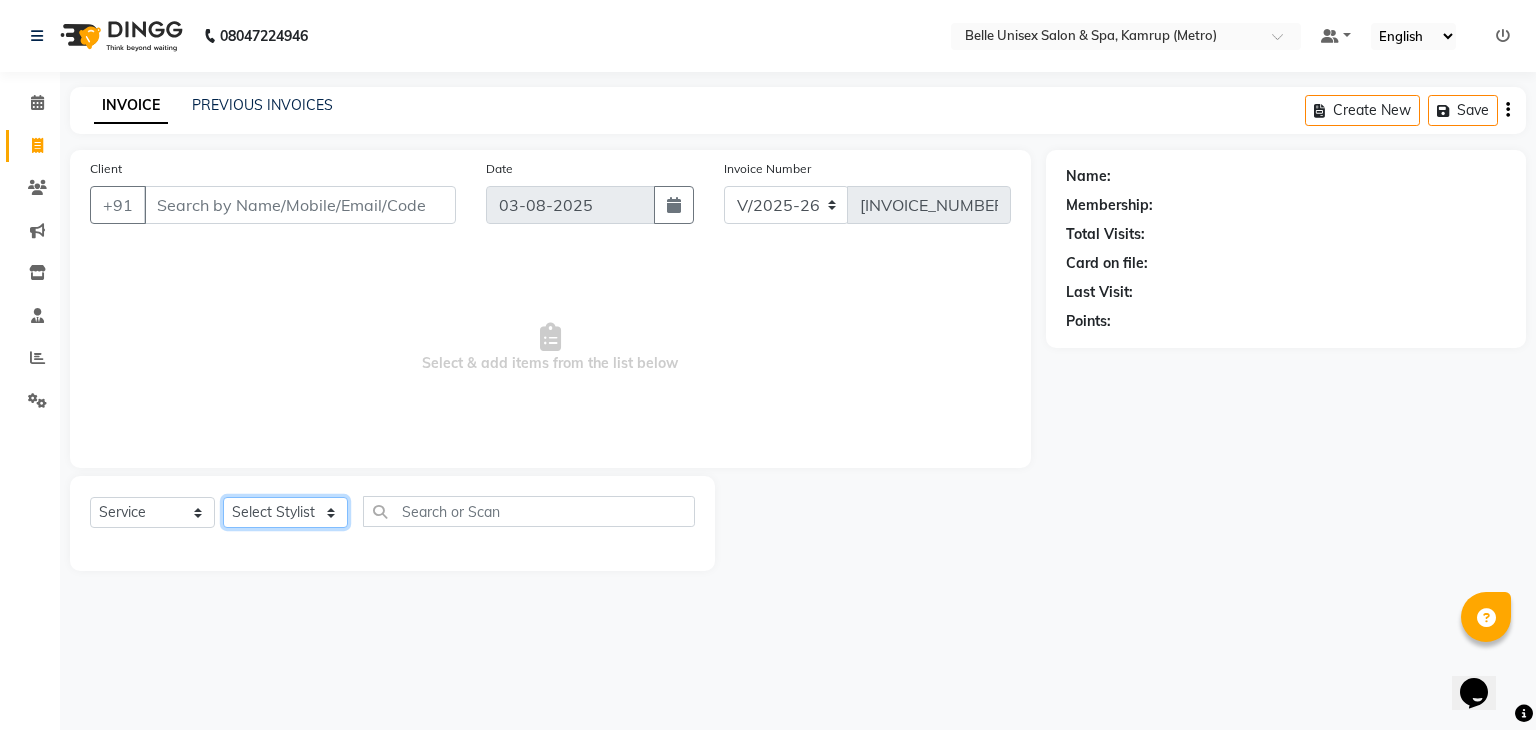 select on "76986" 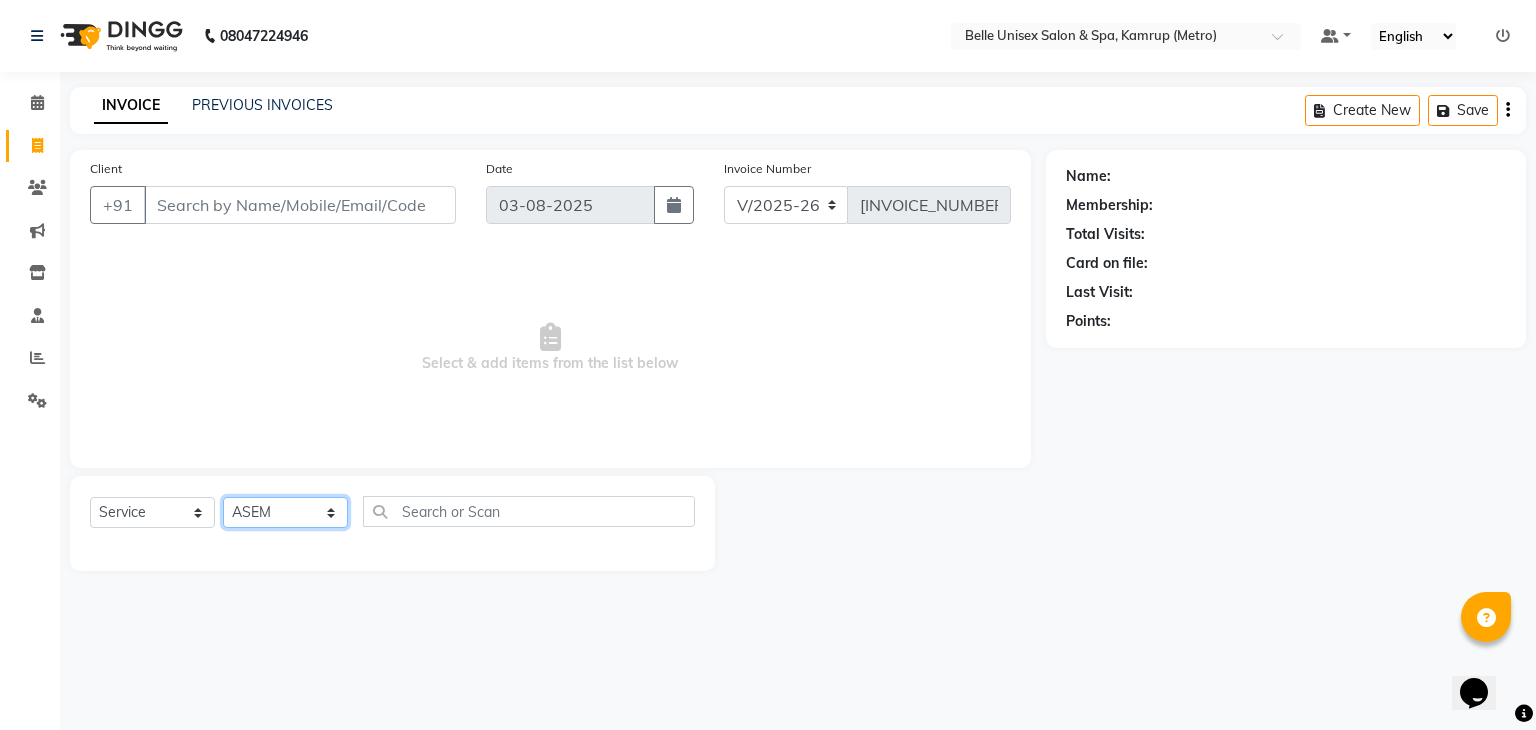 click on "Select Stylist ABBE Admin id ALEX UHD  ASEM  COUNTER SALE  IMLE AO JUPITARA(HK) PURNIMA HK  RANA KANTI SINHA   SABEHA SANGAM THERAPIST SOBITA BU THOIBA M." 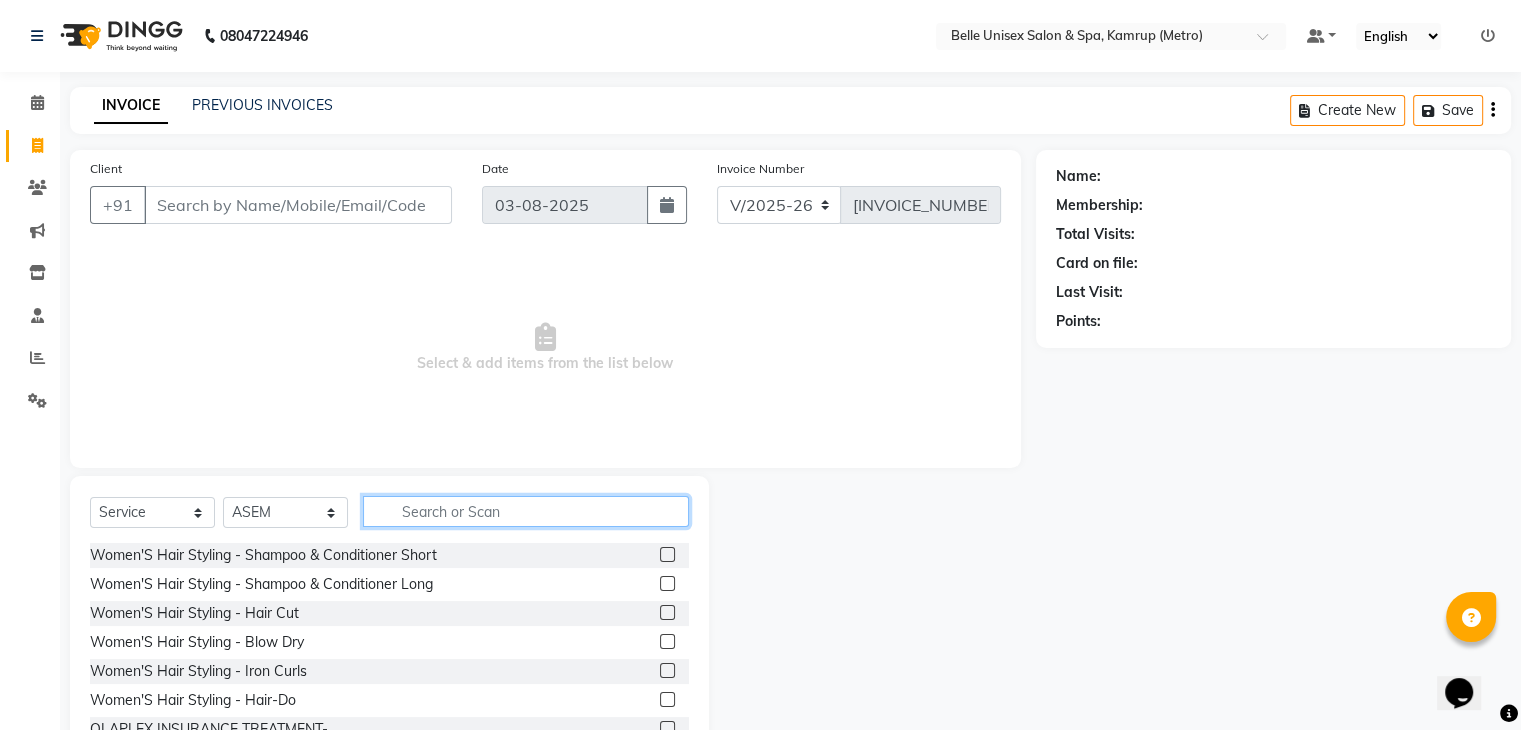click 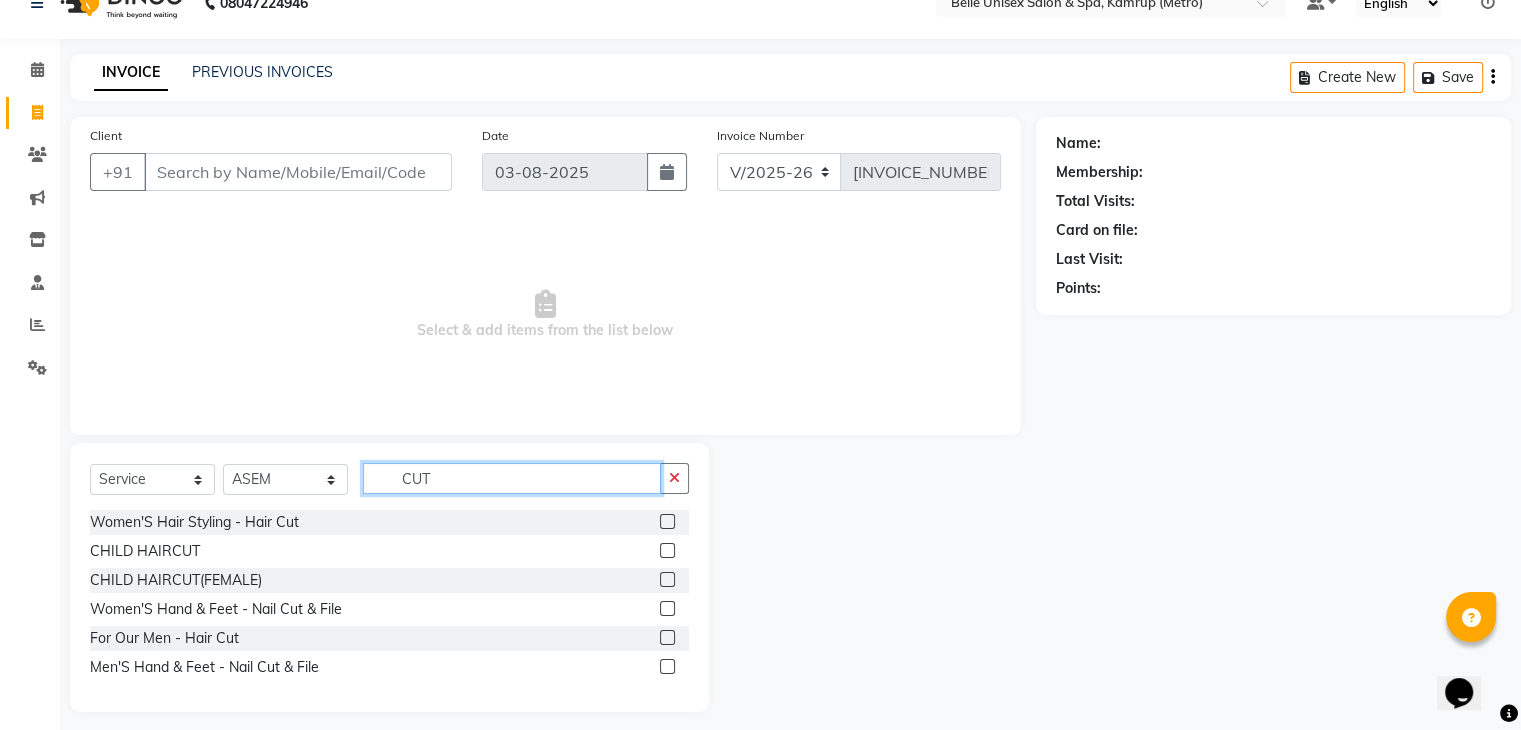 scroll, scrollTop: 46, scrollLeft: 0, axis: vertical 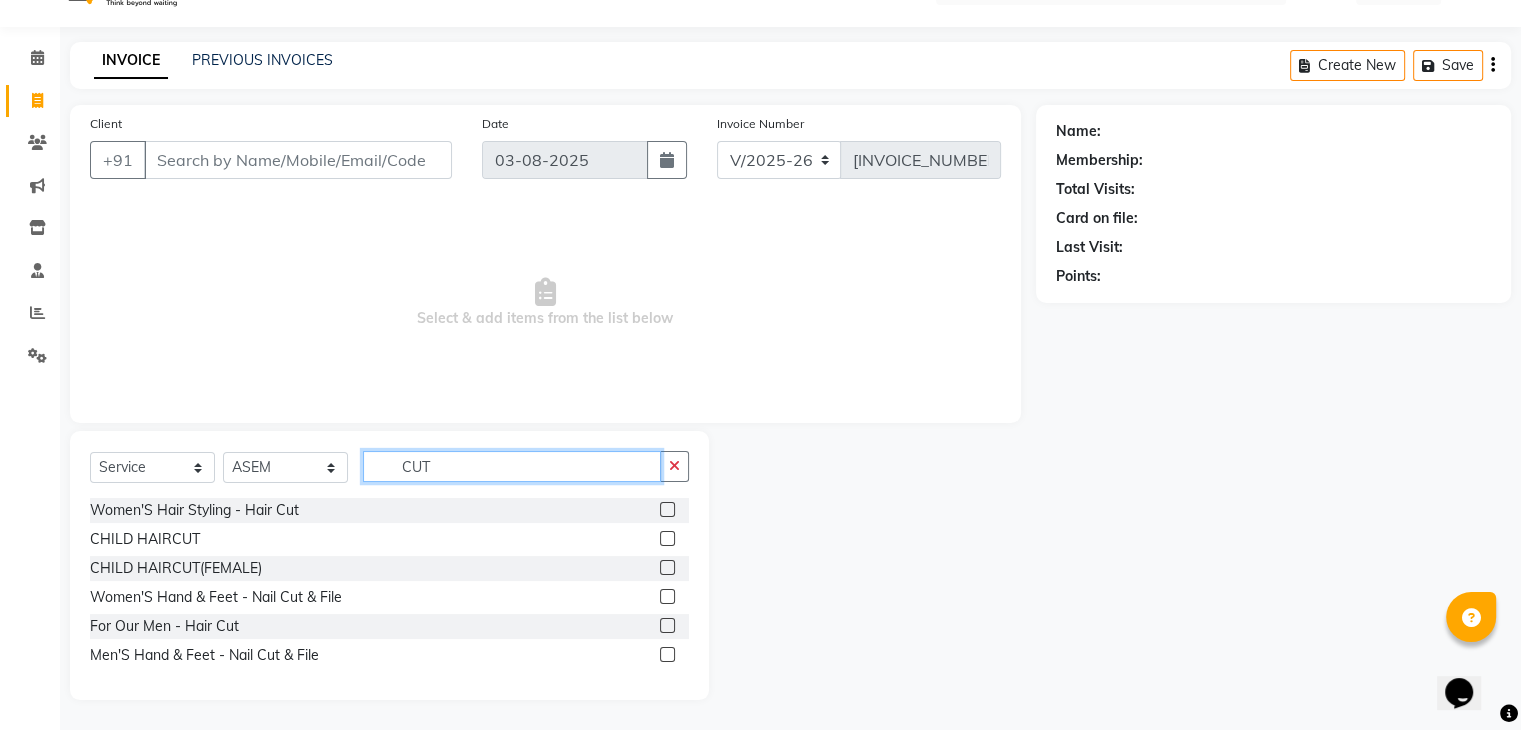 type on "CUT" 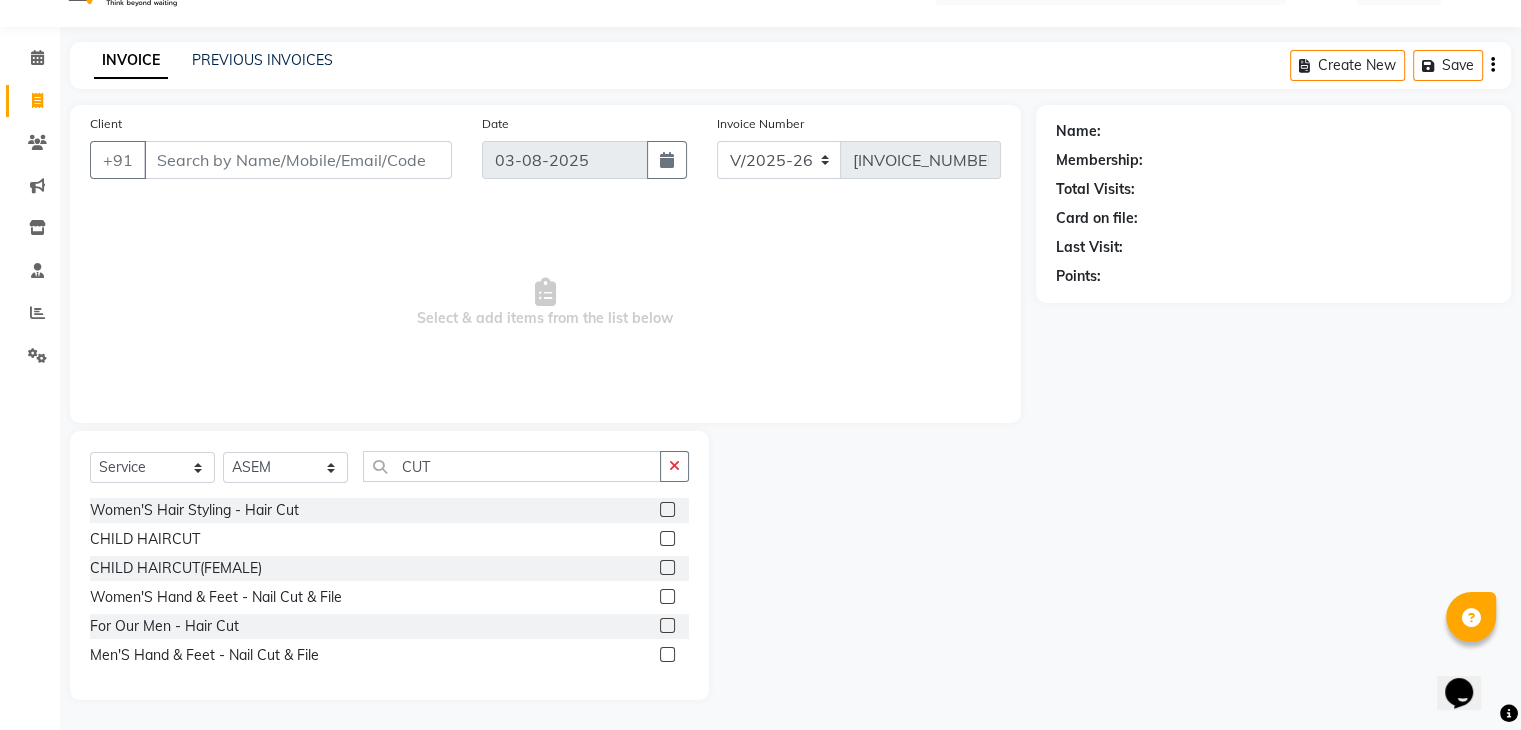 click 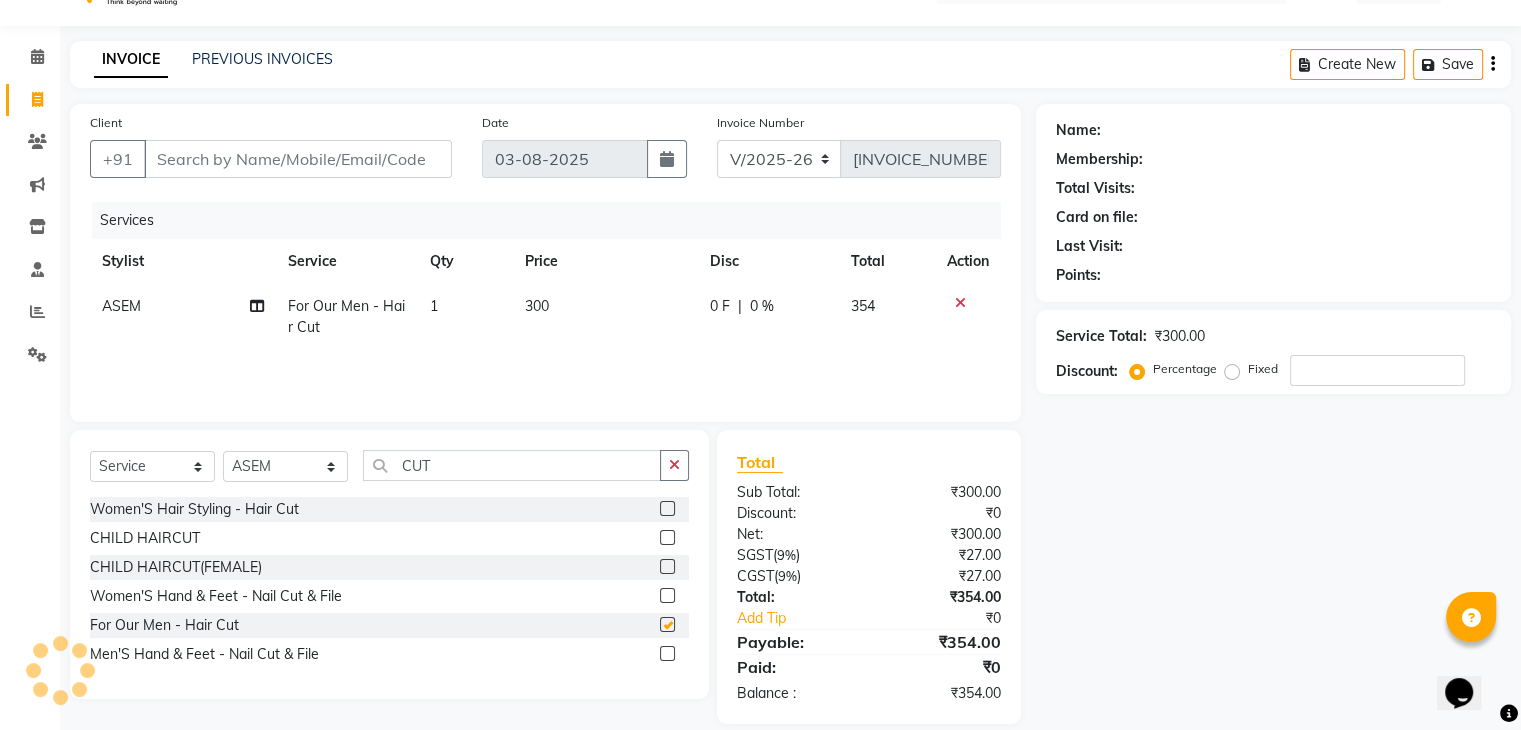 checkbox on "false" 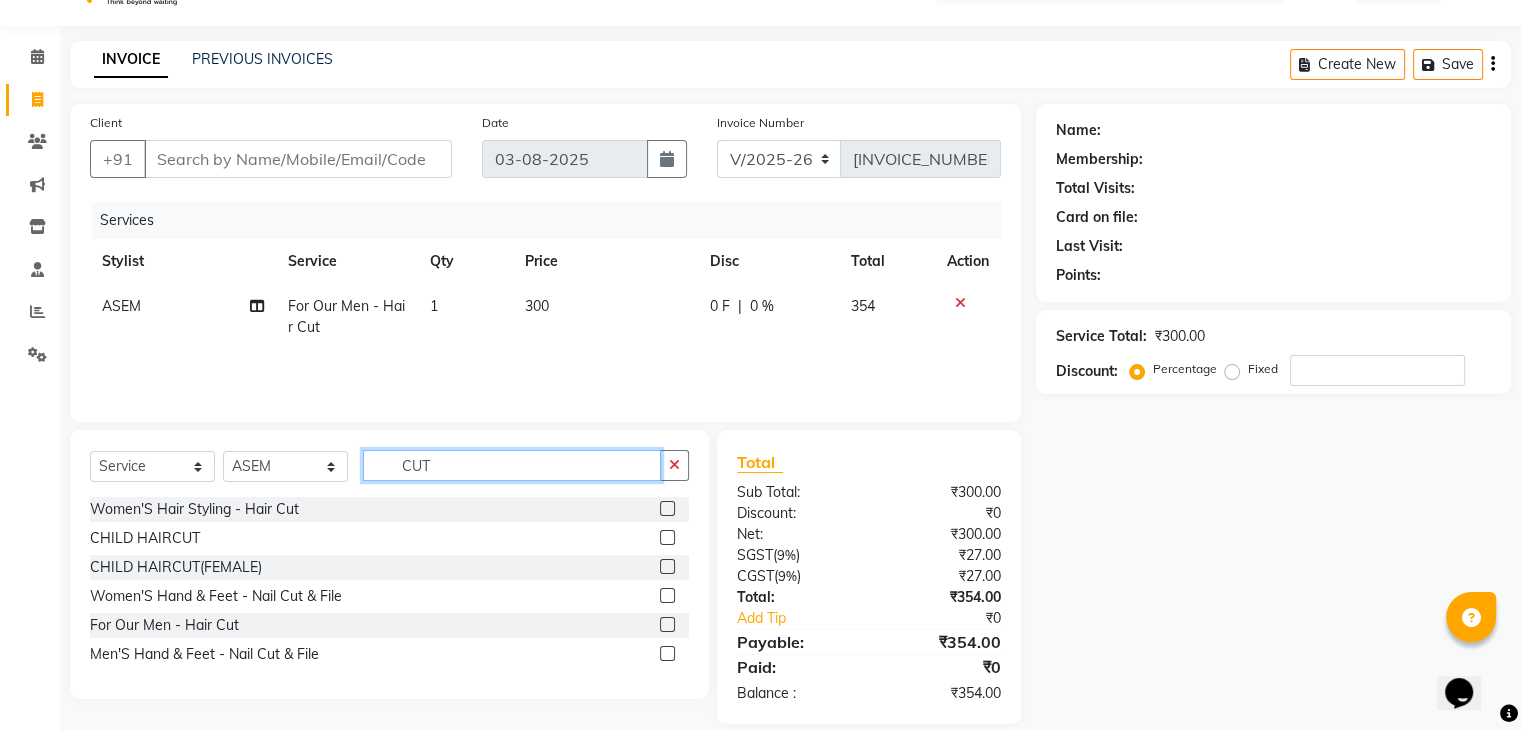 drag, startPoint x: 476, startPoint y: 465, endPoint x: 172, endPoint y: 474, distance: 304.1332 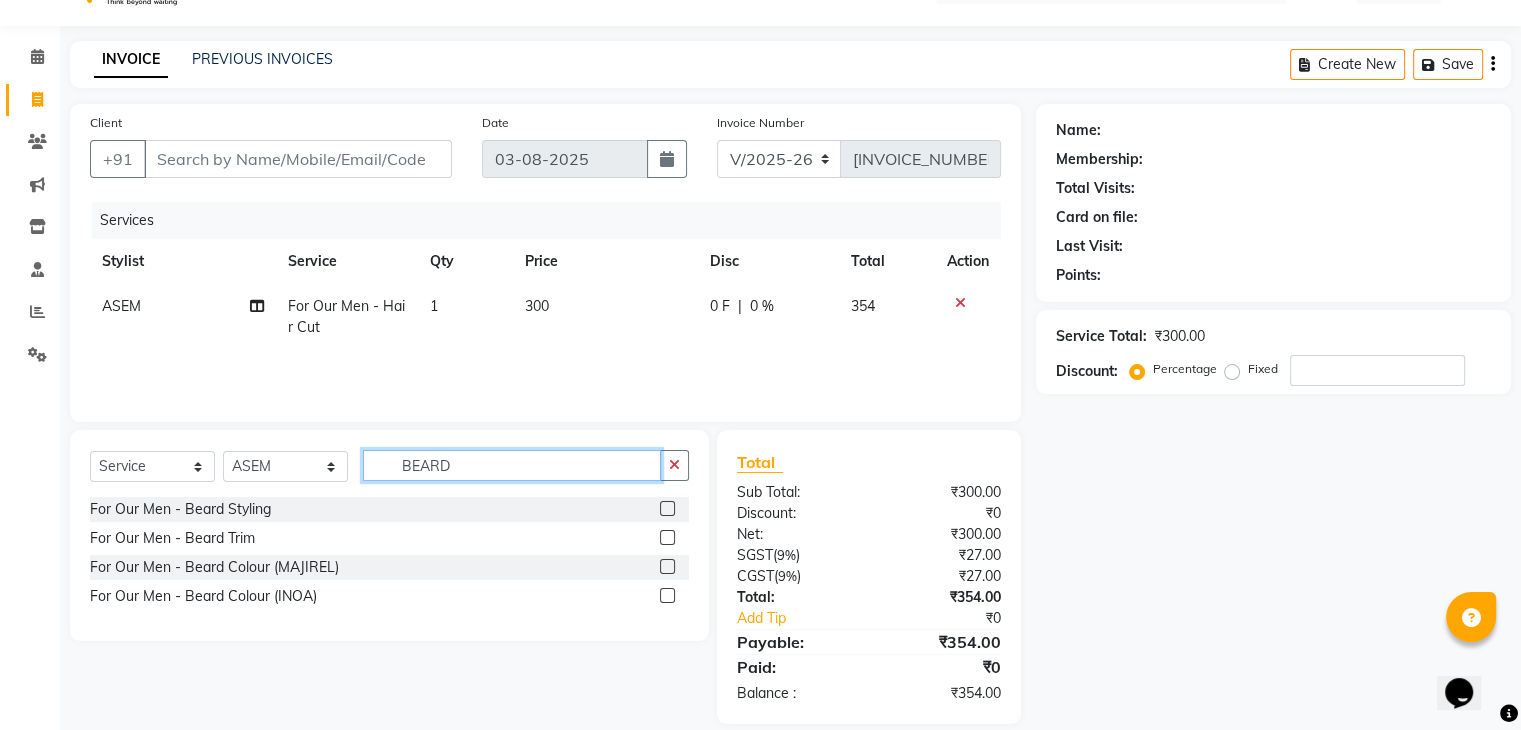 type on "BEARD" 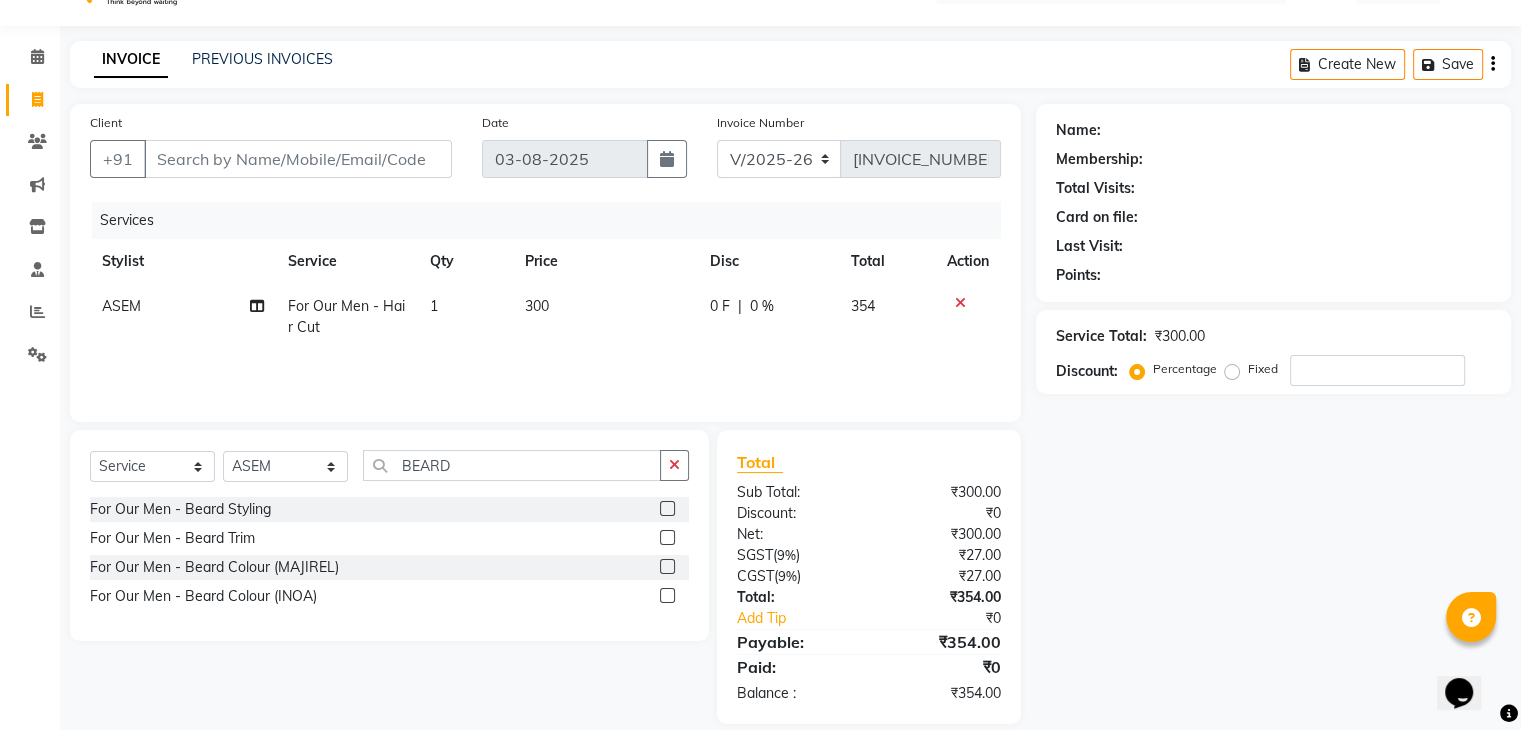 click 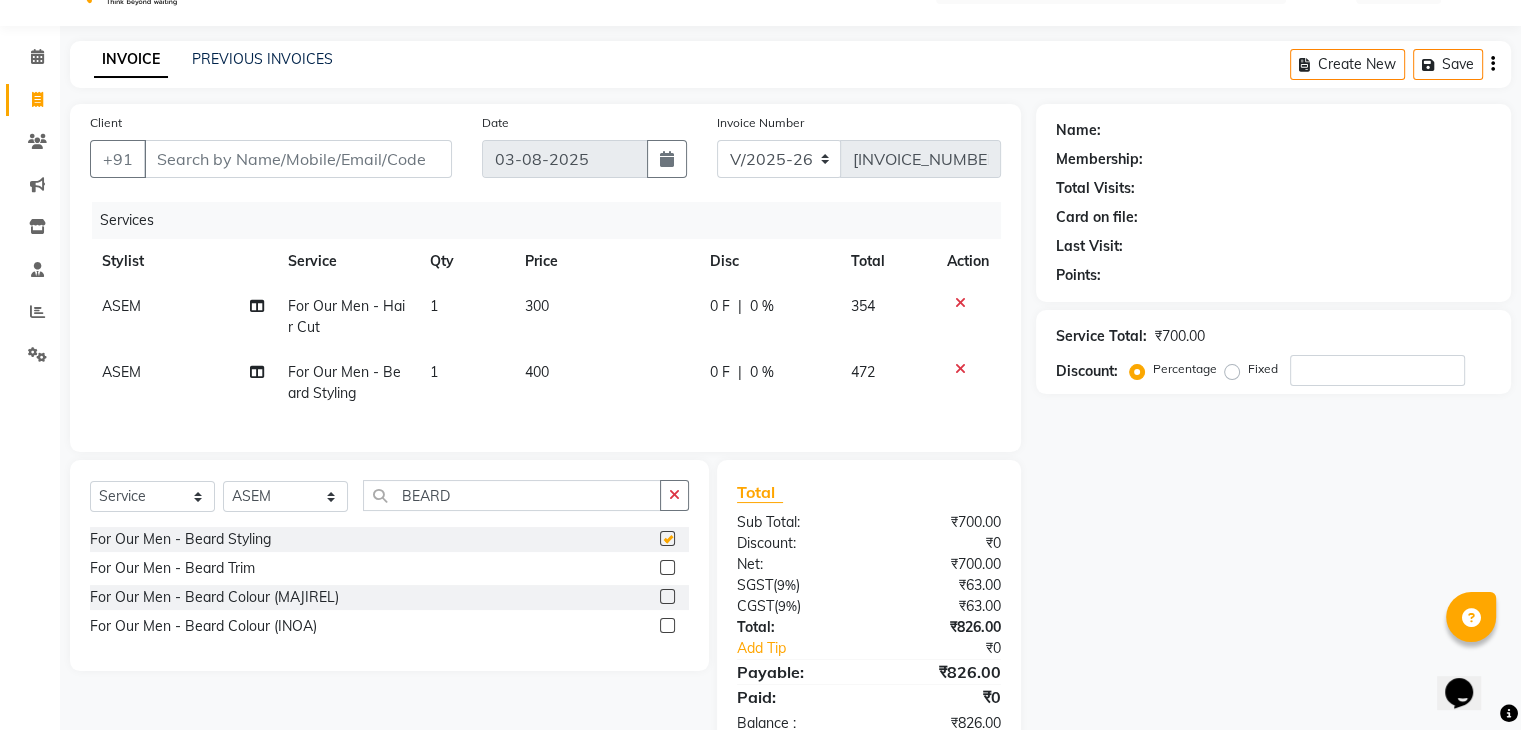 checkbox on "false" 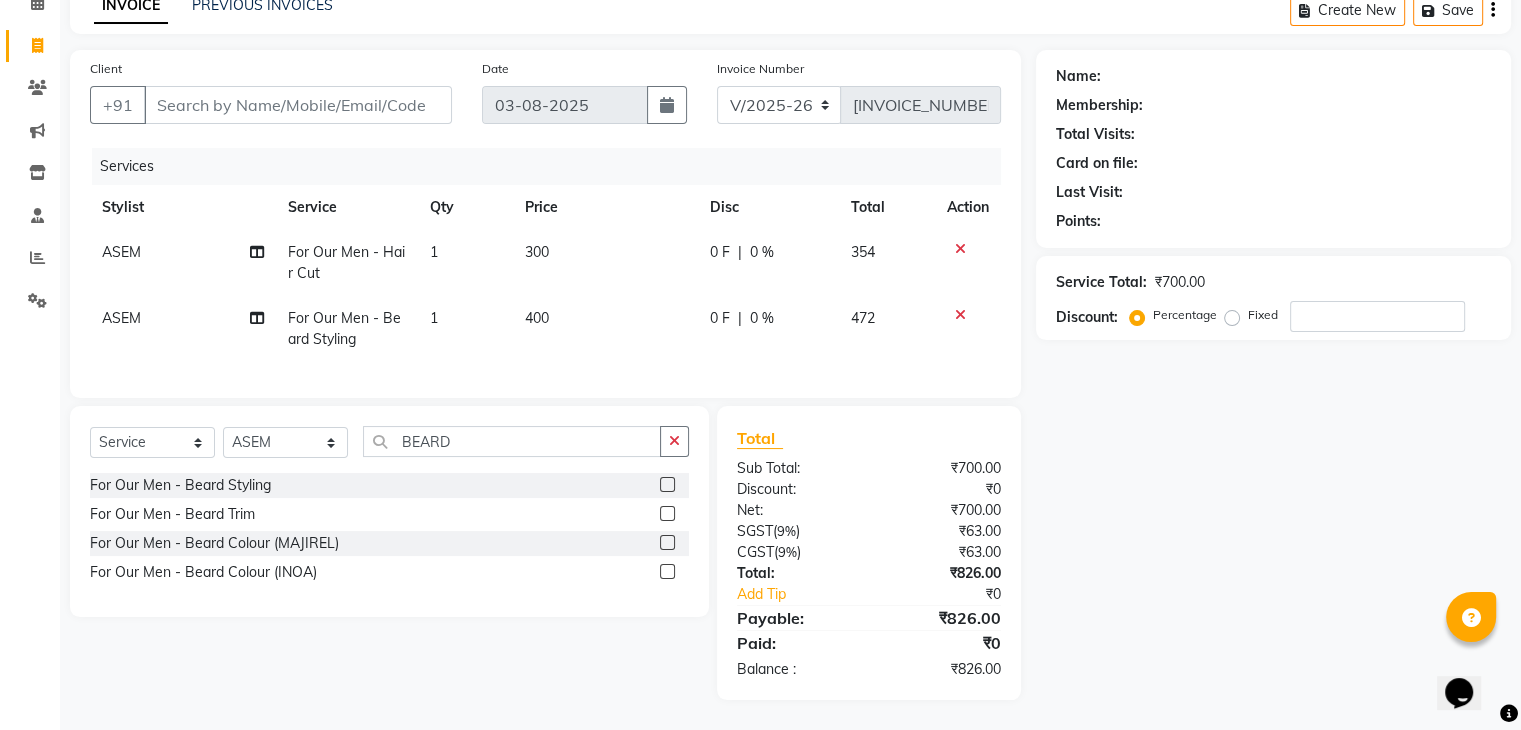 scroll, scrollTop: 116, scrollLeft: 0, axis: vertical 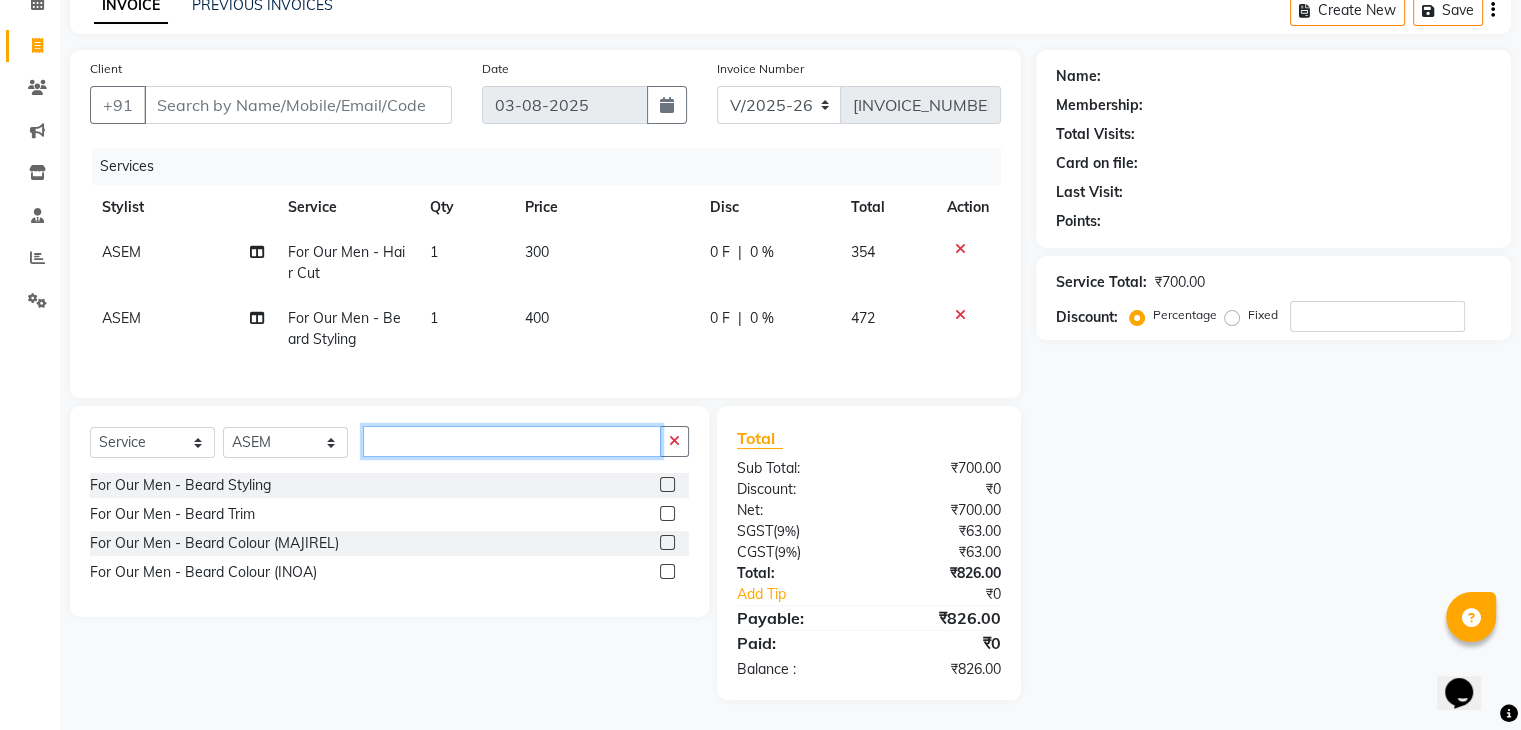 drag, startPoint x: 485, startPoint y: 447, endPoint x: 196, endPoint y: 467, distance: 289.69122 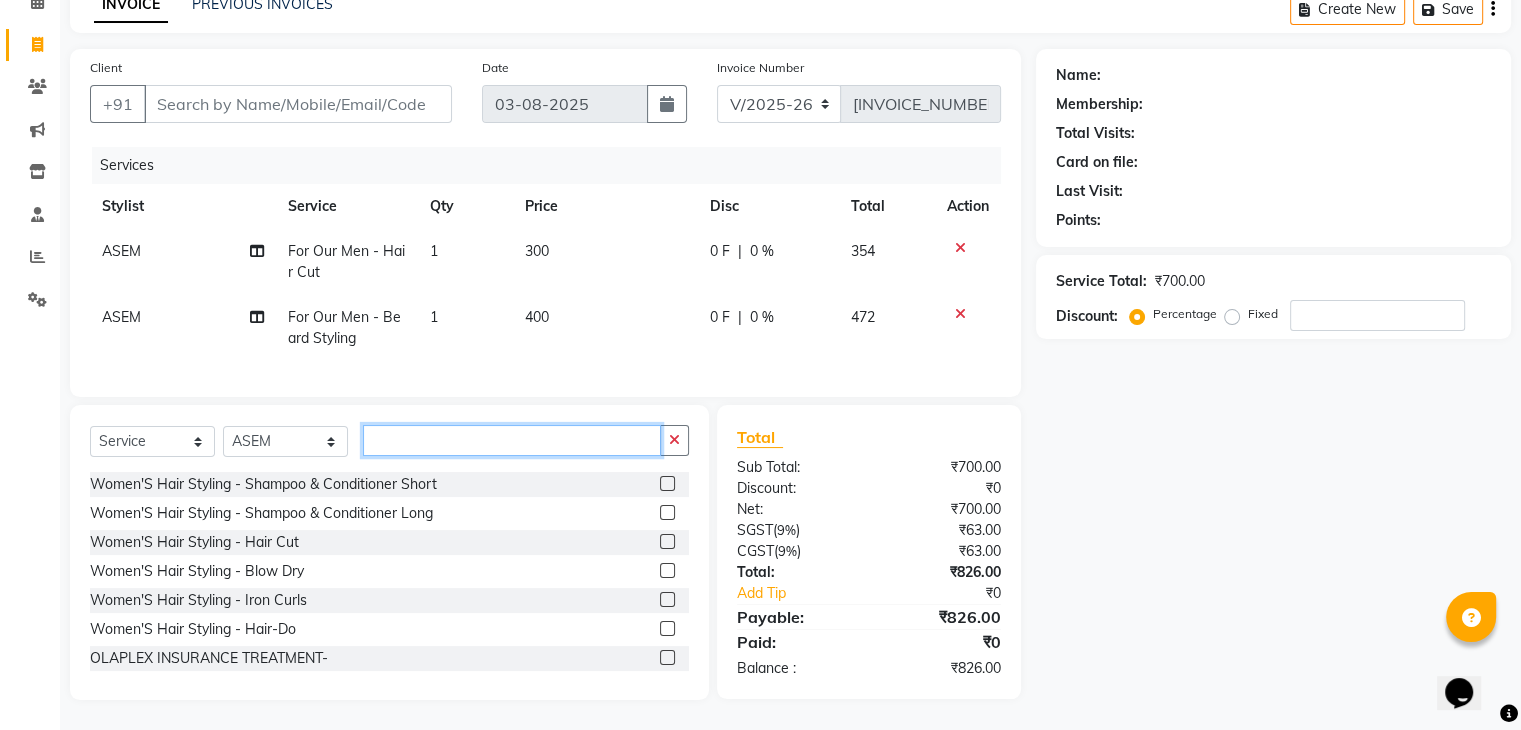type 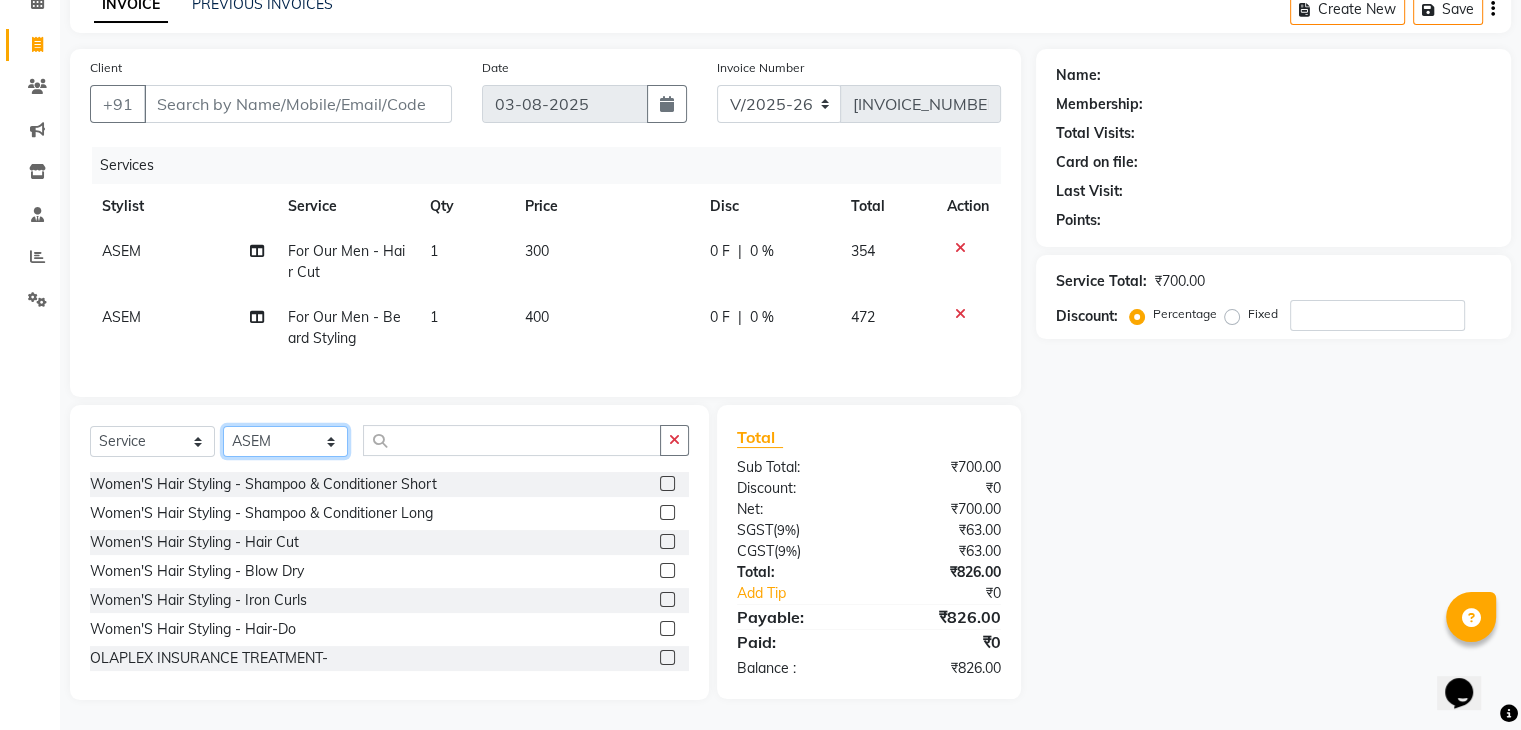 click on "Select Stylist ABBE Admin id ALEX UHD  ASEM  COUNTER SALE  IMLE AO JUPITARA(HK) PURNIMA HK  RANA KANTI SINHA   SABEHA SANGAM THERAPIST SOBITA BU THOIBA M." 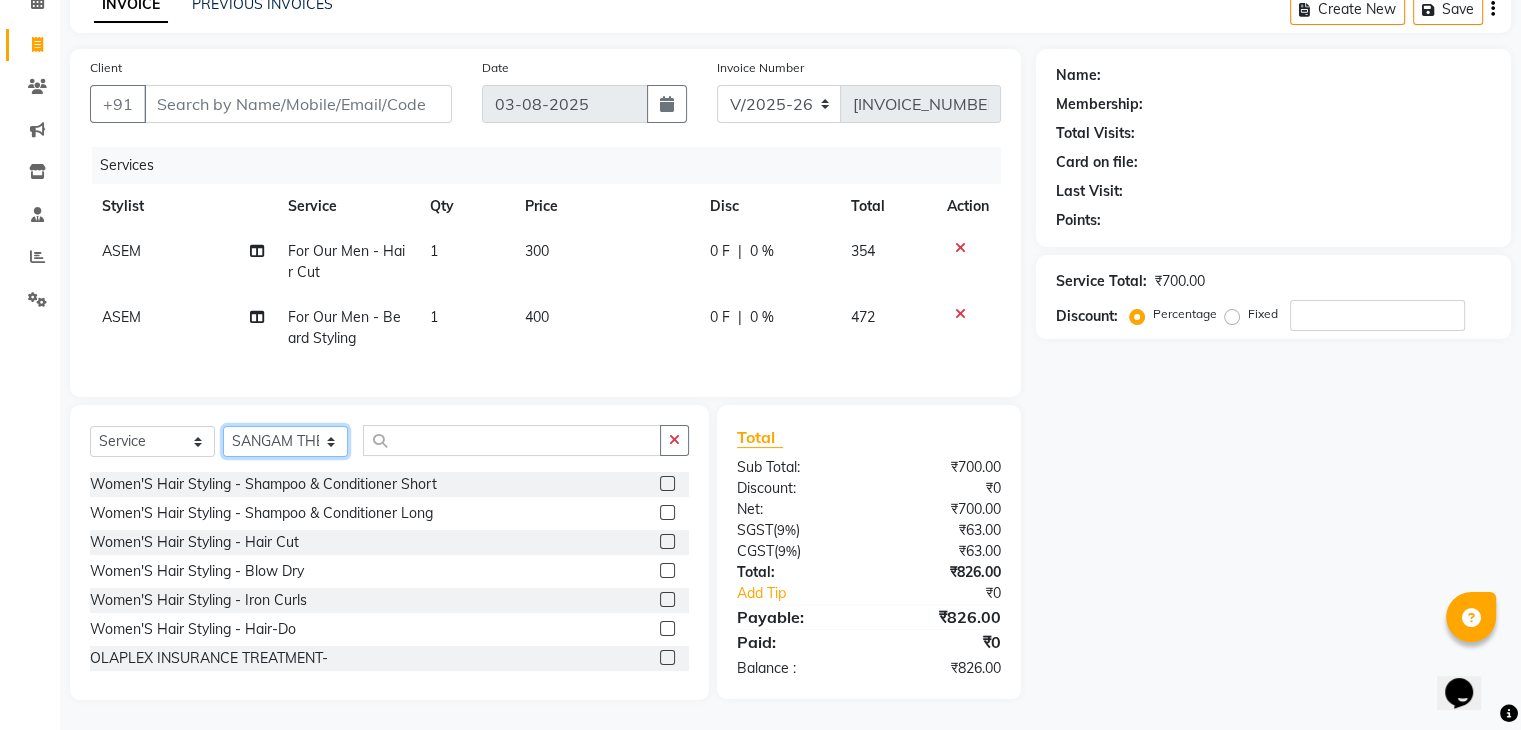 click on "Select Stylist ABBE Admin id ALEX UHD  ASEM  COUNTER SALE  IMLE AO JUPITARA(HK) PURNIMA HK  RANA KANTI SINHA   SABEHA SANGAM THERAPIST SOBITA BU THOIBA M." 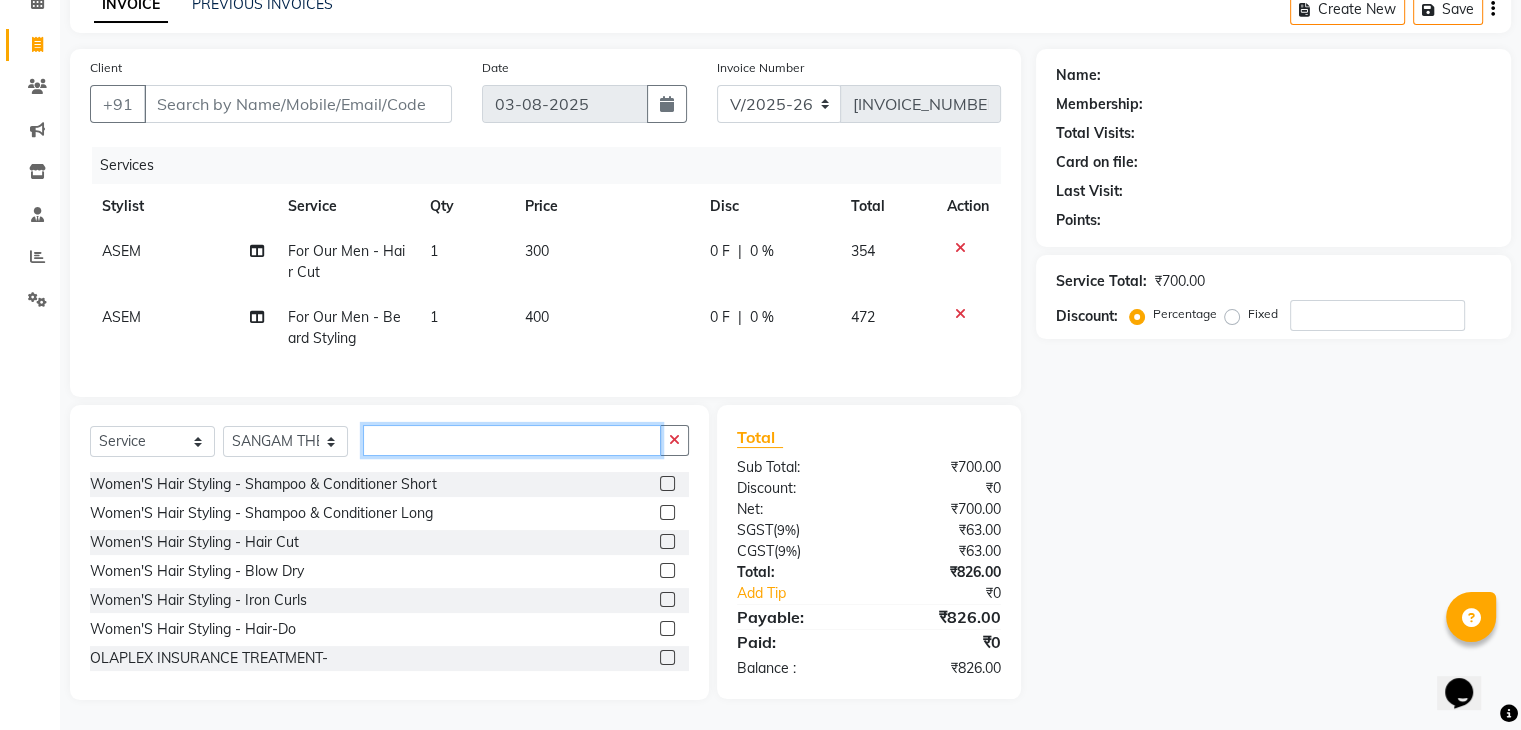 click 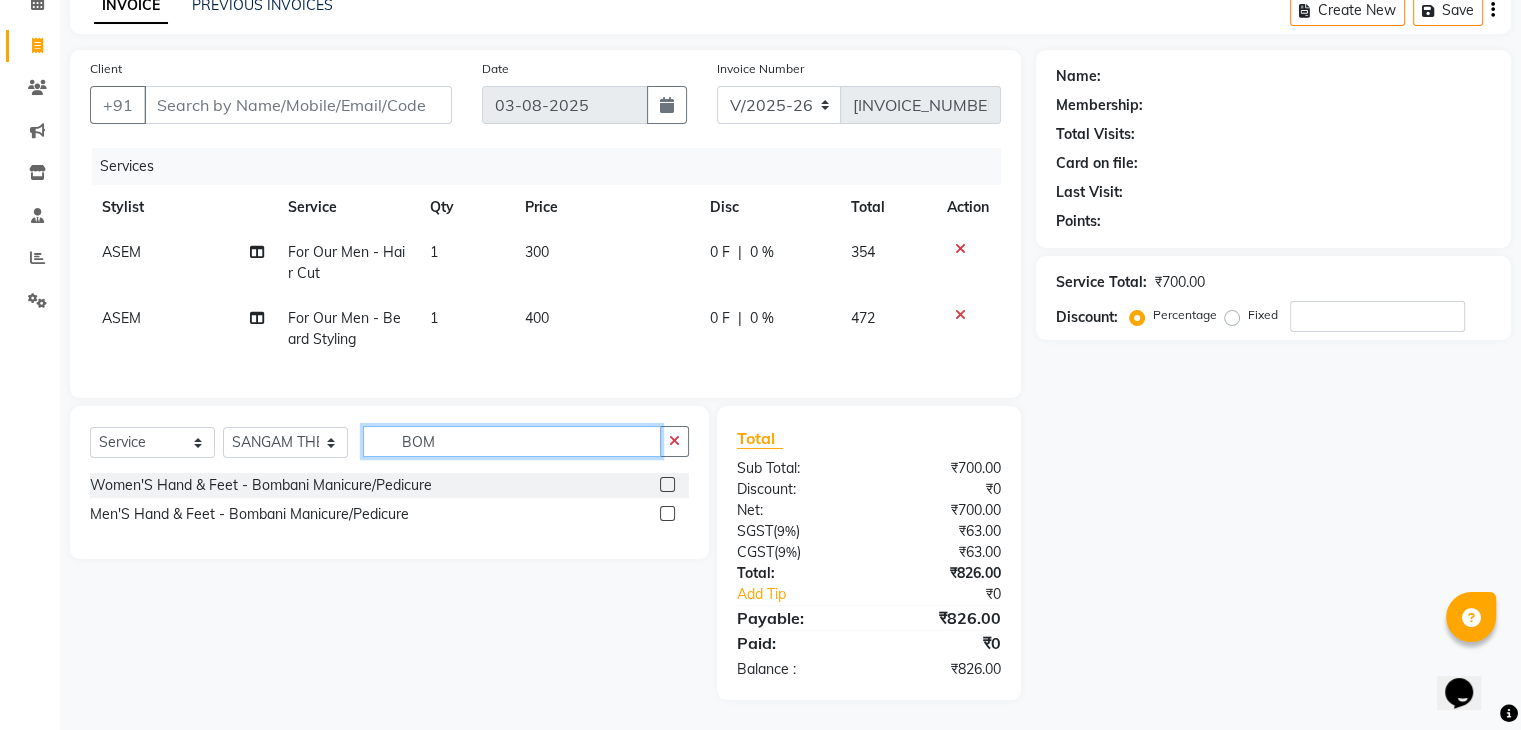 type on "BOM" 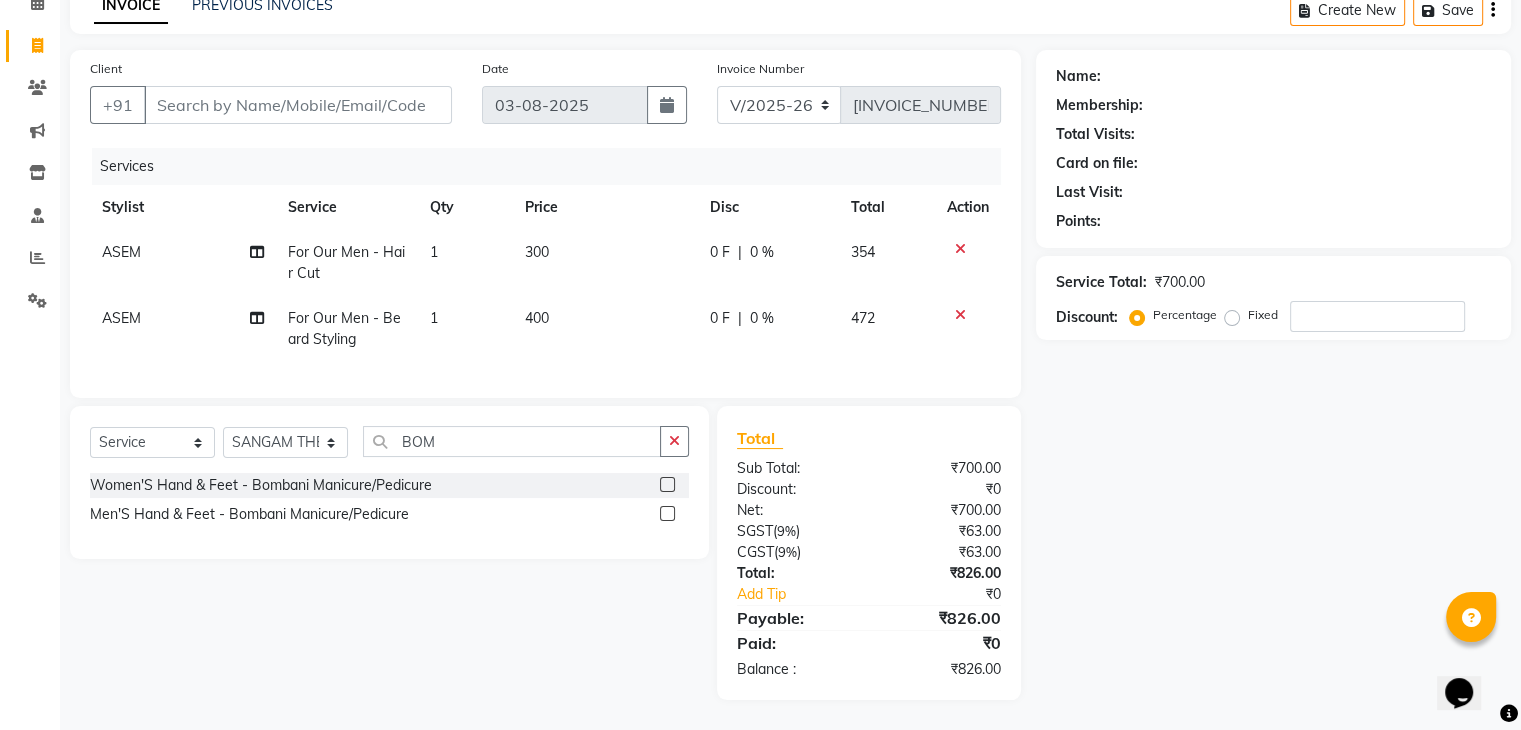 click 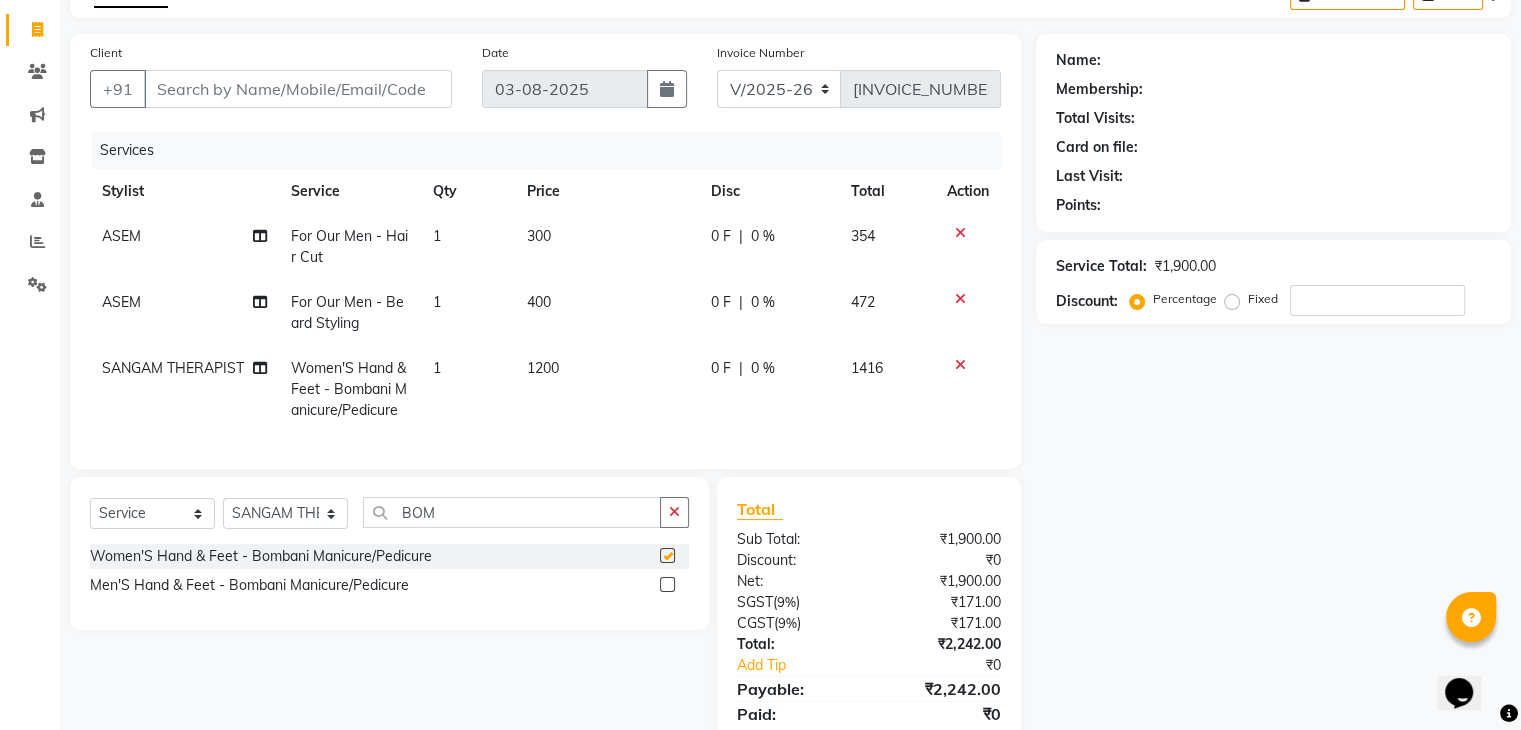 checkbox on "false" 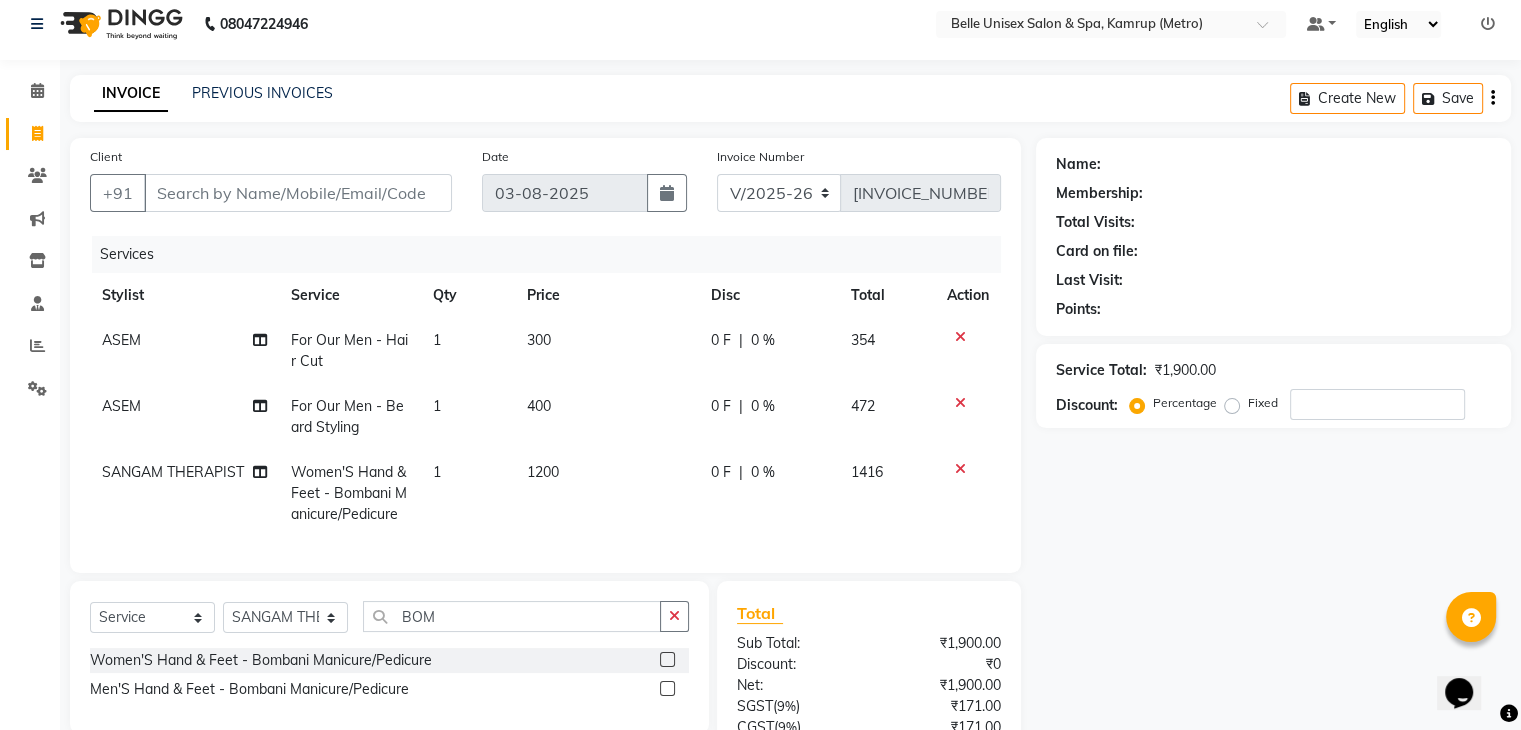 scroll, scrollTop: 0, scrollLeft: 0, axis: both 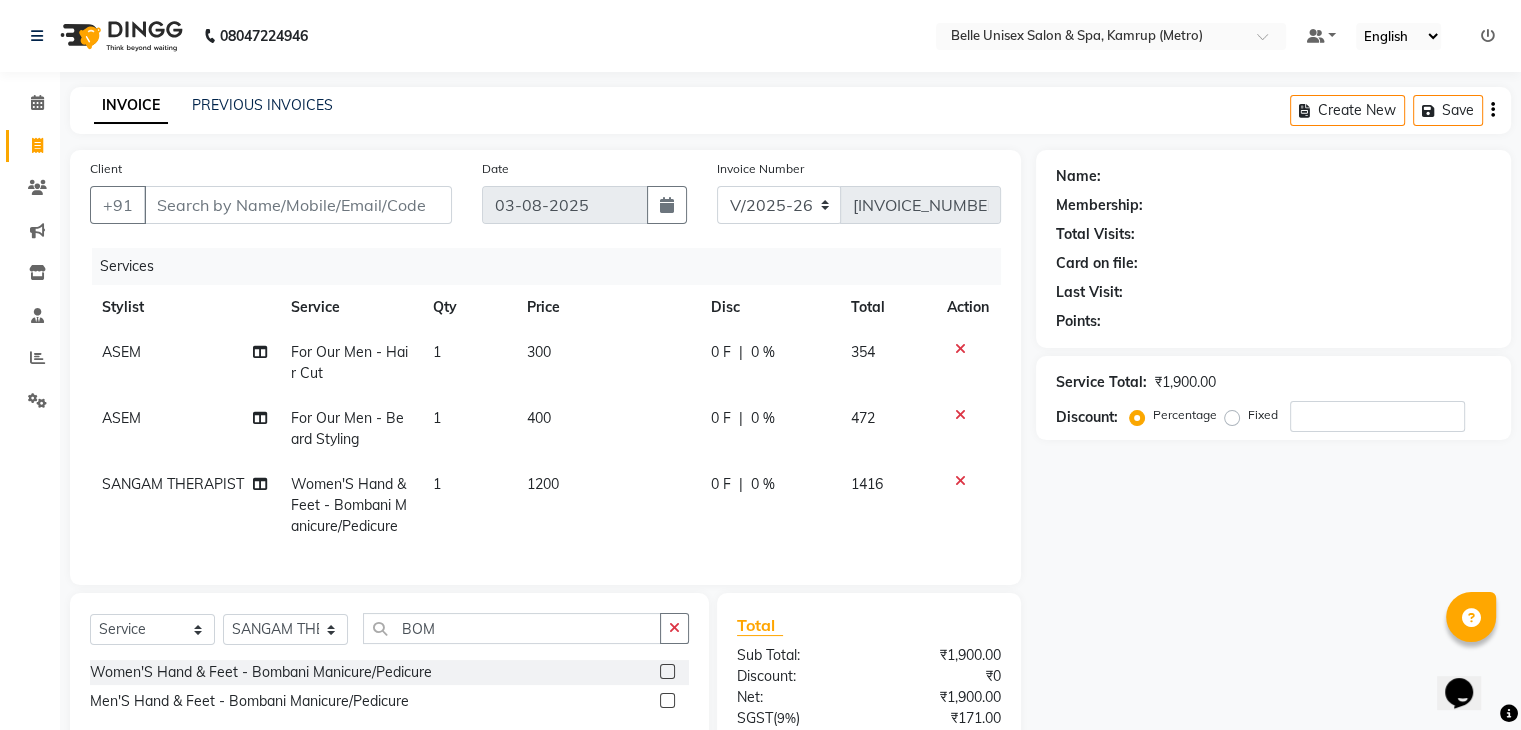 click on "INVOICE PREVIOUS INVOICES Create New   Save  Client +91 Date 03-08-2025 Invoice Number V/2025 V/2025-26 0877 Services Stylist Service Qty Price Disc Total Action ASEM  For Our Men - Hair Cut 1 300 0 F | 0 % 354 ASEM  For Our Men - Beard Styling  1 400 0 F | 0 % 472 SANGAM THERAPIST Women'S Hand & Feet - Bombani Manicure/Pedicure 1 1200 0 F | 0 % 1416 Select  Service  Product  Membership  Package Voucher Prepaid Gift Card  Select Stylist ABBE Admin id ALEX UHD  ASEM  COUNTER SALE  IMLE AO JUPITARA(HK) PURNIMA HK  RANA KANTI SINHA   SABEHA SANGAM THERAPIST SOBITA BU THOIBA M. BOM Women'S Hand & Feet - Bombani Manicure/Pedicure  Men'S Hand & Feet - Bombani Manicure/Pedicure  Total Sub Total: ₹1,900.00 Discount: ₹0 Net: ₹1,900.00 SGST  ( 9% ) ₹171.00 CGST  ( 9% ) ₹171.00 Total: ₹2,242.00 Add Tip ₹0 Payable: ₹2,242.00 Paid: ₹0 Balance   : ₹2,242.00 Name: Membership: Total Visits: Card on file: Last Visit:  Points:  Service Total:  ₹1,900.00  Discount:  Percentage   Fixed" 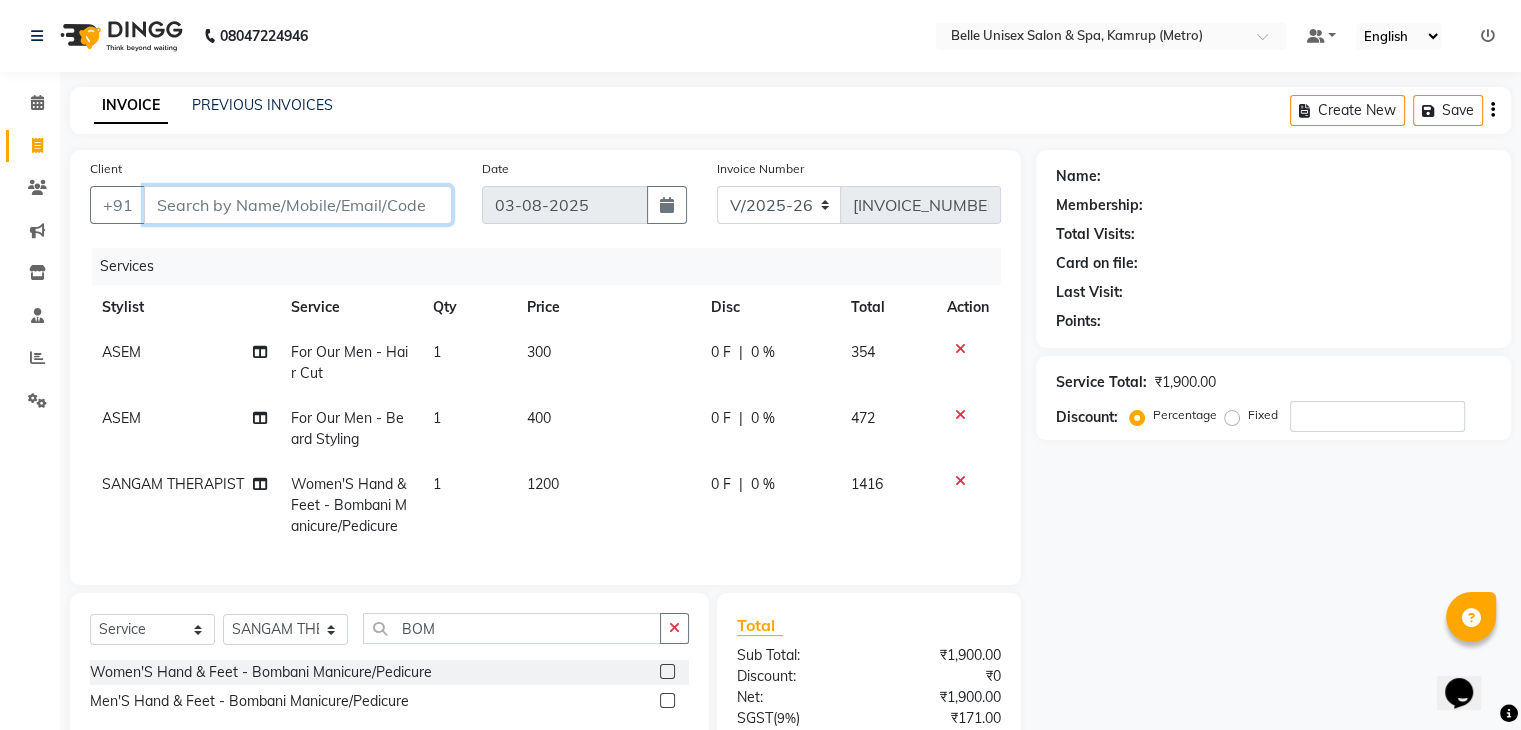 click on "Client" at bounding box center (298, 205) 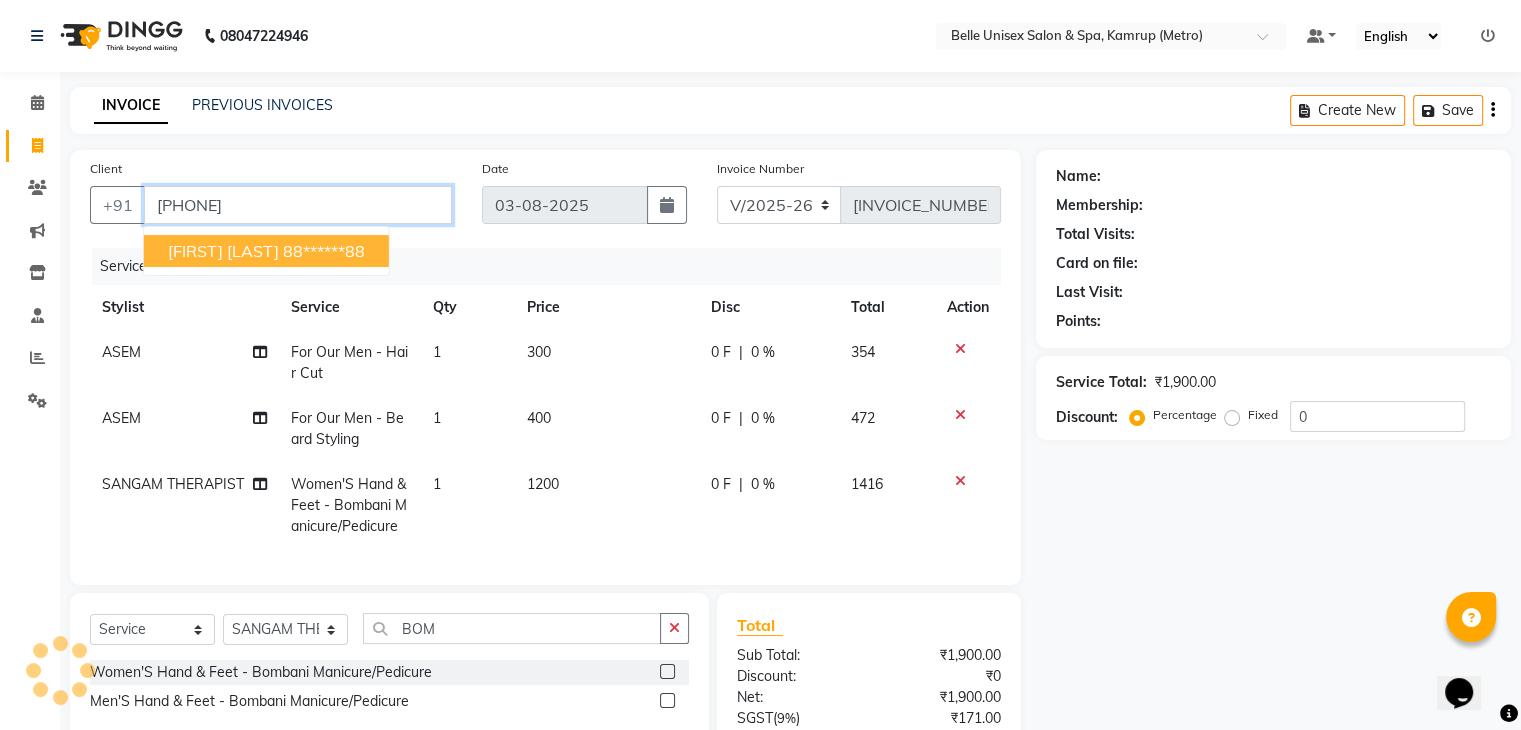 type on "8822086688" 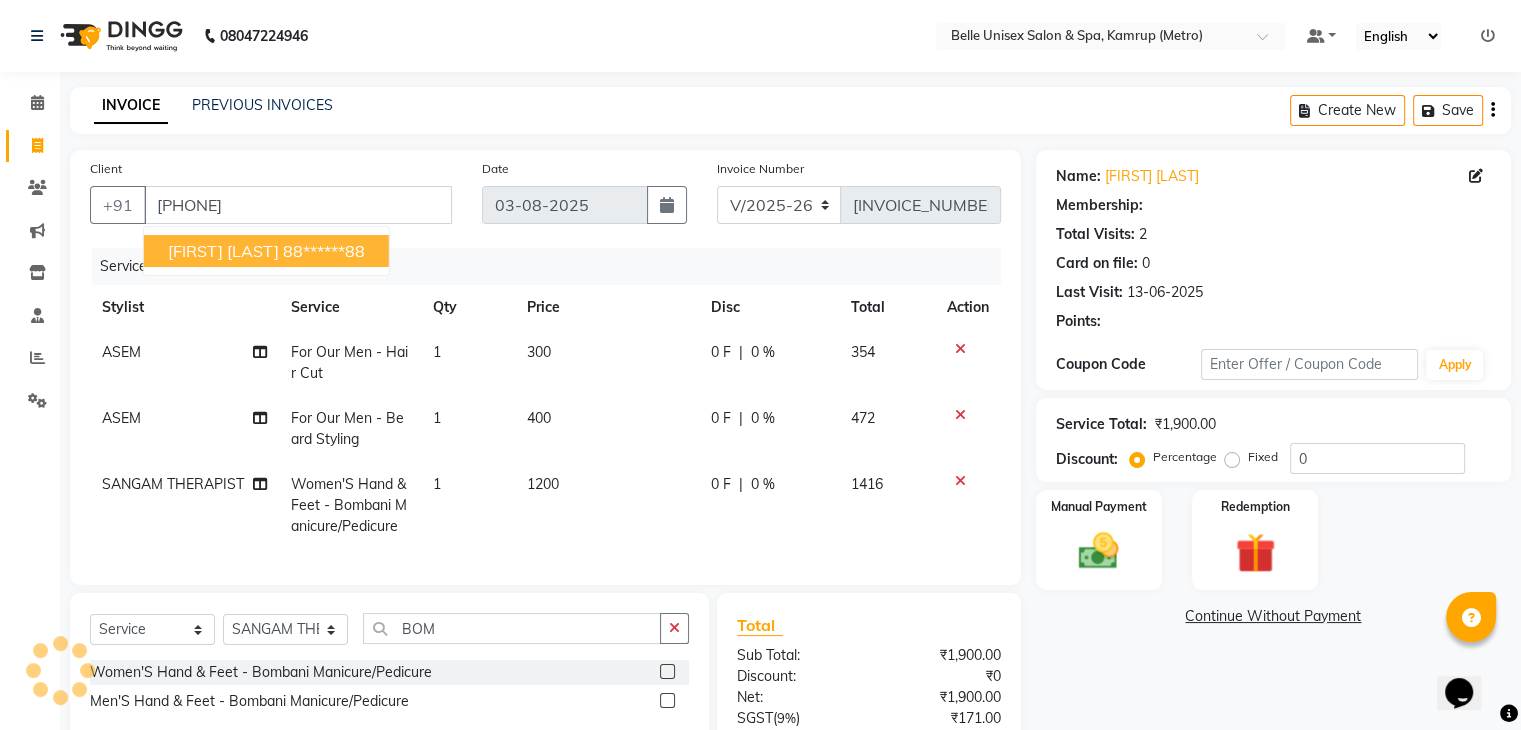 select on "1: Object" 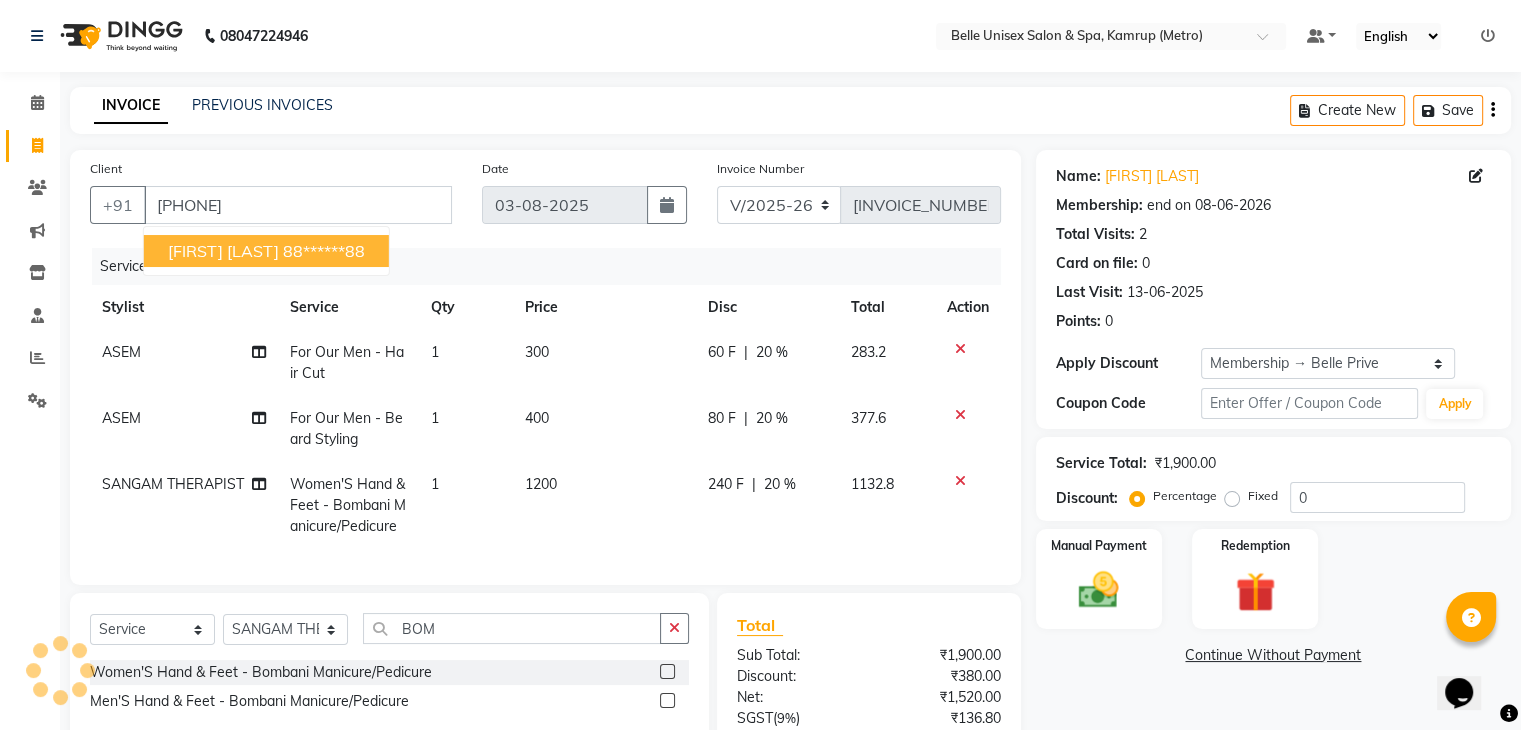 type on "20" 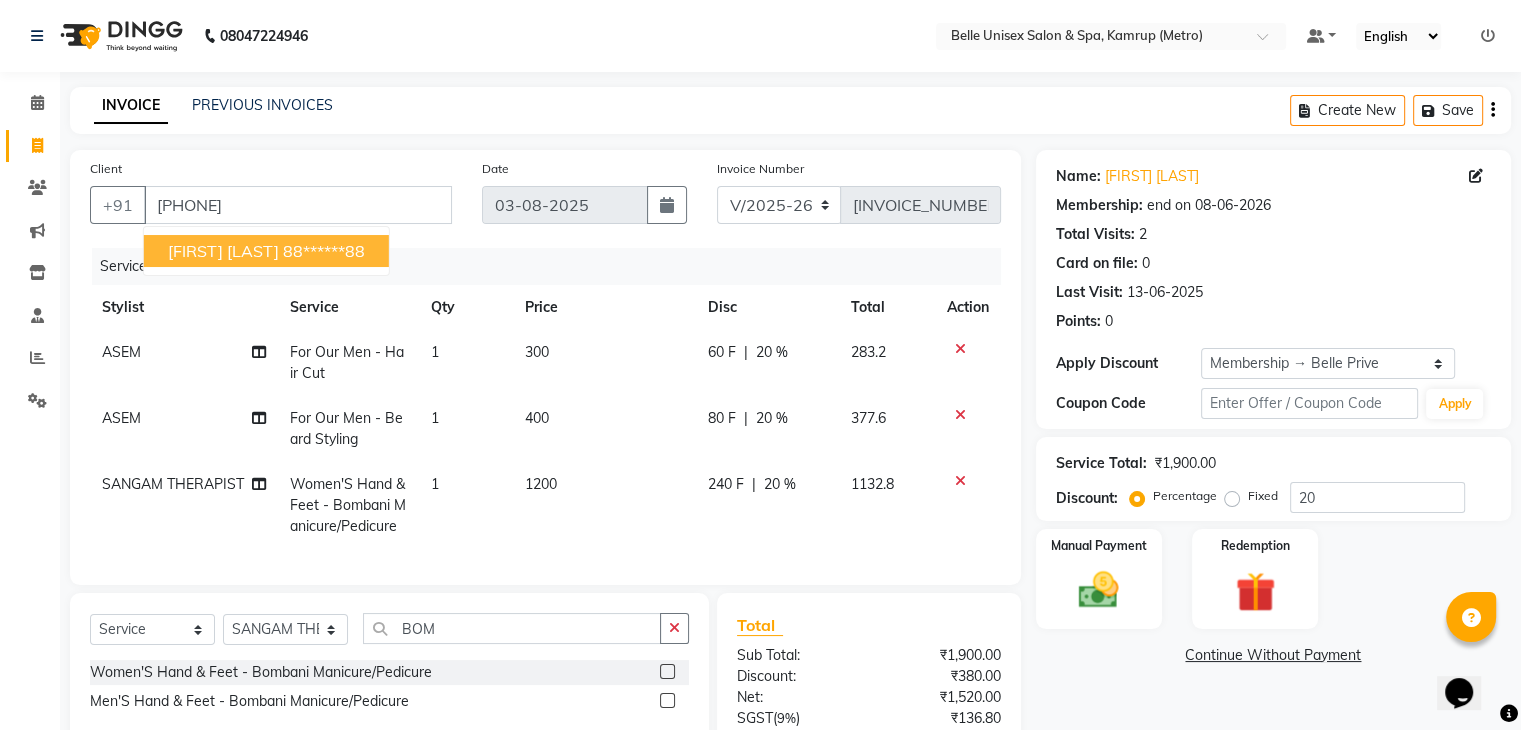click on "VICKY SAHA" at bounding box center [223, 251] 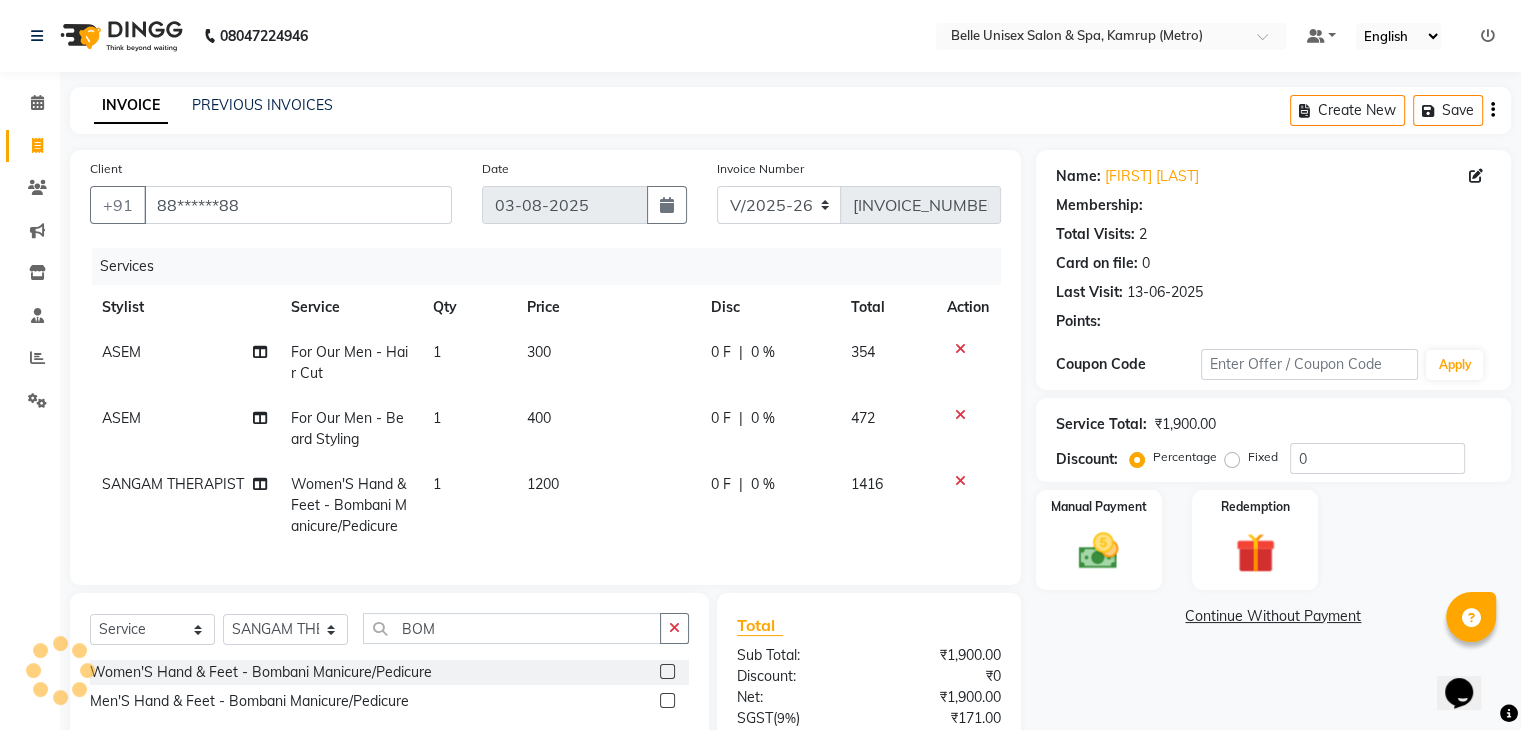 select on "1: Object" 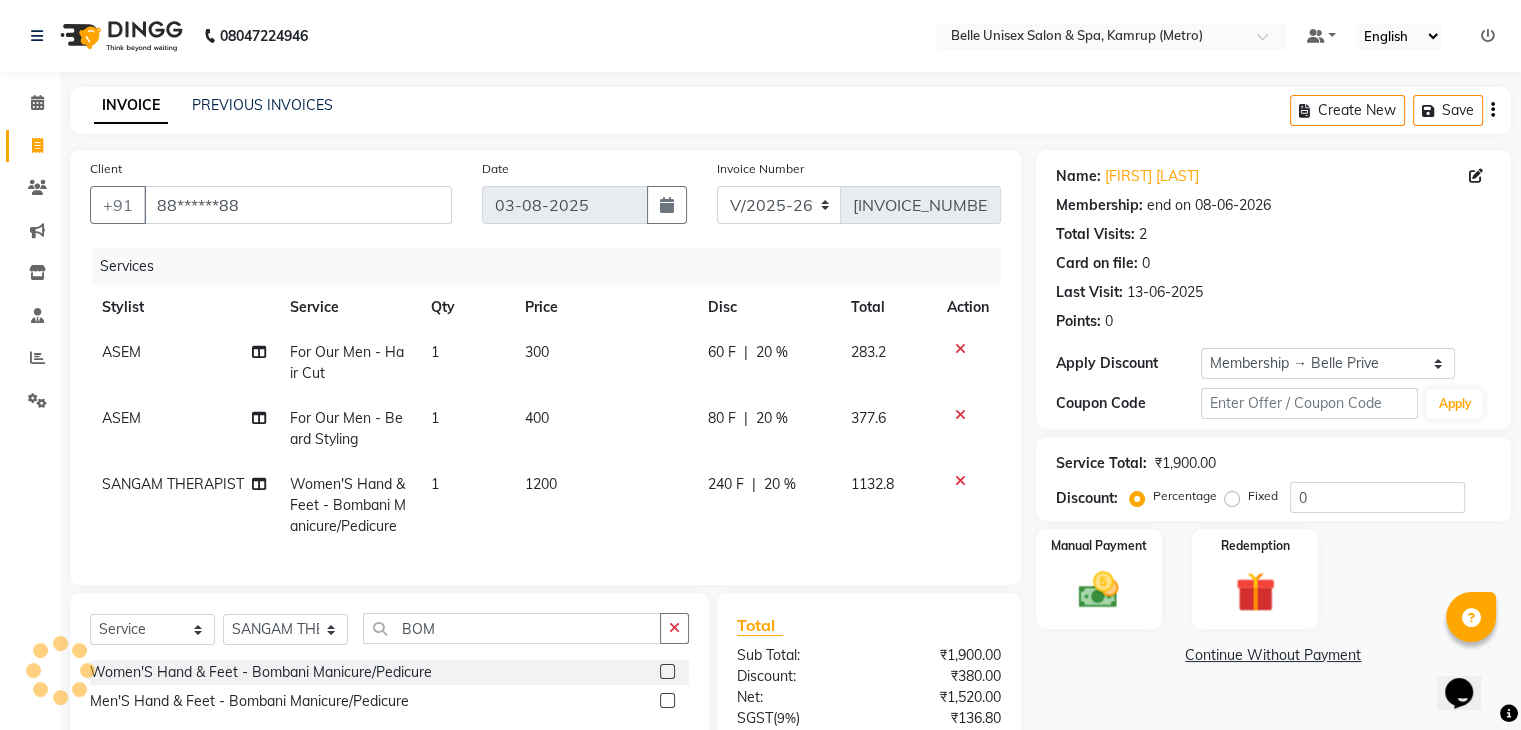 type on "20" 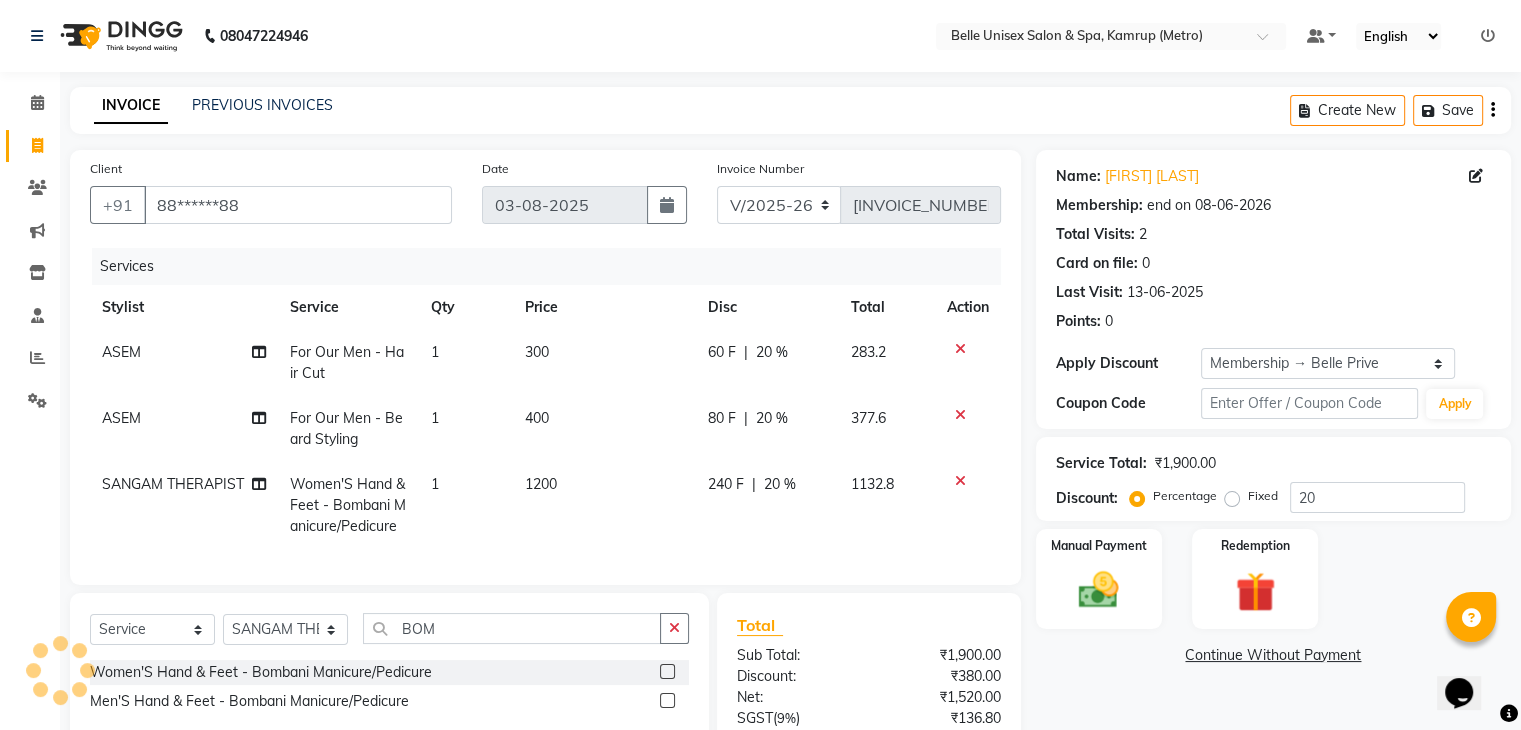 scroll, scrollTop: 203, scrollLeft: 0, axis: vertical 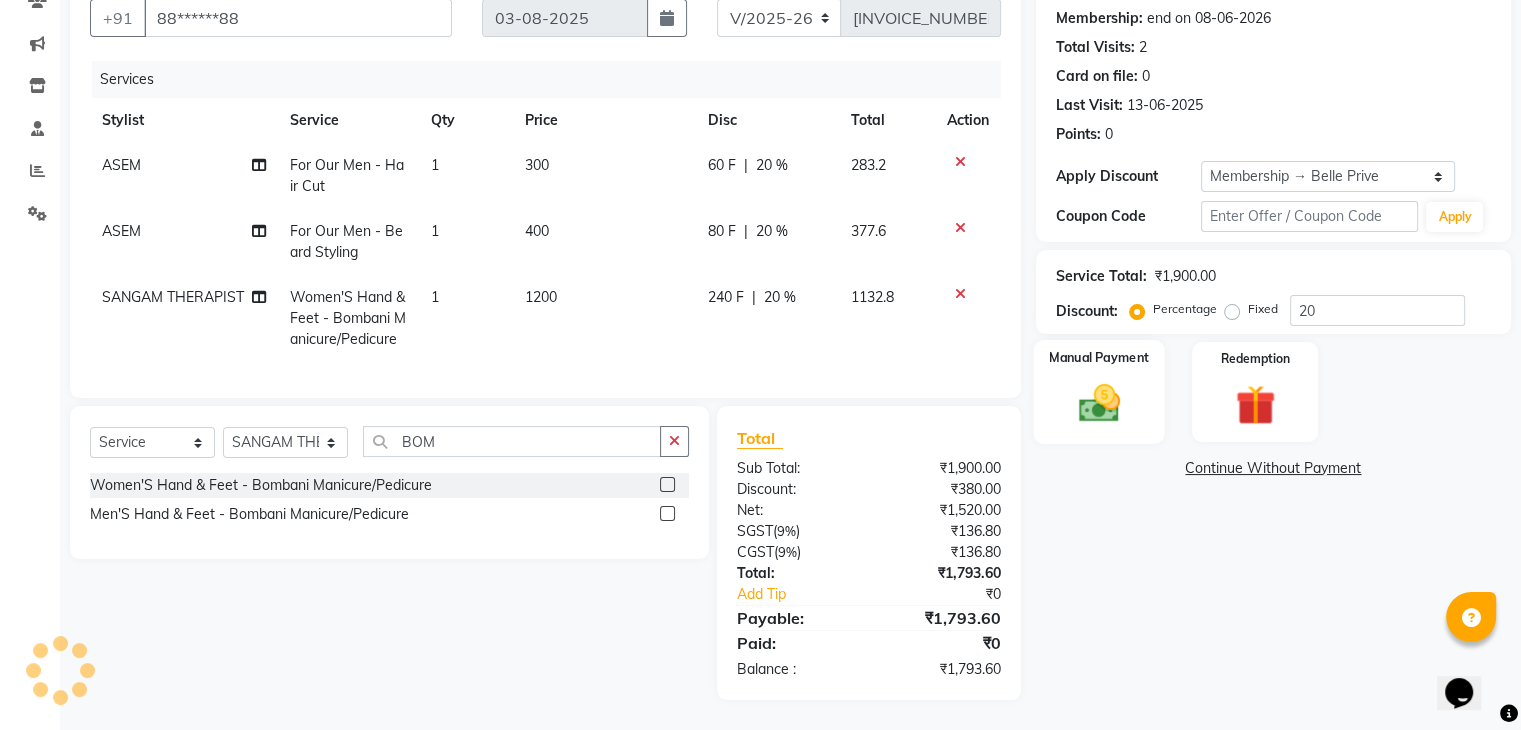 click on "Manual Payment" 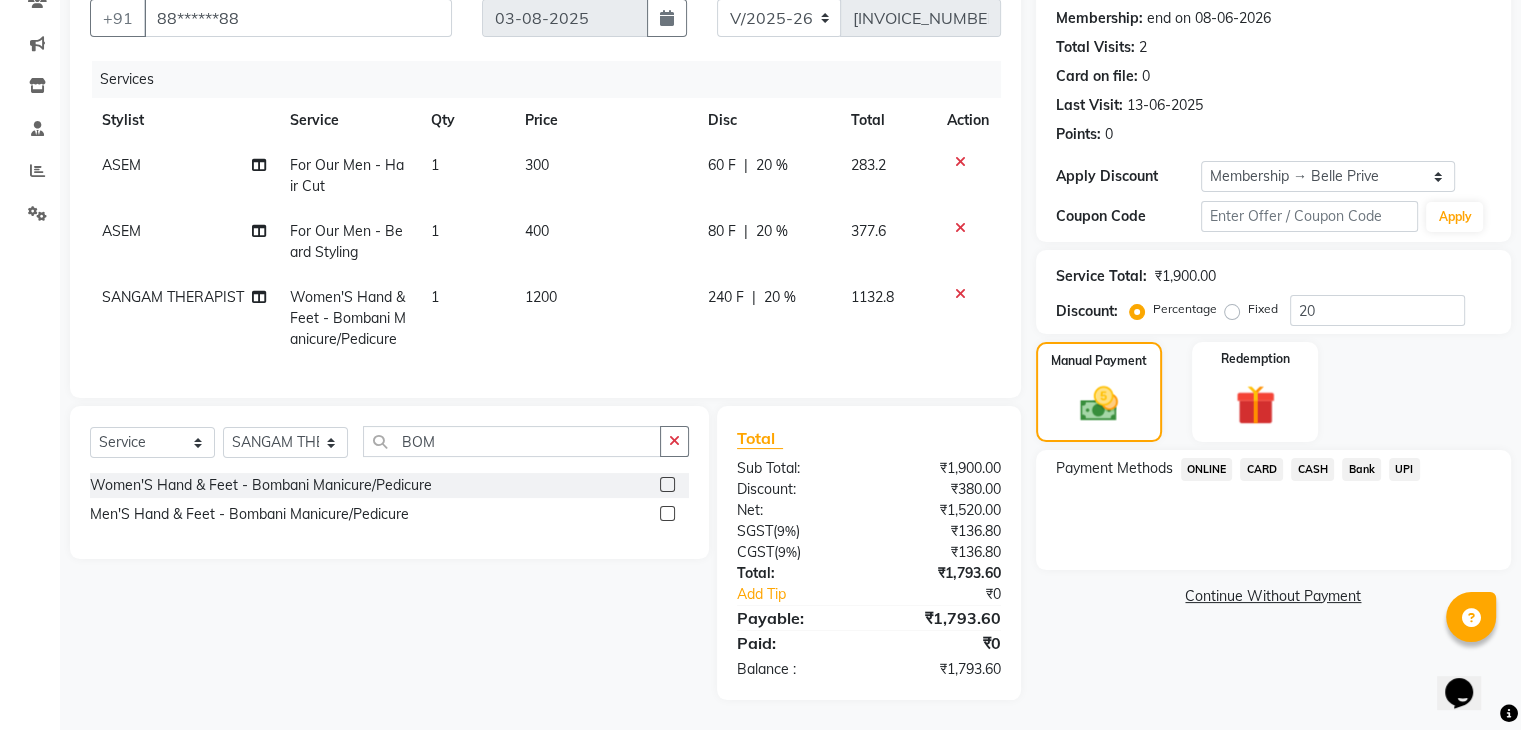 click on "CASH" 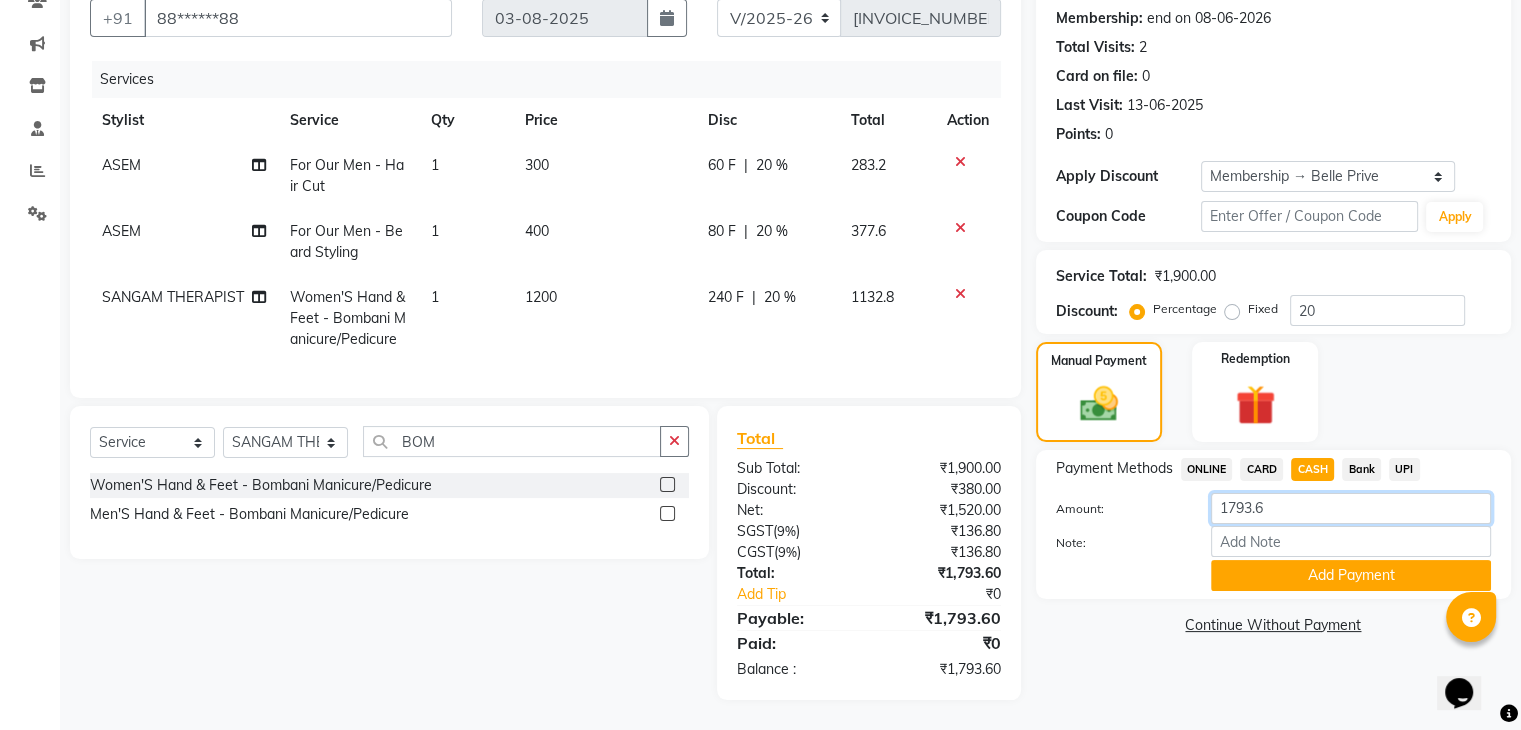 drag, startPoint x: 1291, startPoint y: 495, endPoint x: 1097, endPoint y: 501, distance: 194.09276 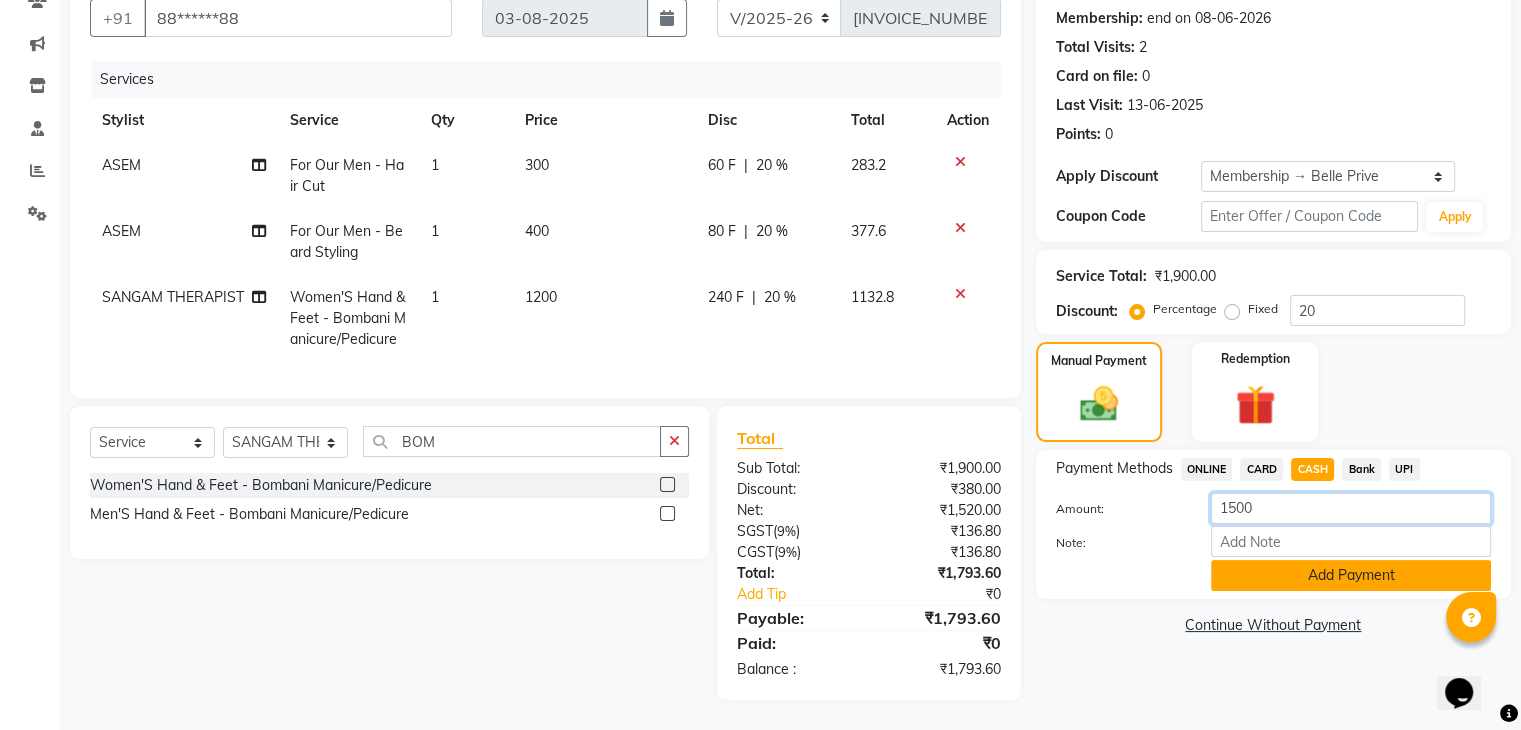 type on "1500" 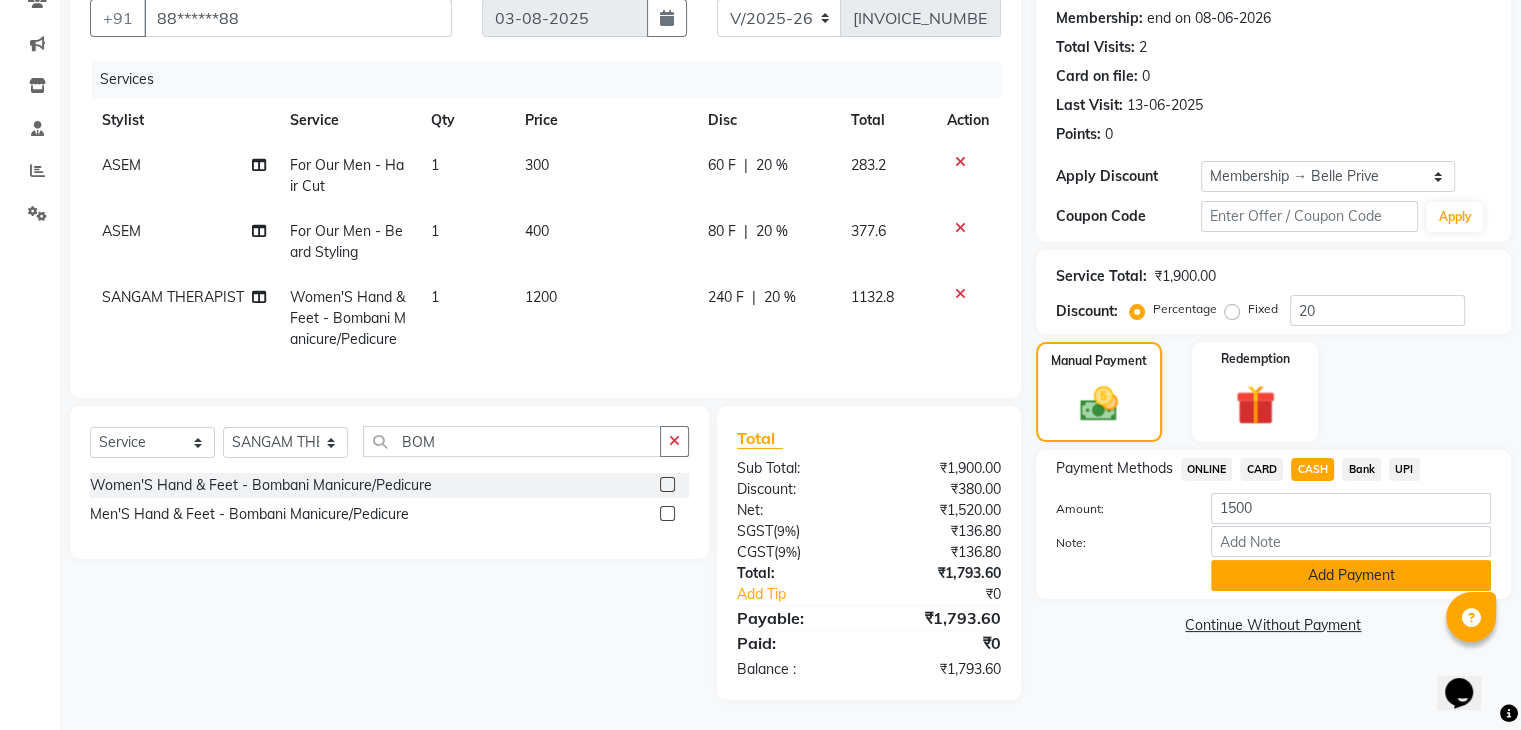 click on "Add Payment" 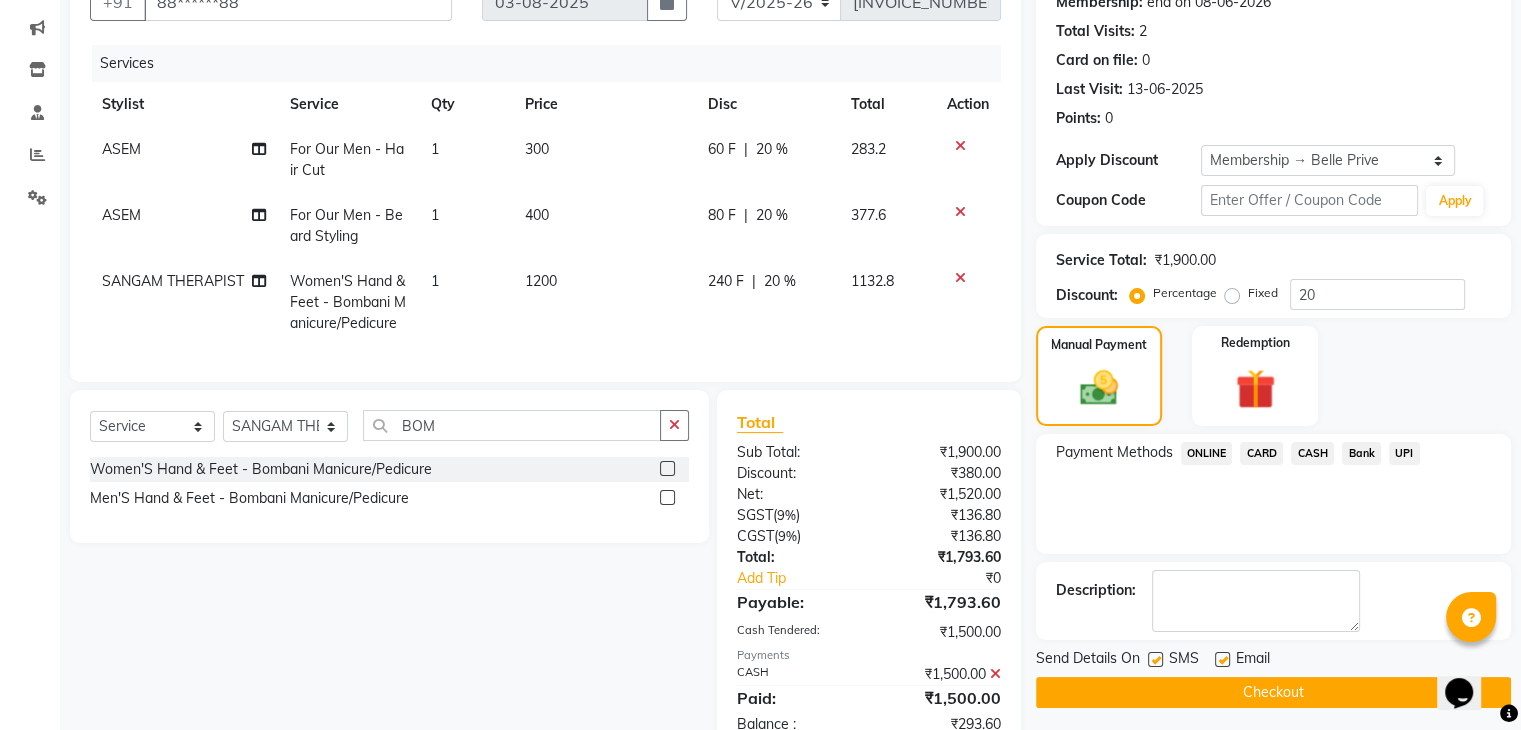 scroll, scrollTop: 274, scrollLeft: 0, axis: vertical 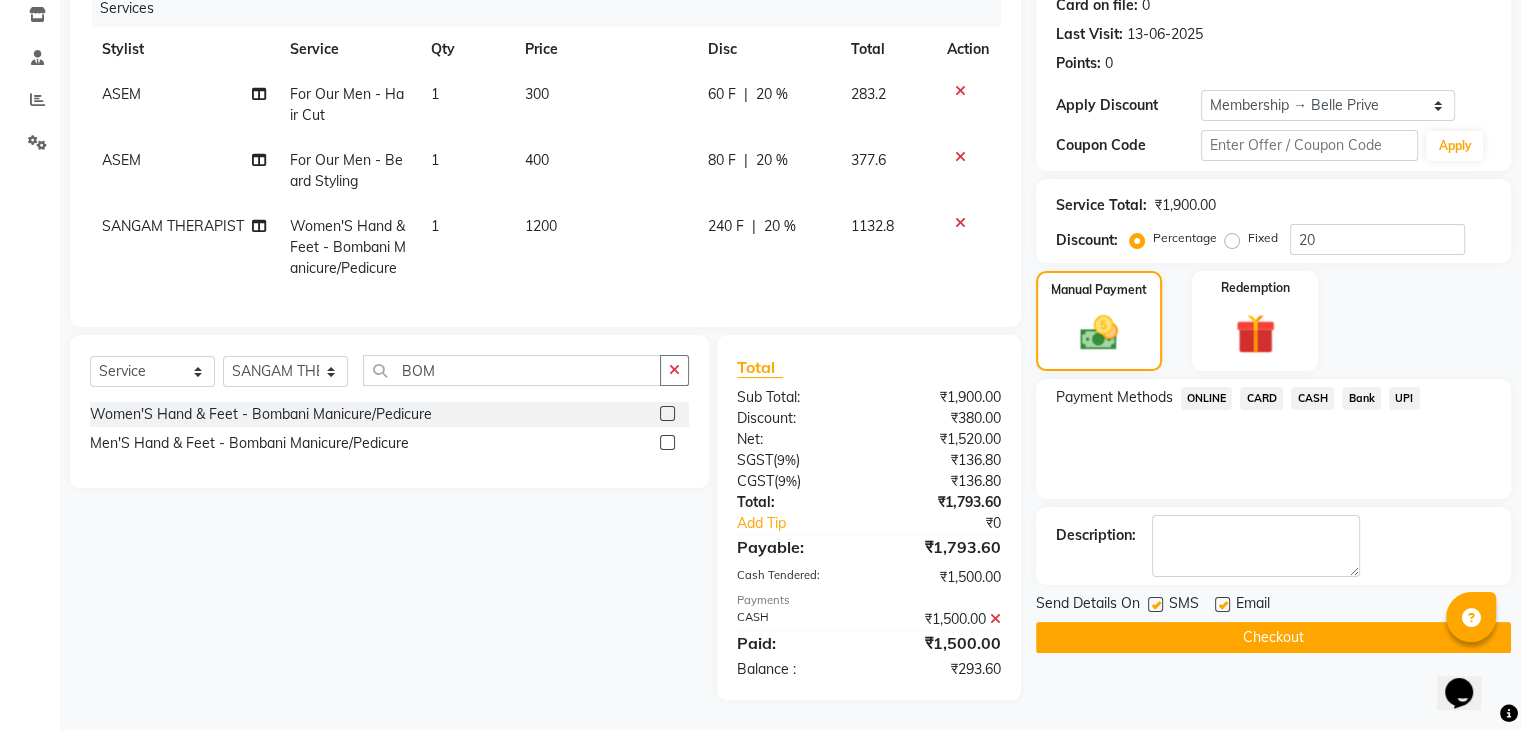 click on "ONLINE" 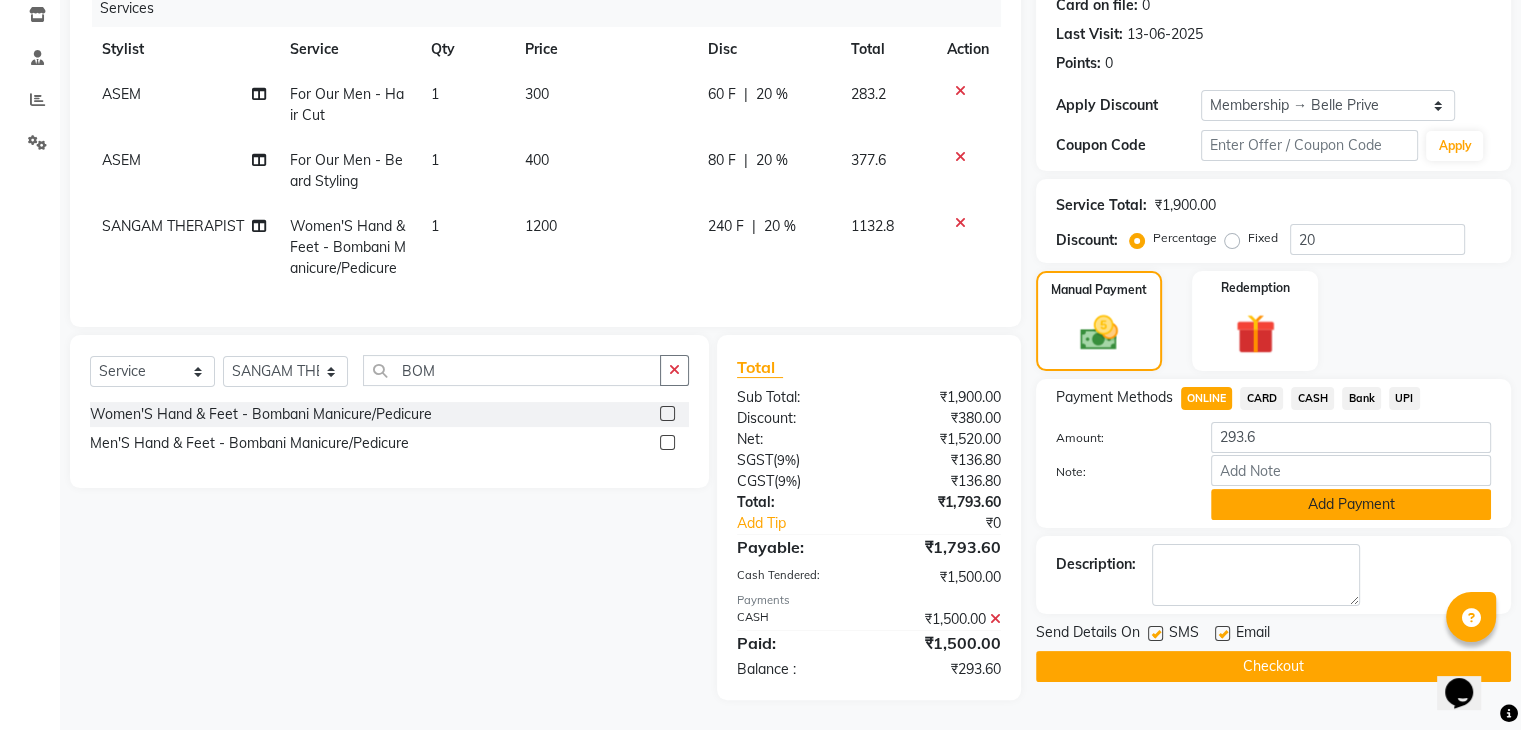 click on "Add Payment" 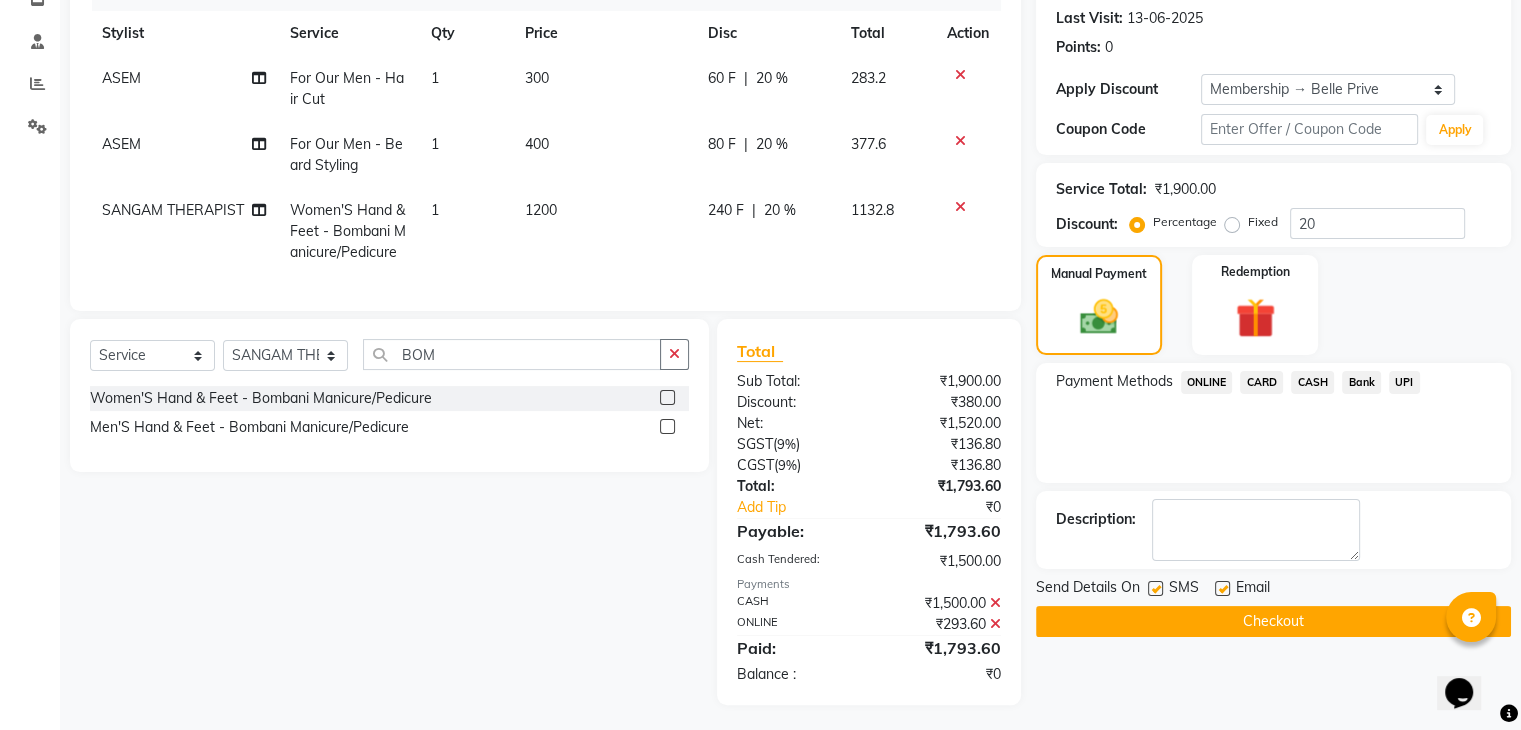 scroll, scrollTop: 295, scrollLeft: 0, axis: vertical 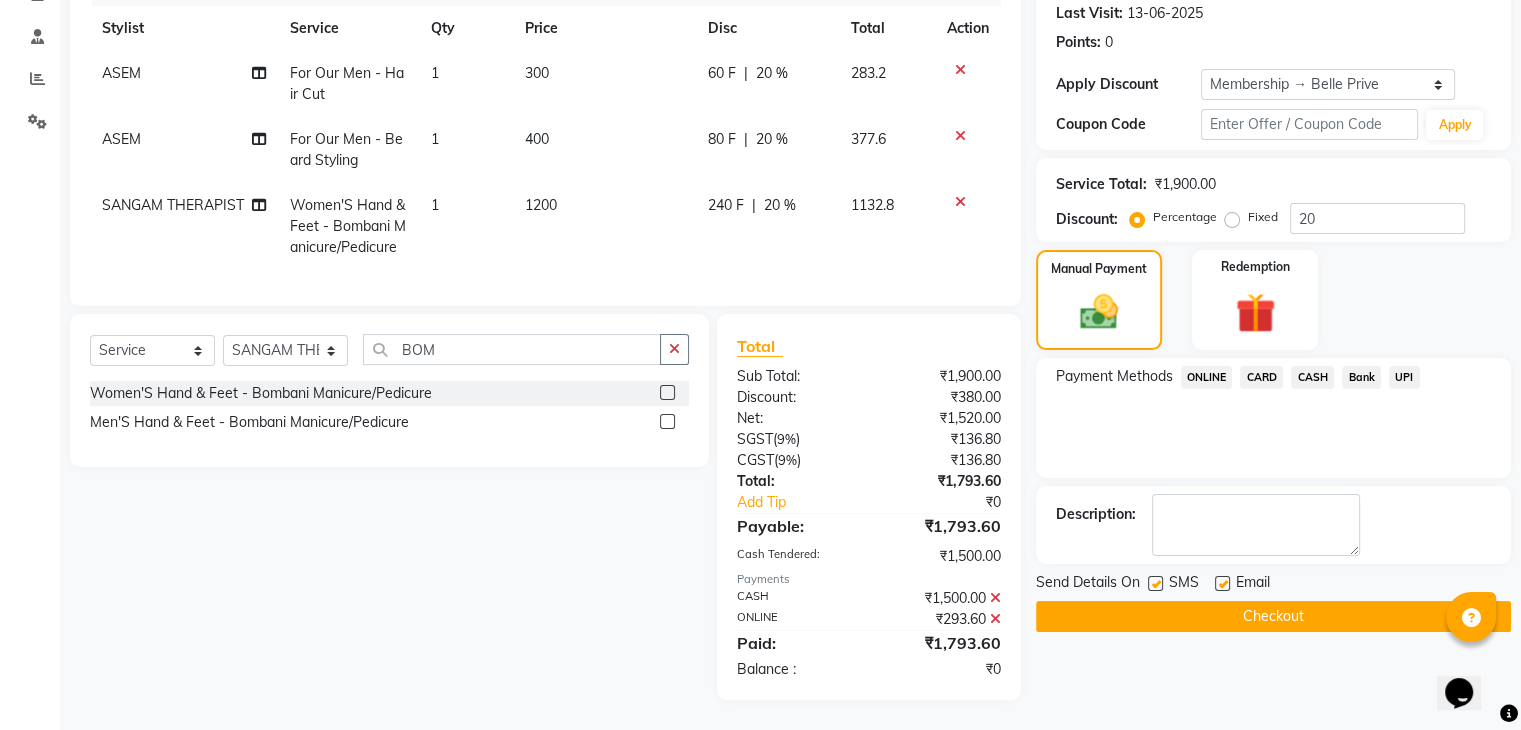 click on "Checkout" 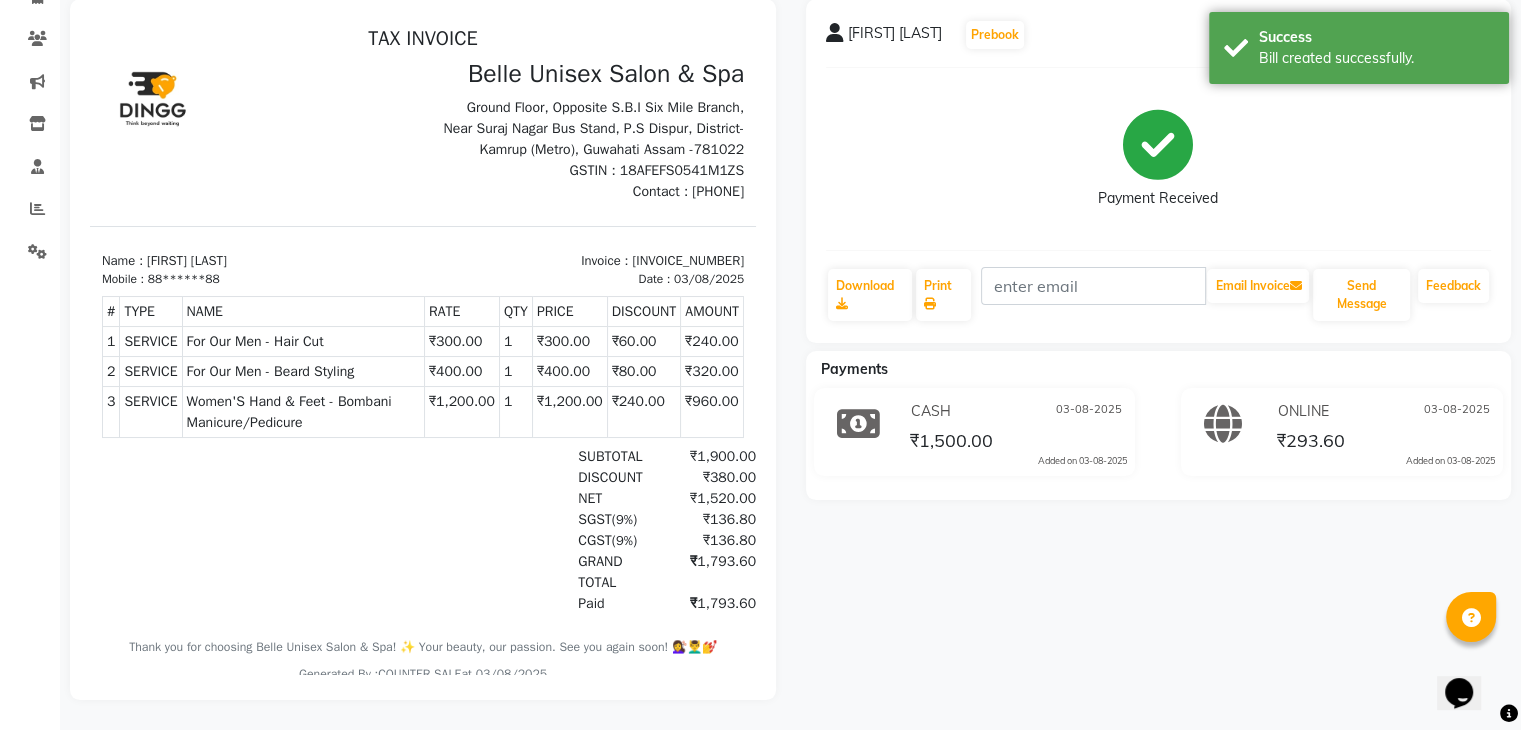 scroll, scrollTop: 164, scrollLeft: 0, axis: vertical 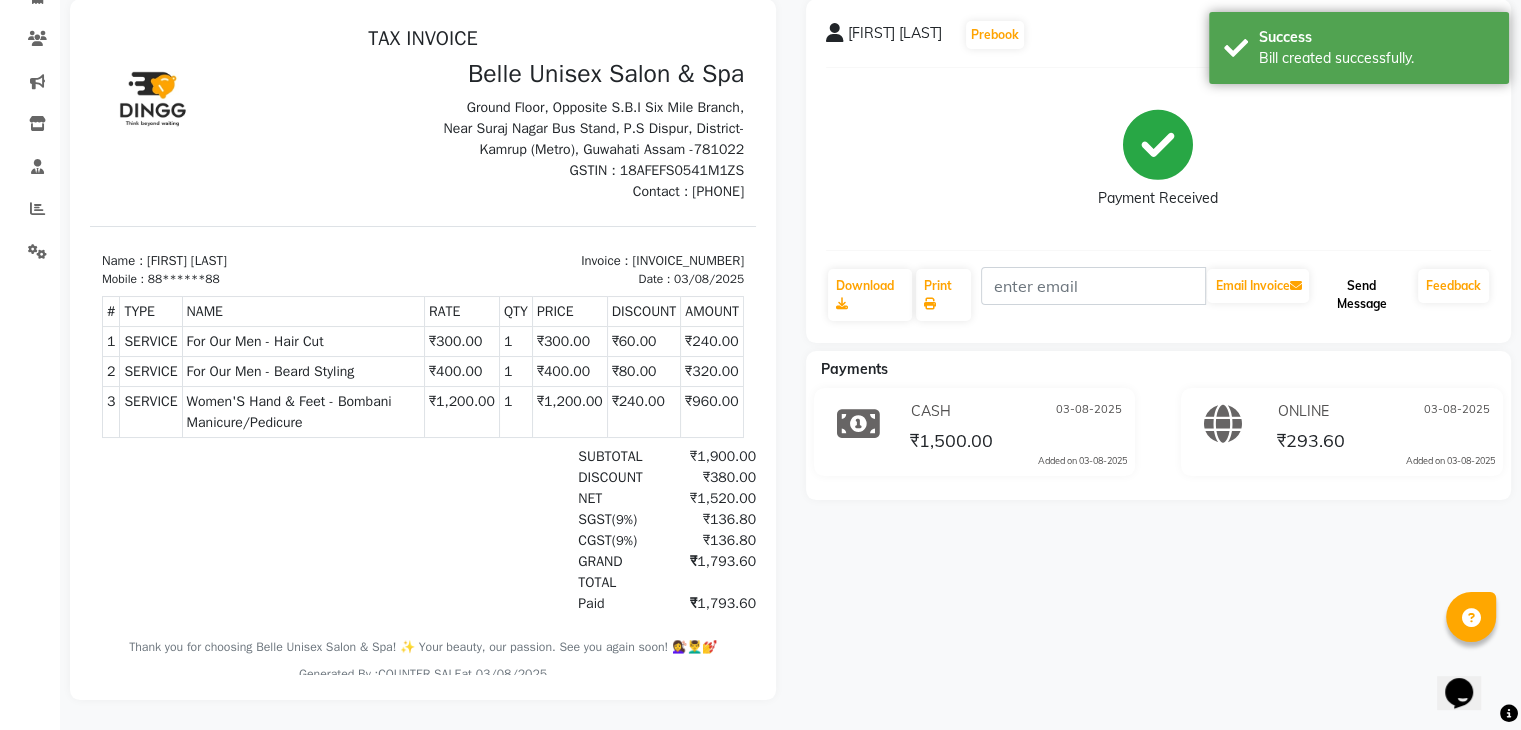click on "Send Message" 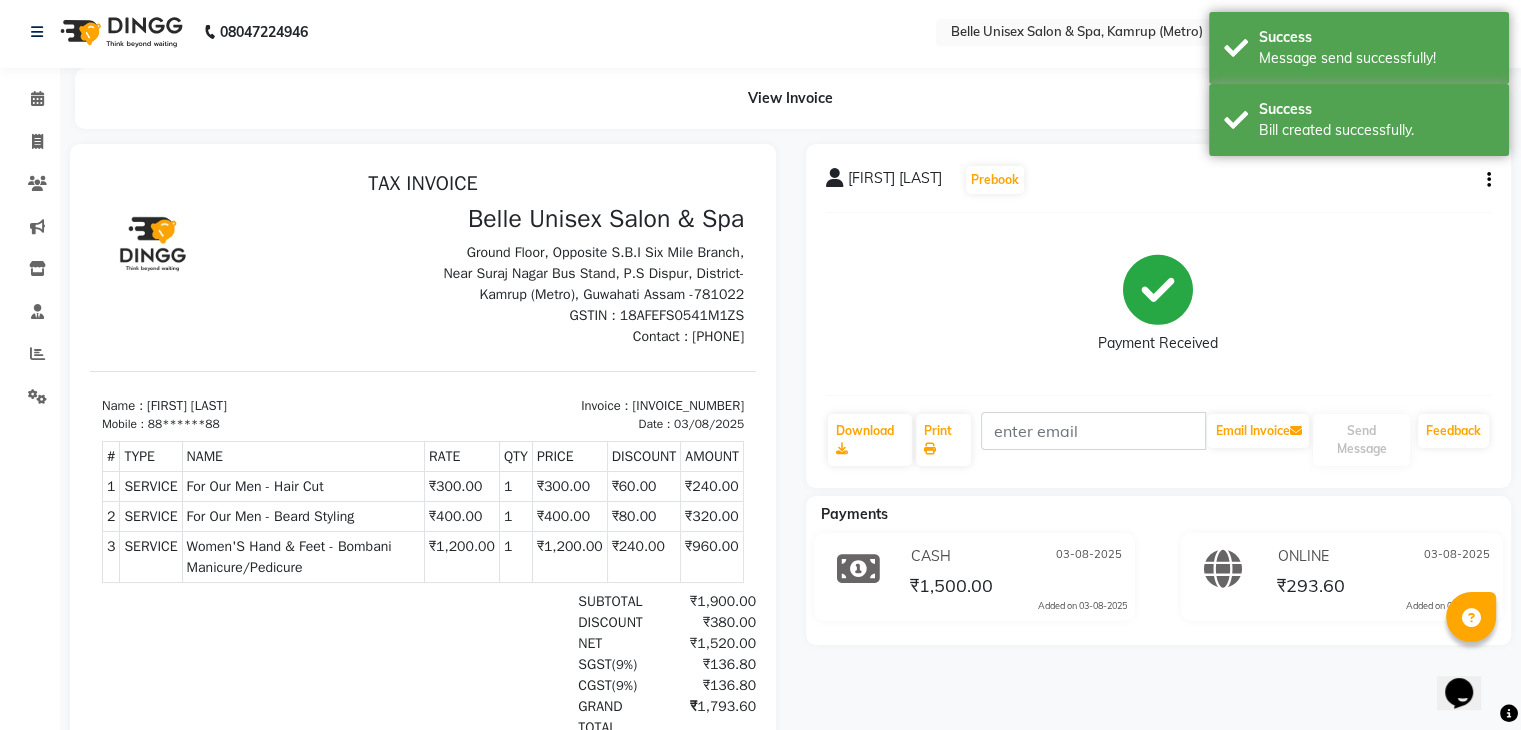 scroll, scrollTop: 0, scrollLeft: 0, axis: both 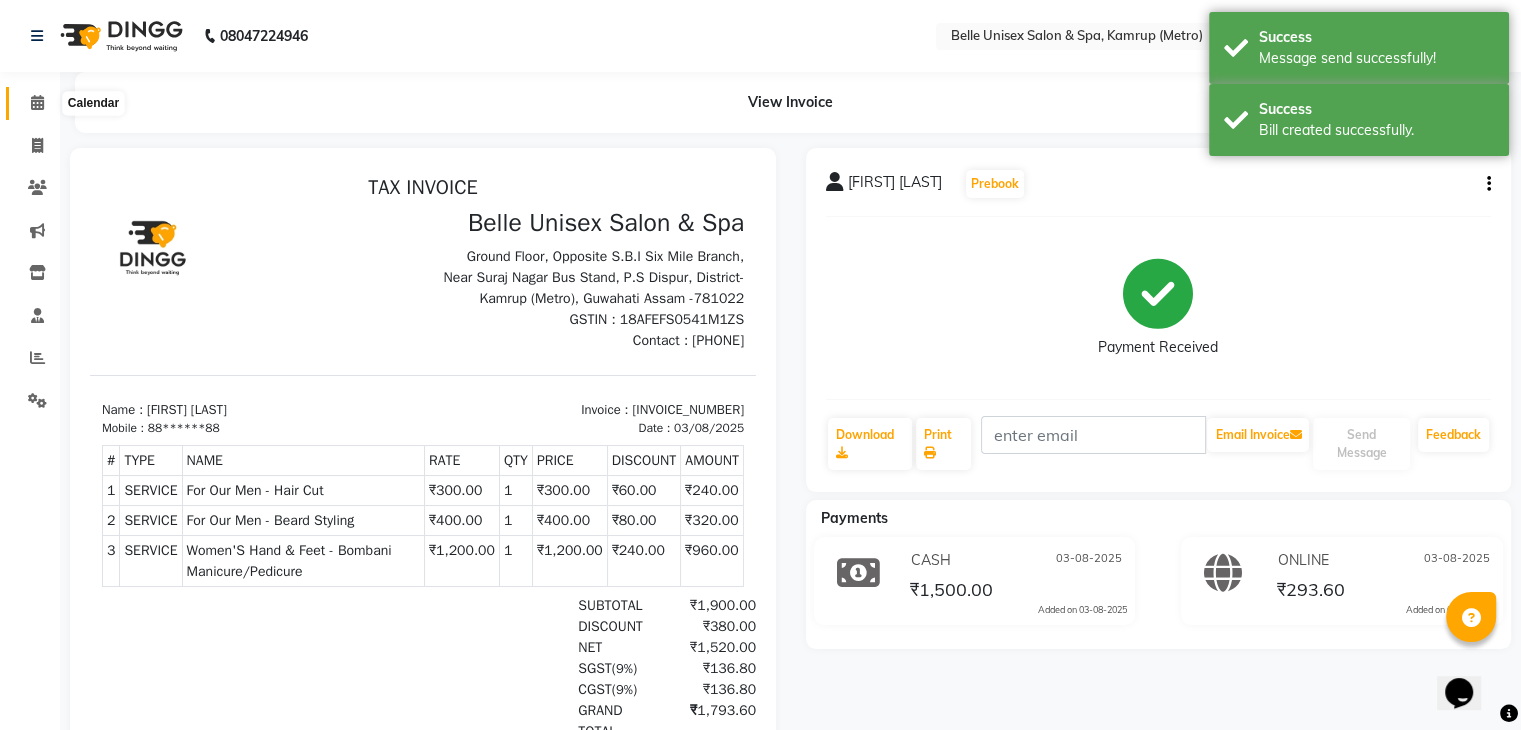 click 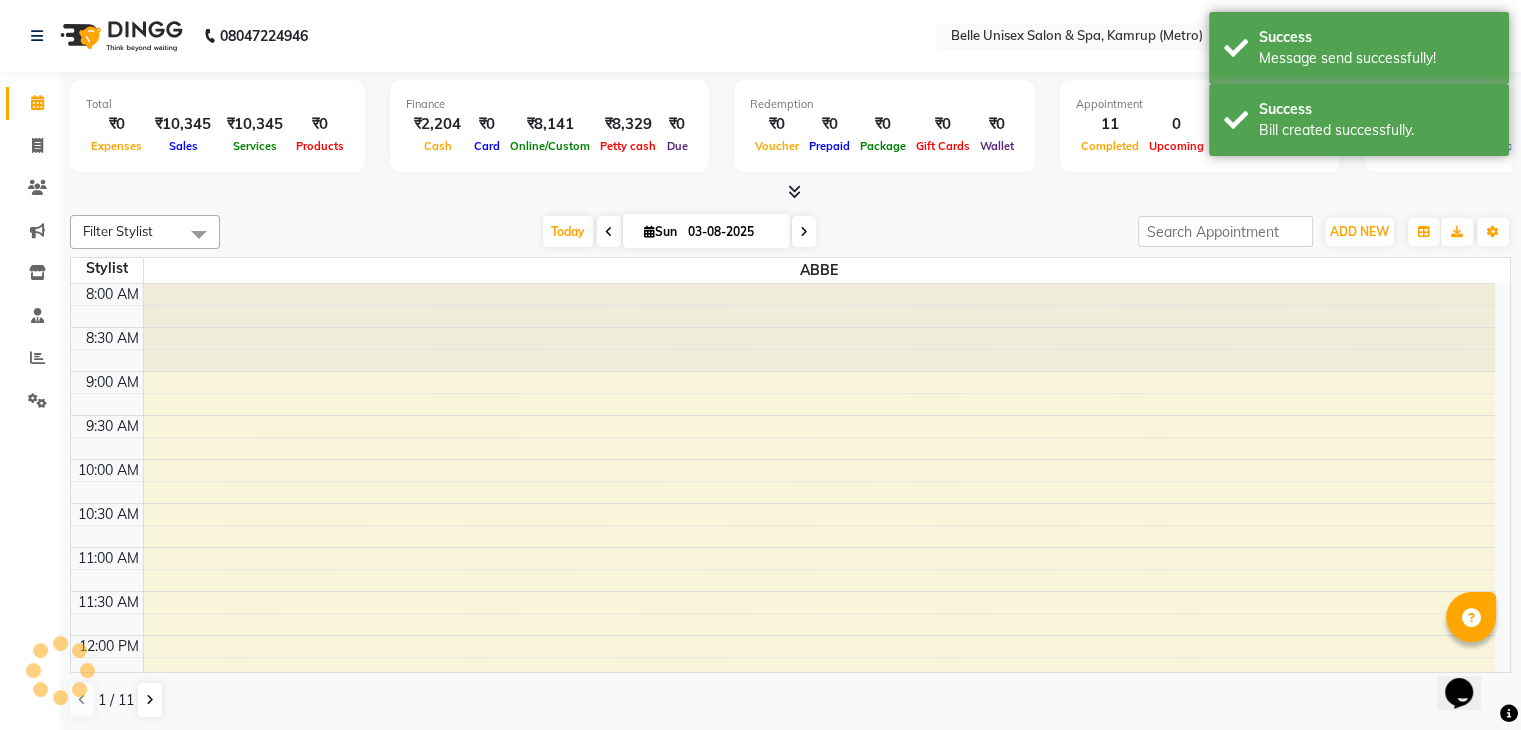 scroll, scrollTop: 0, scrollLeft: 0, axis: both 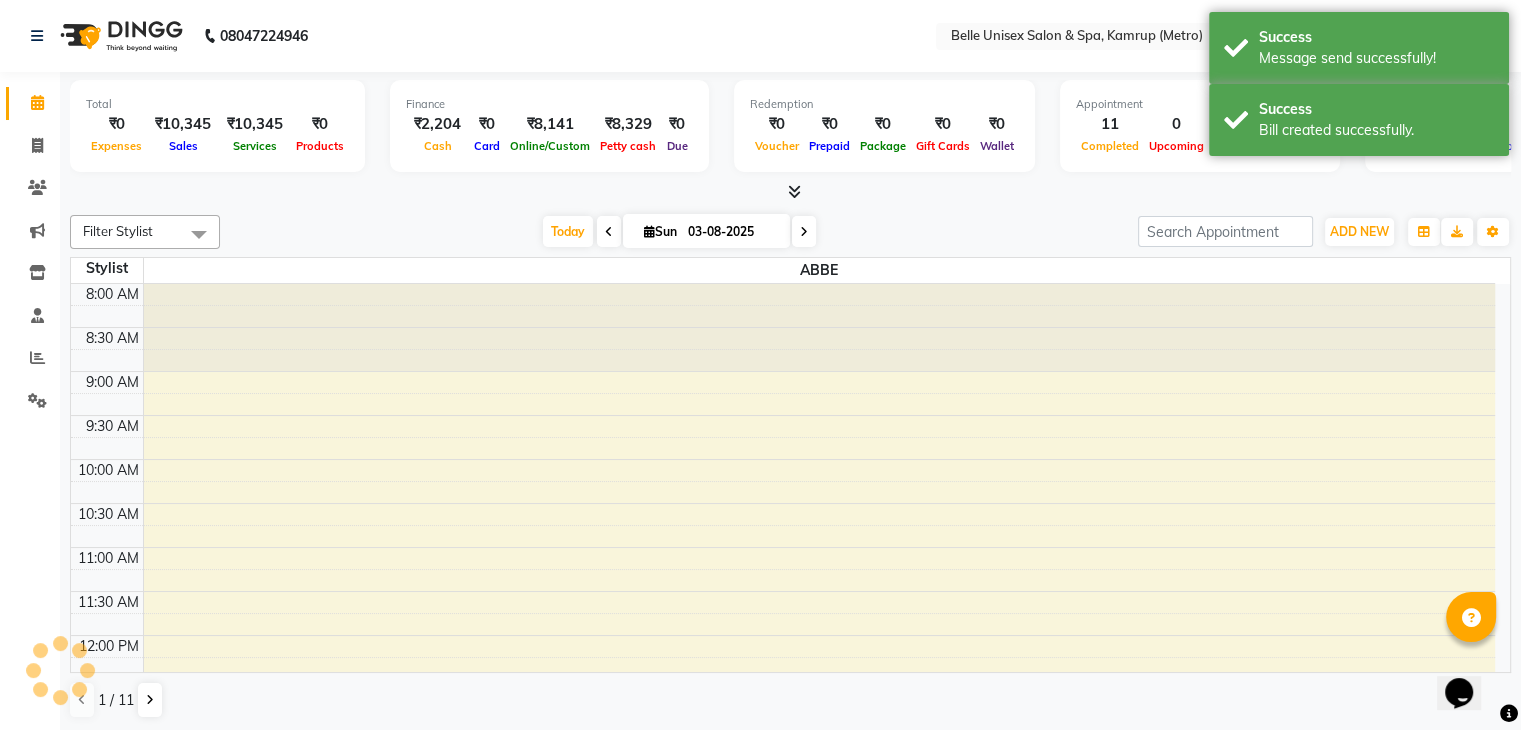 click at bounding box center (790, 192) 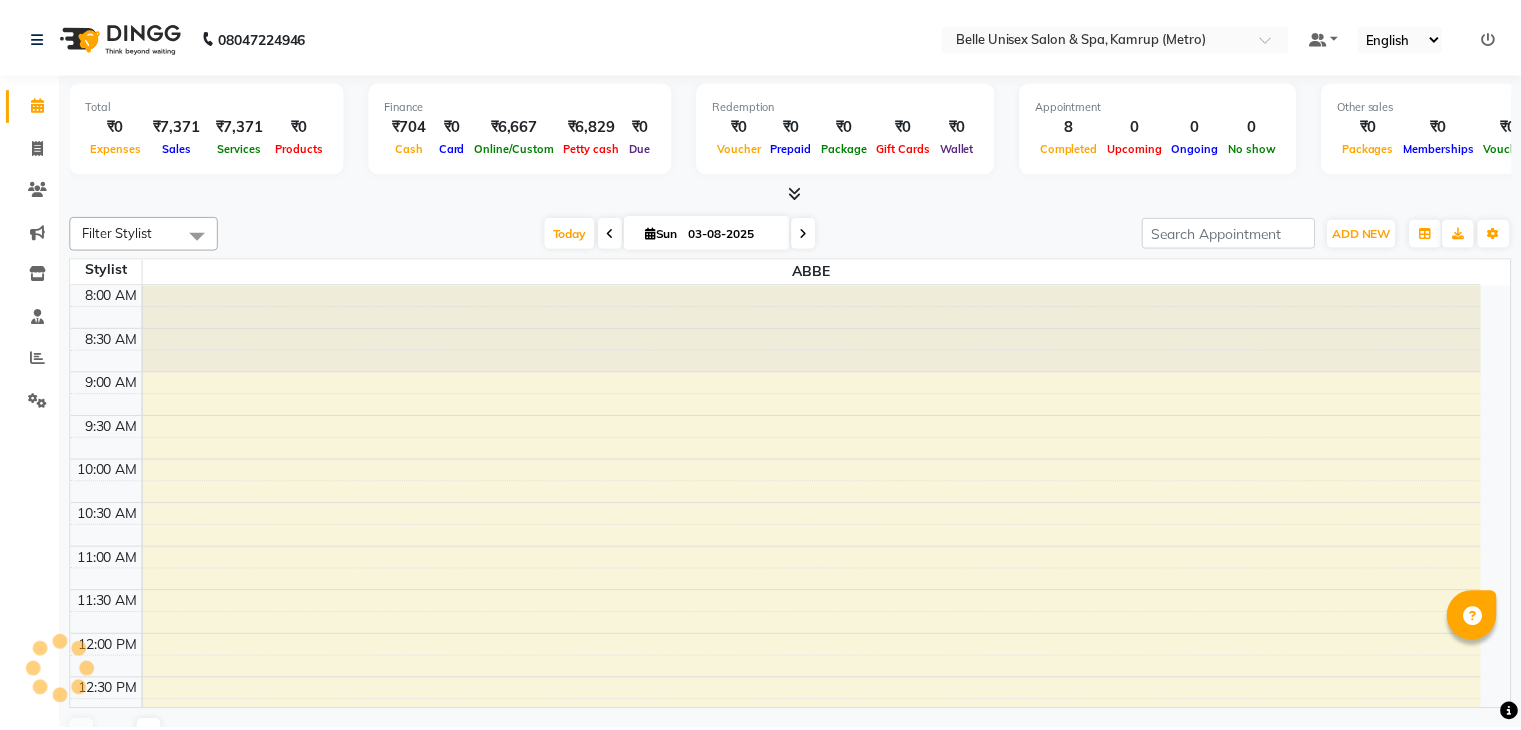 scroll, scrollTop: 0, scrollLeft: 0, axis: both 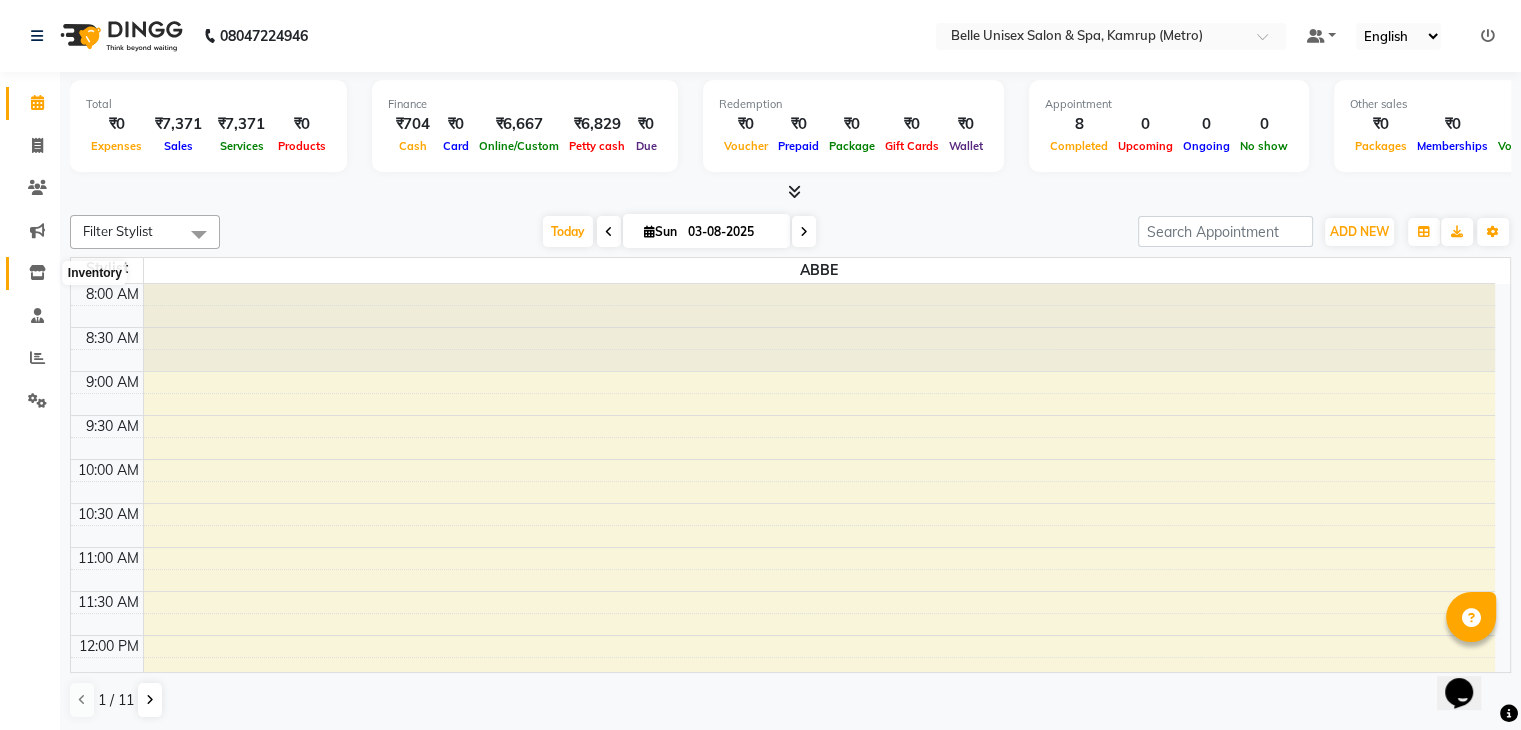 click 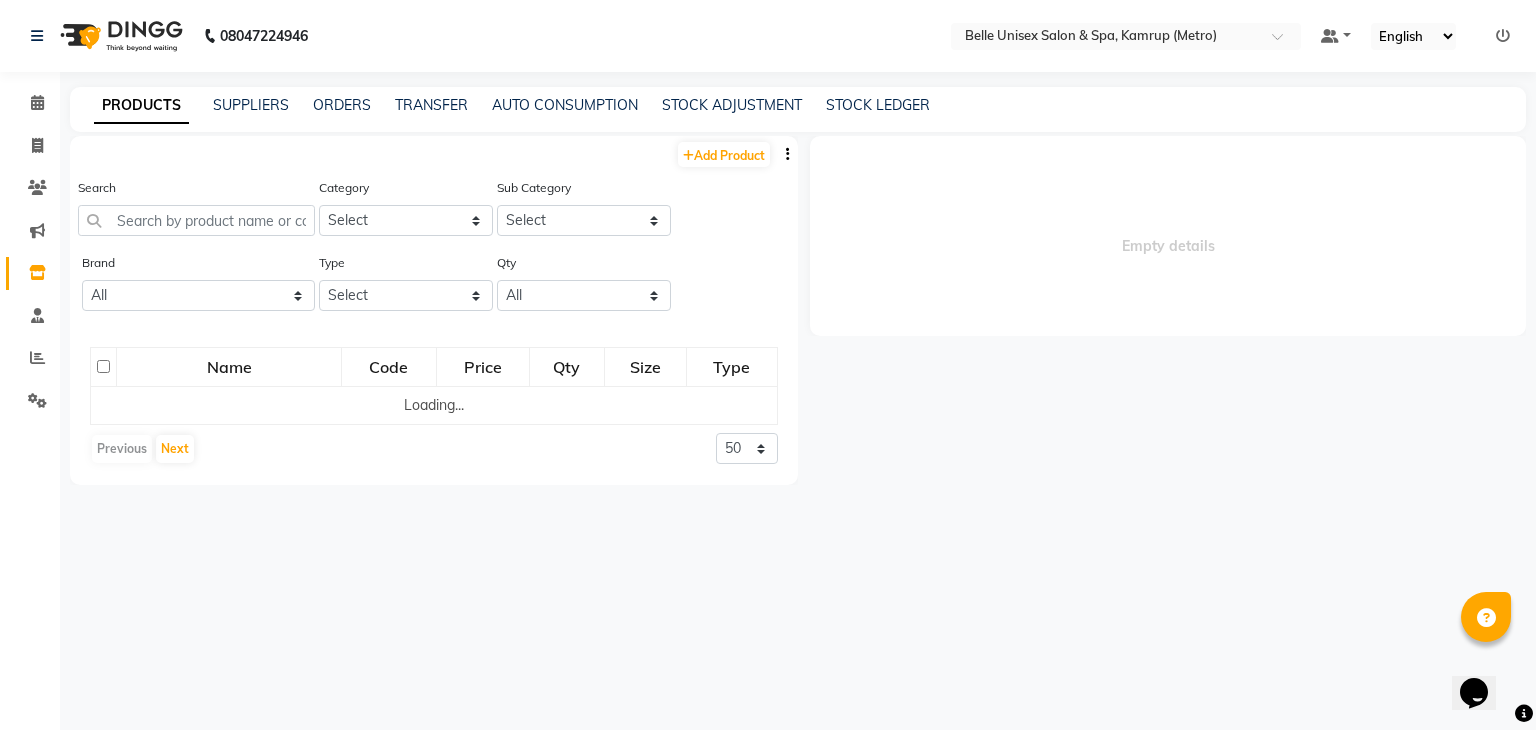 select 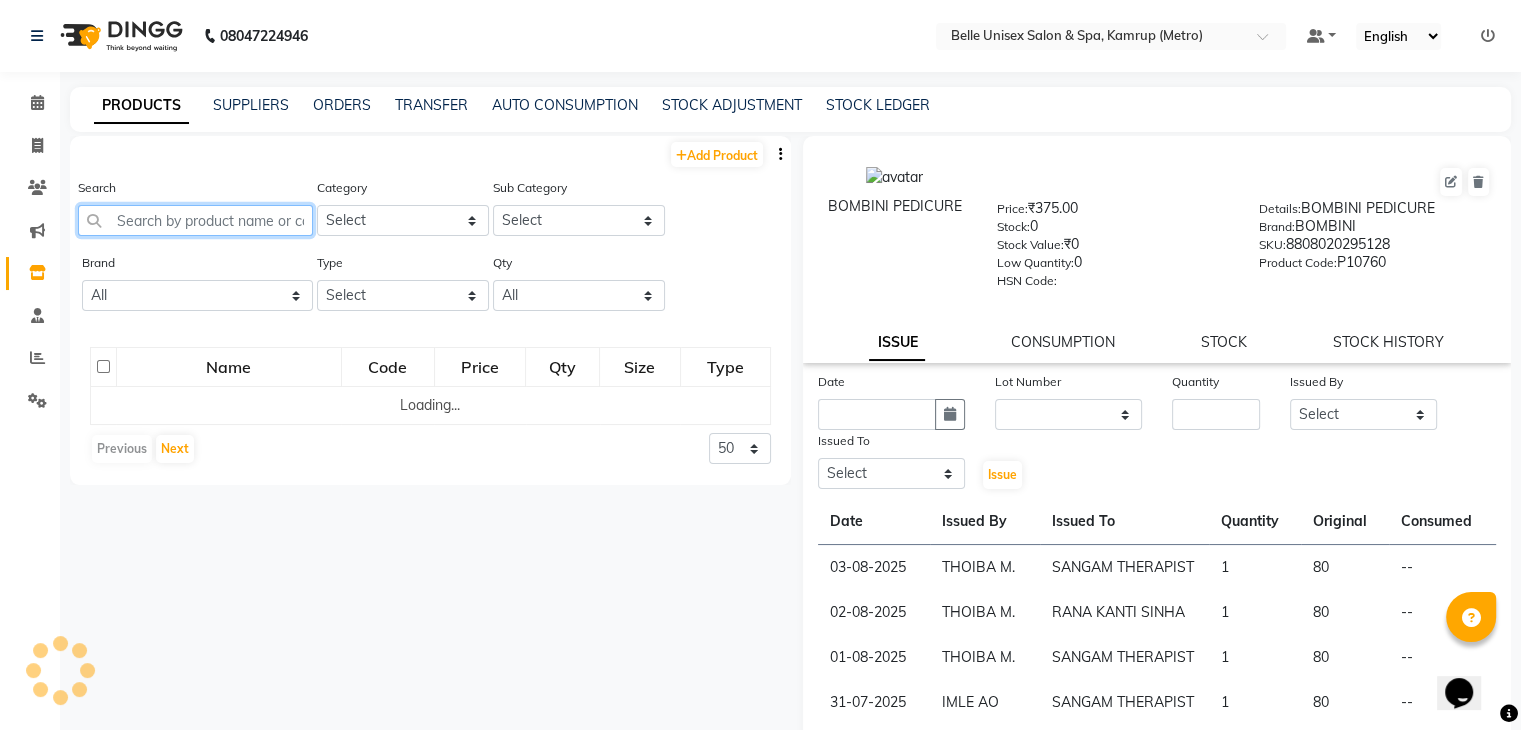click 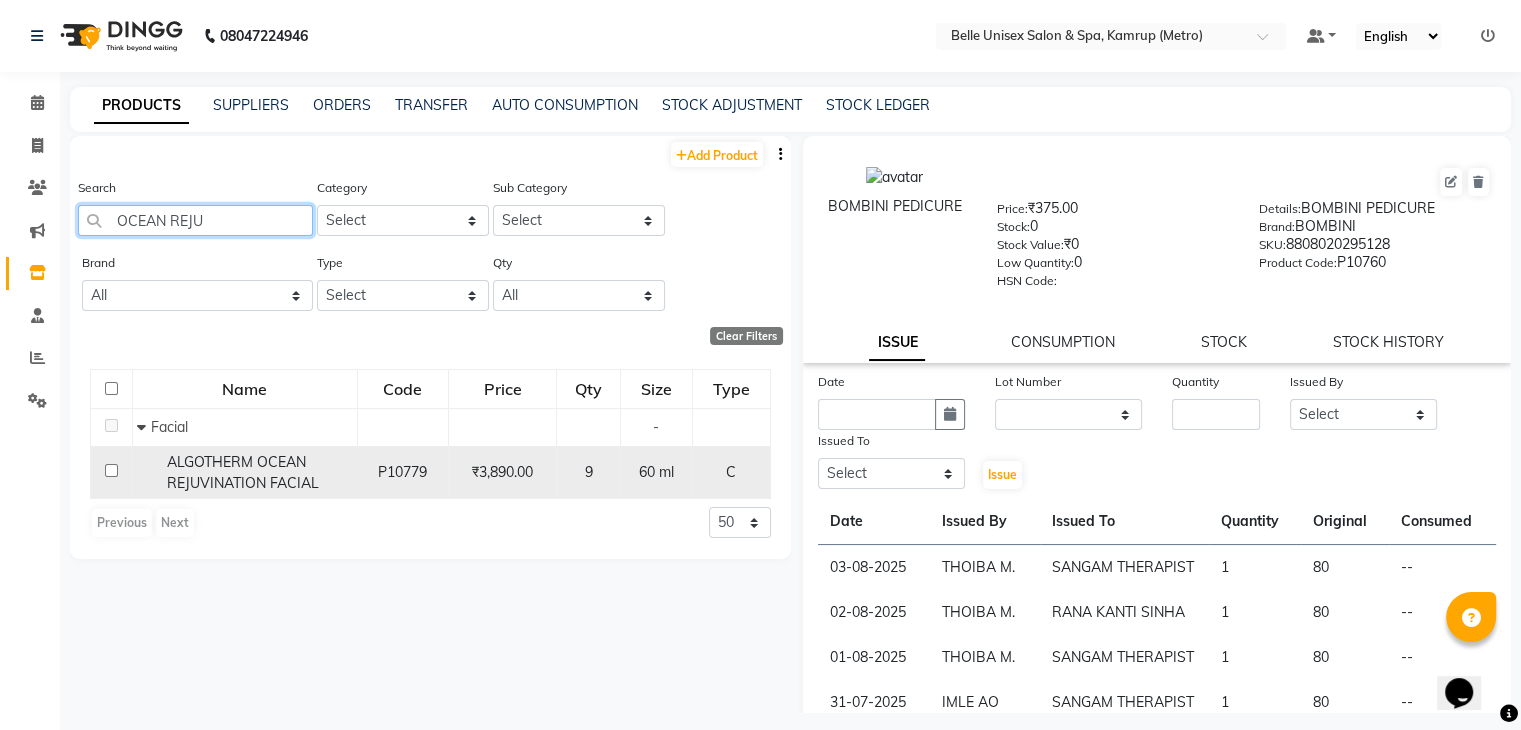 type on "OCEAN REJU" 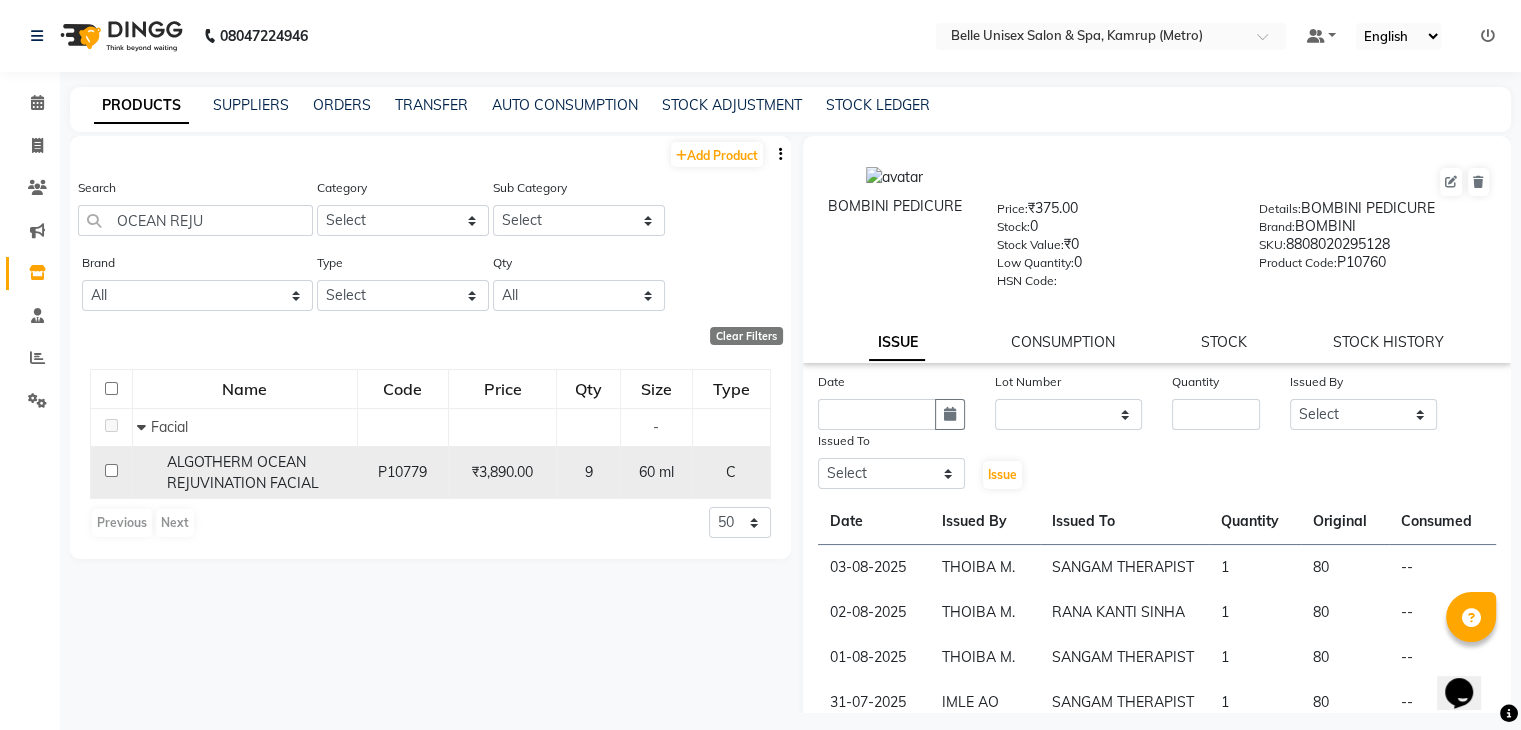 click 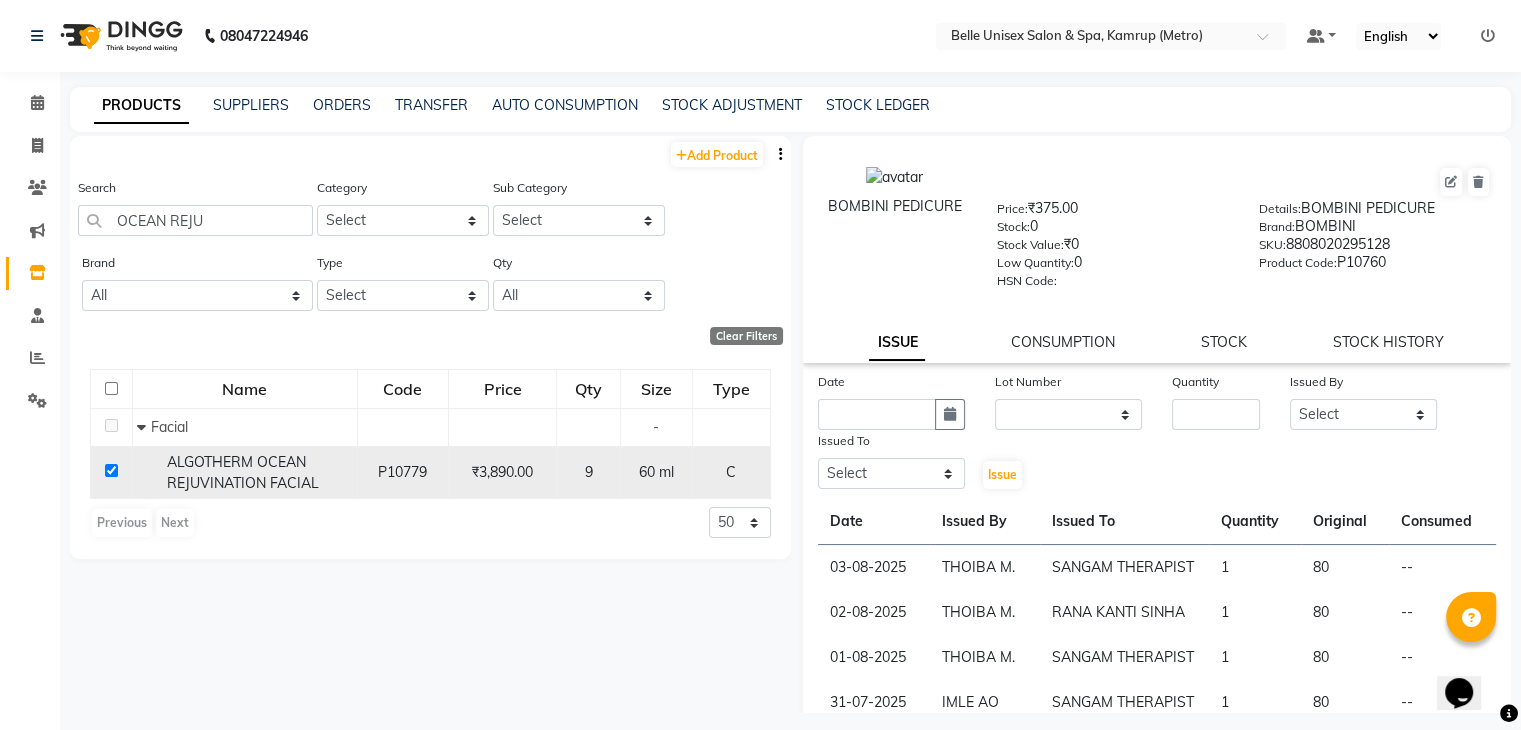 checkbox on "true" 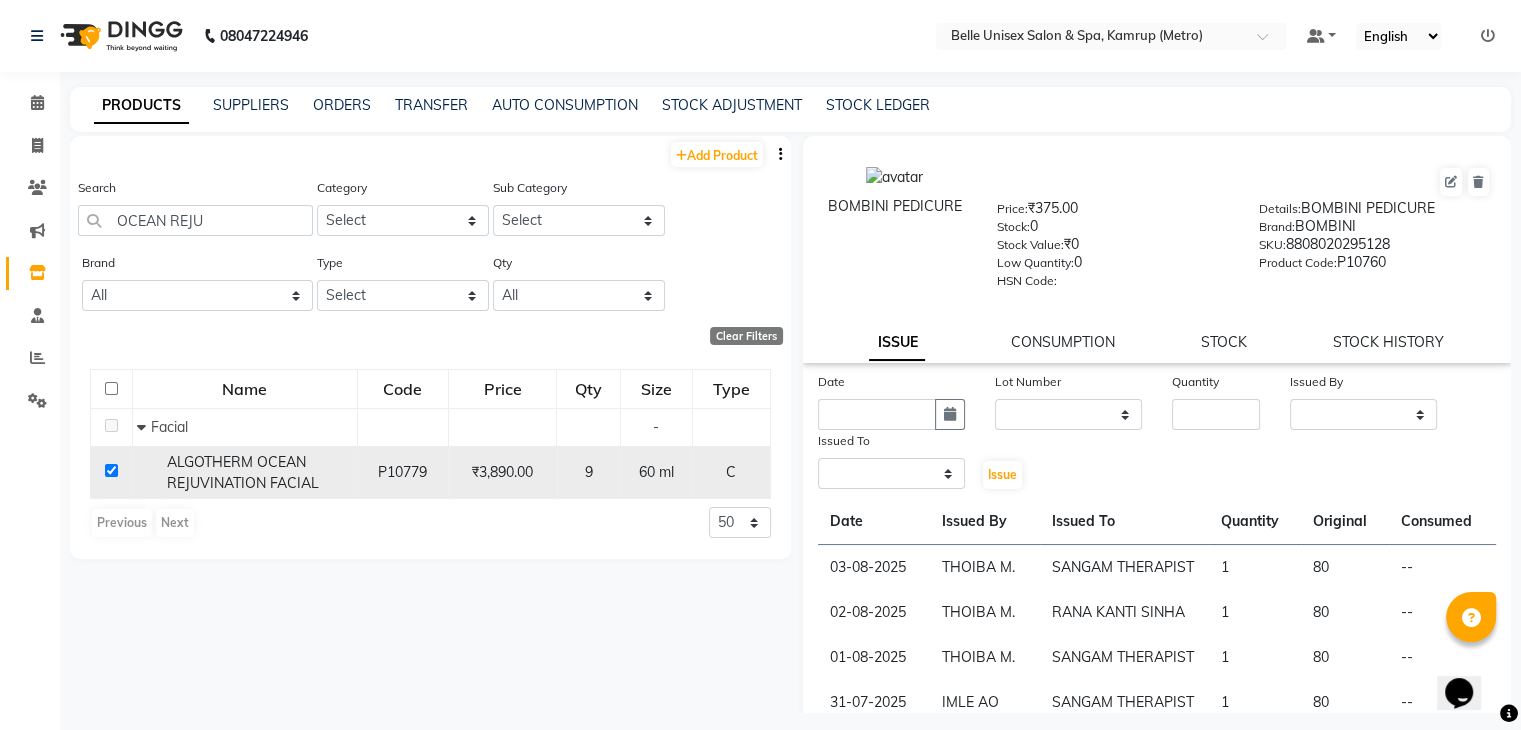 select 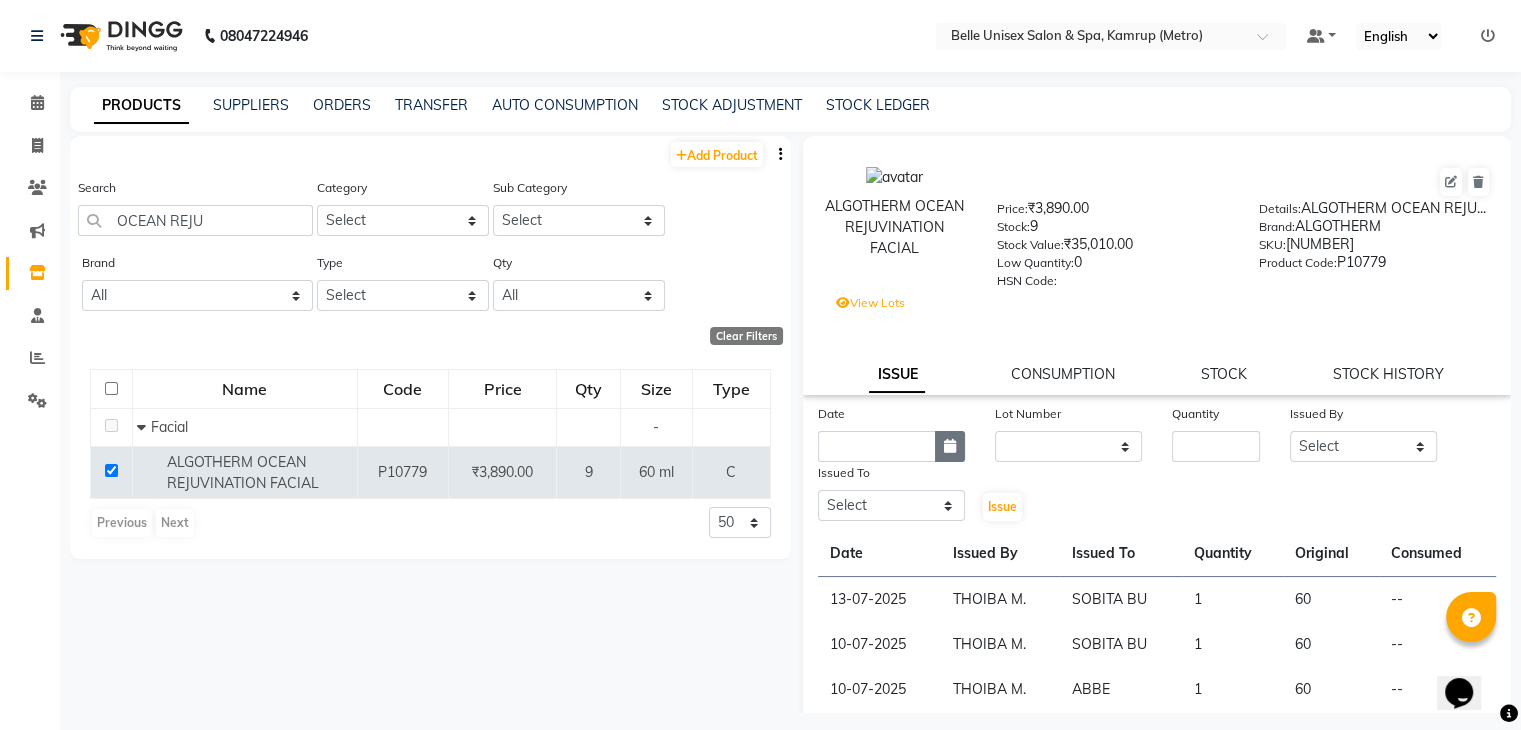 click 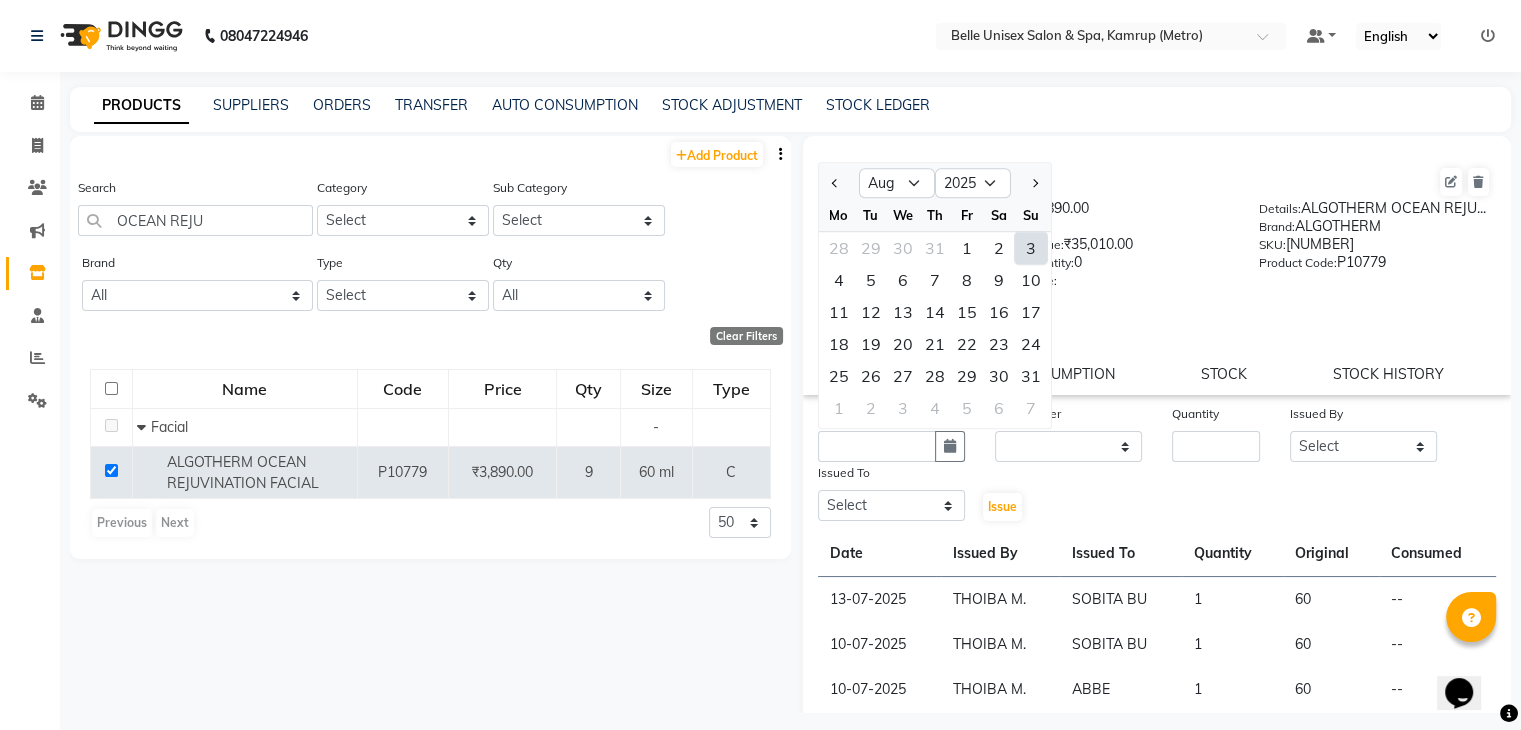 click on "3" 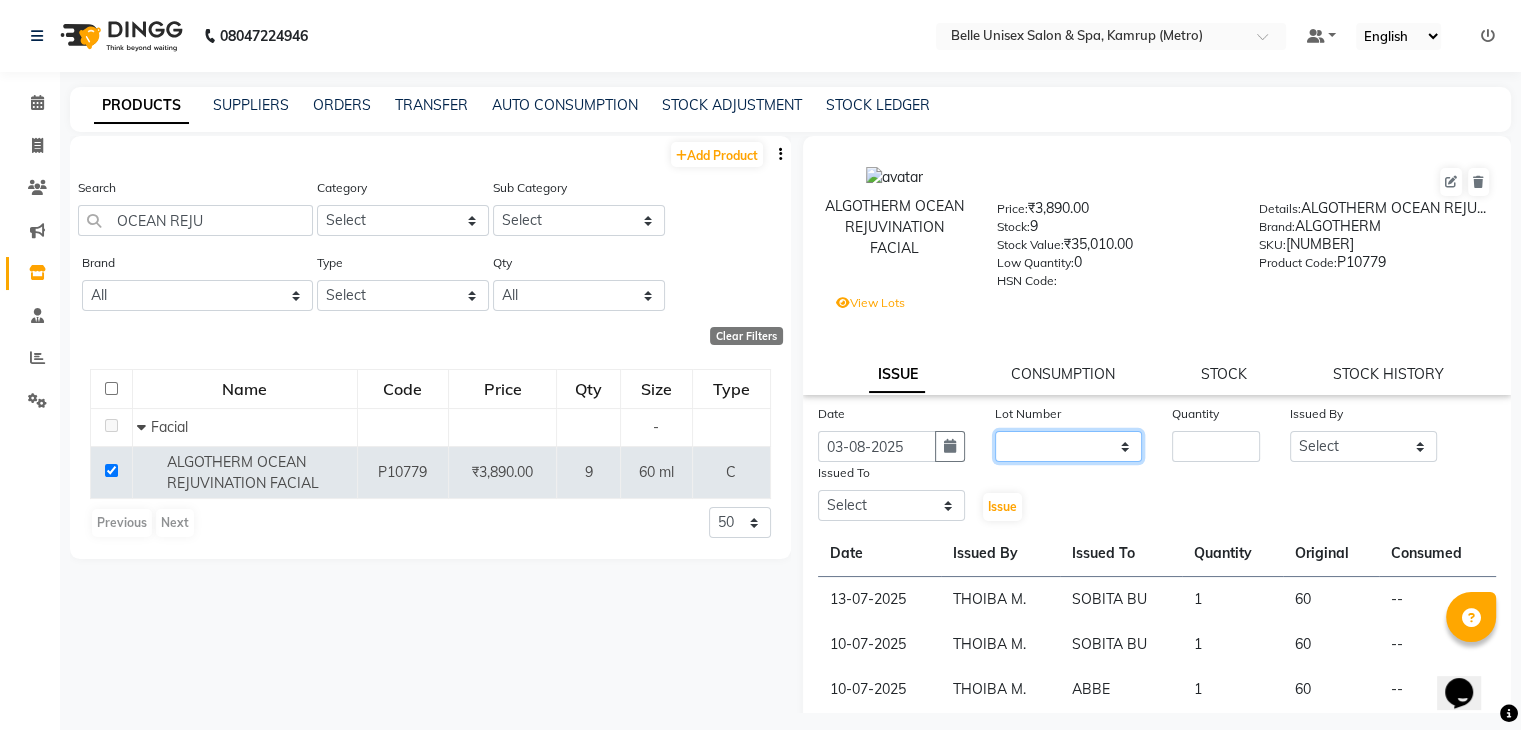 click on "None  / 2027-05-15" 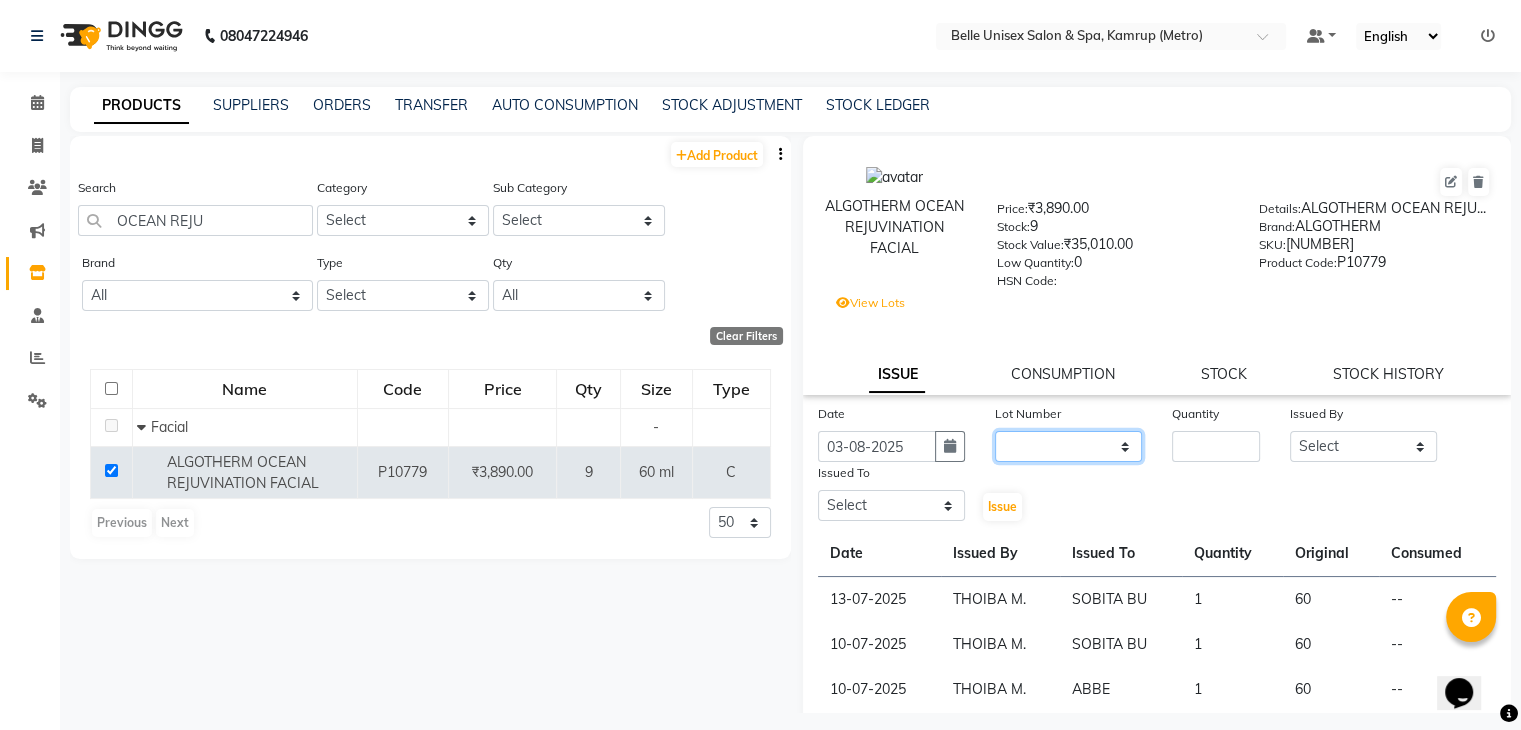 select on "0: null" 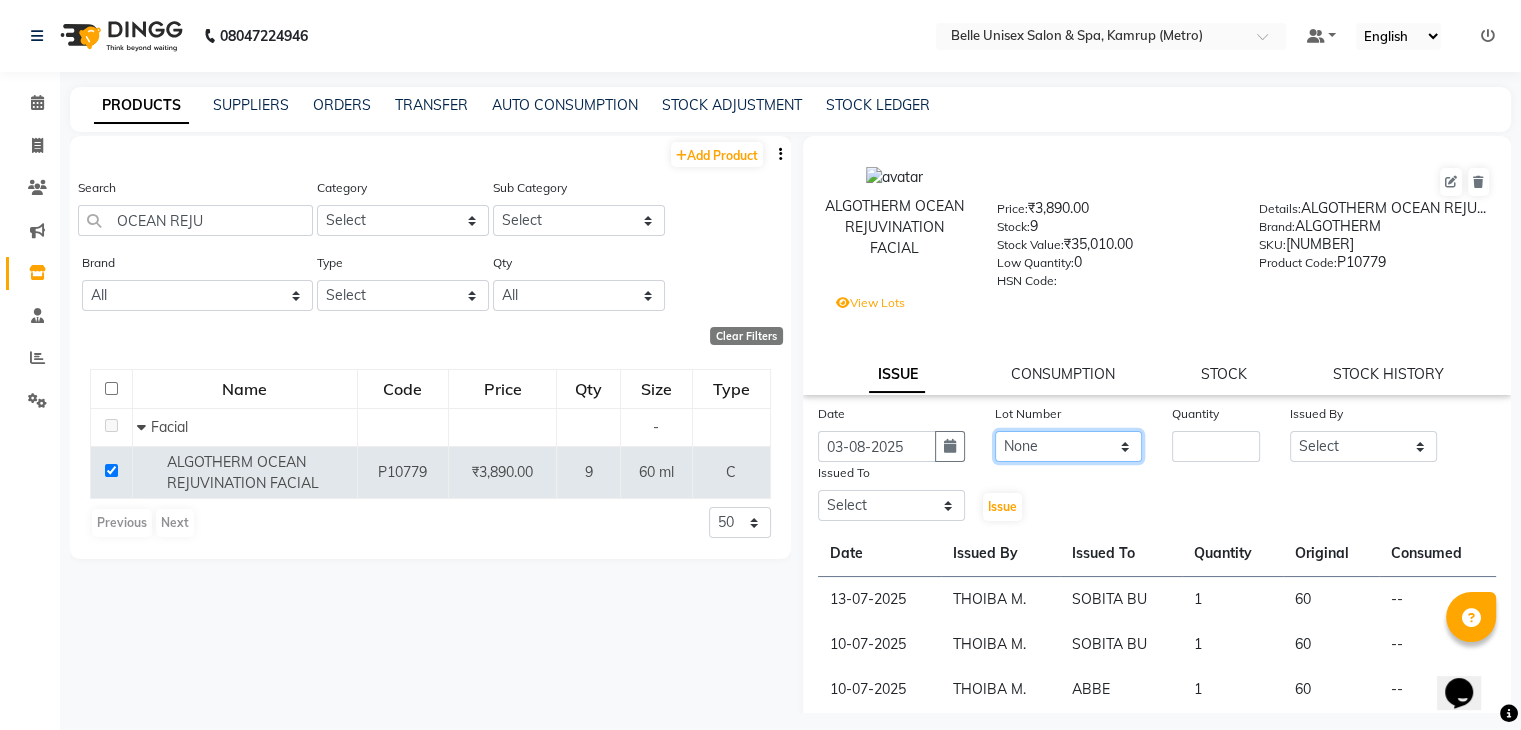 click on "None  / 2027-05-15" 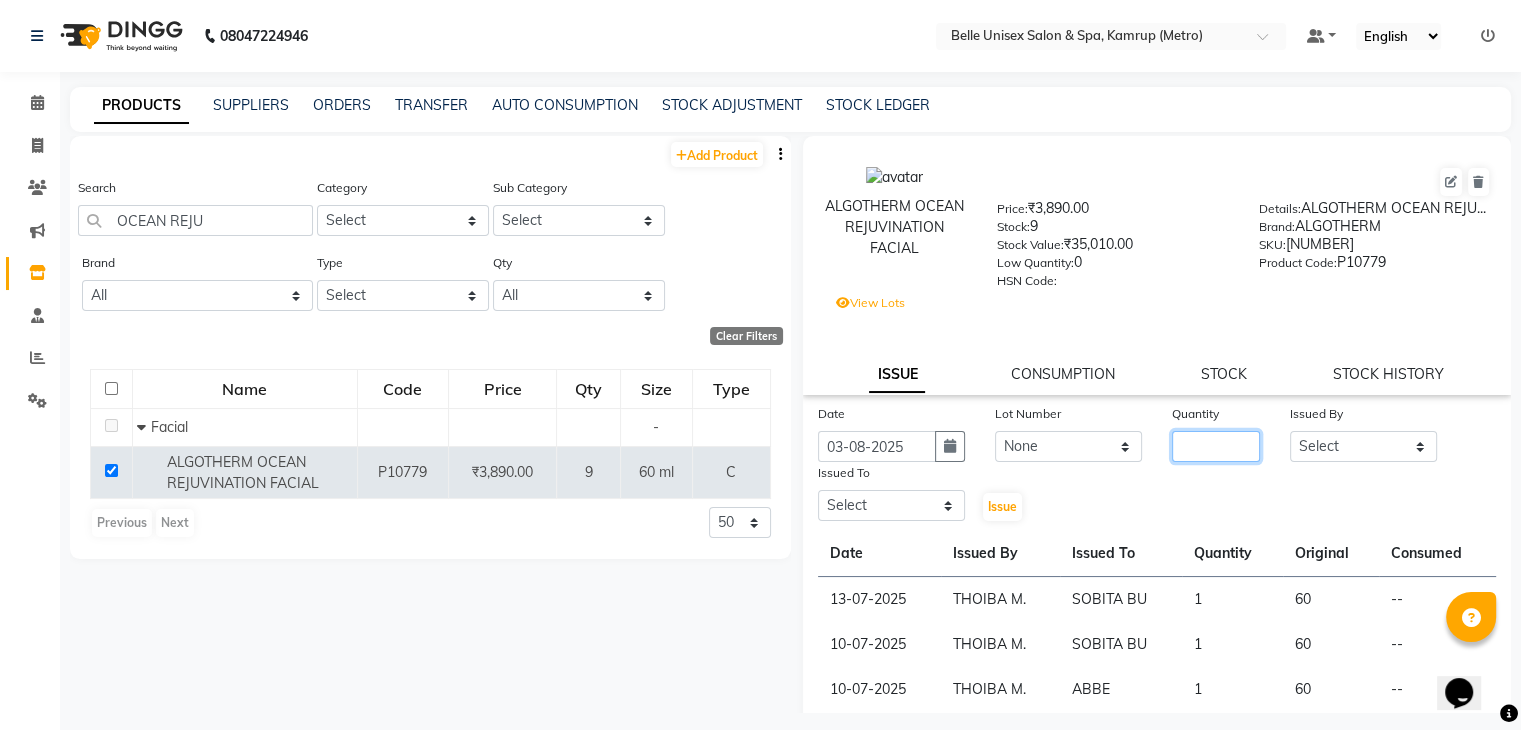click 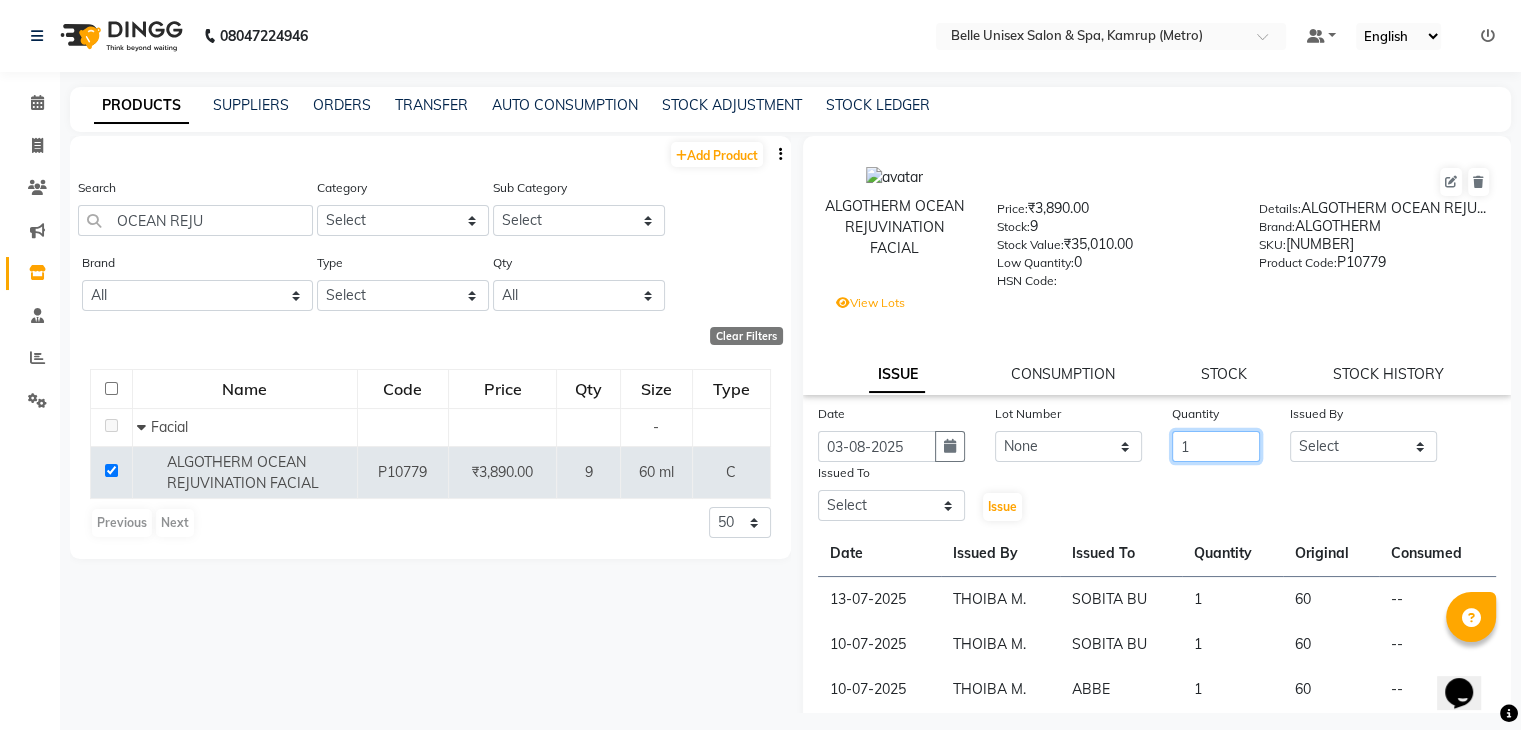type on "1" 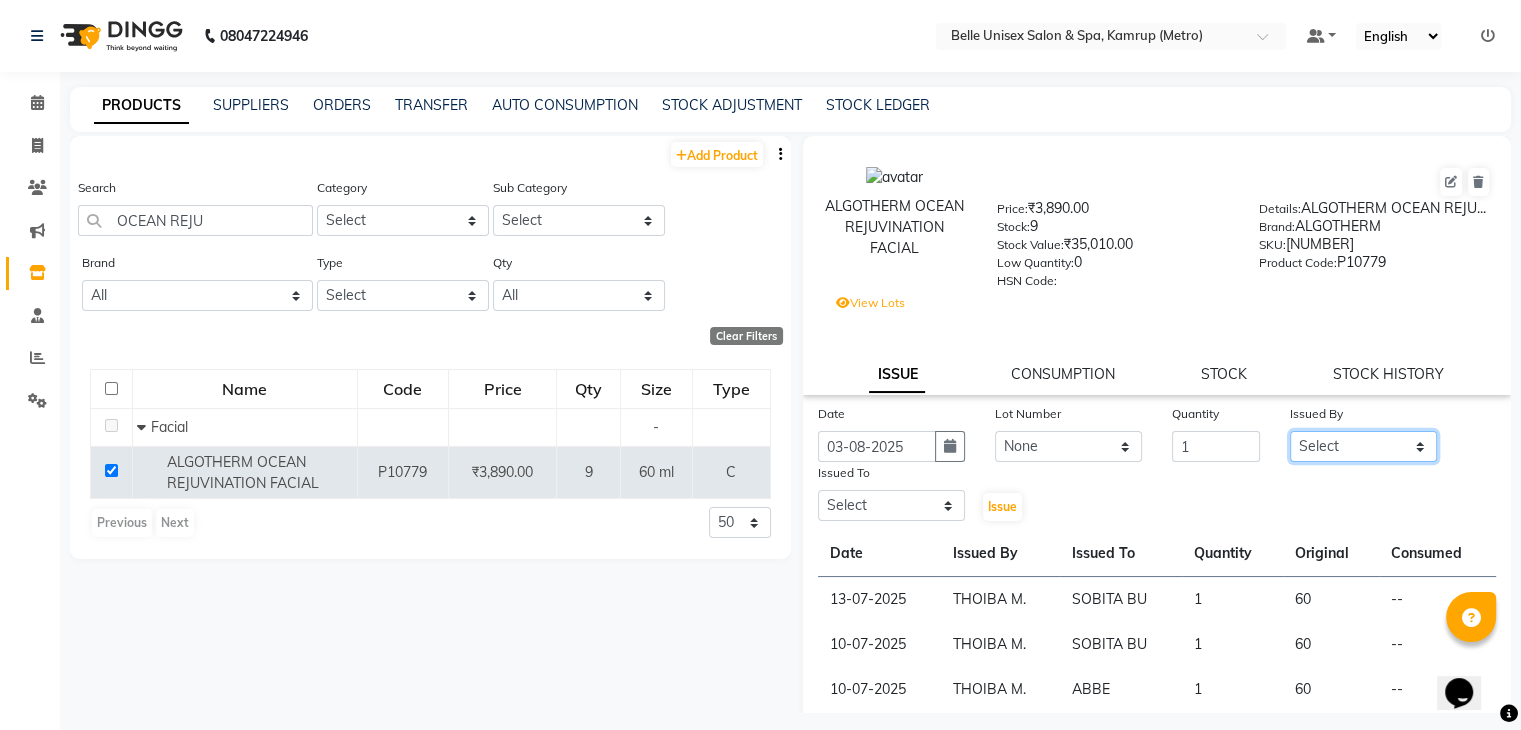 click on "Select ABBE Admin id ALEX UHD  ASEM  COUNTER SALE  IMLE AO JUPITARA(HK) PURNIMA HK  RANA KANTI SINHA   SABEHA SANGAM THERAPIST SOBITA BU THOIBA M." 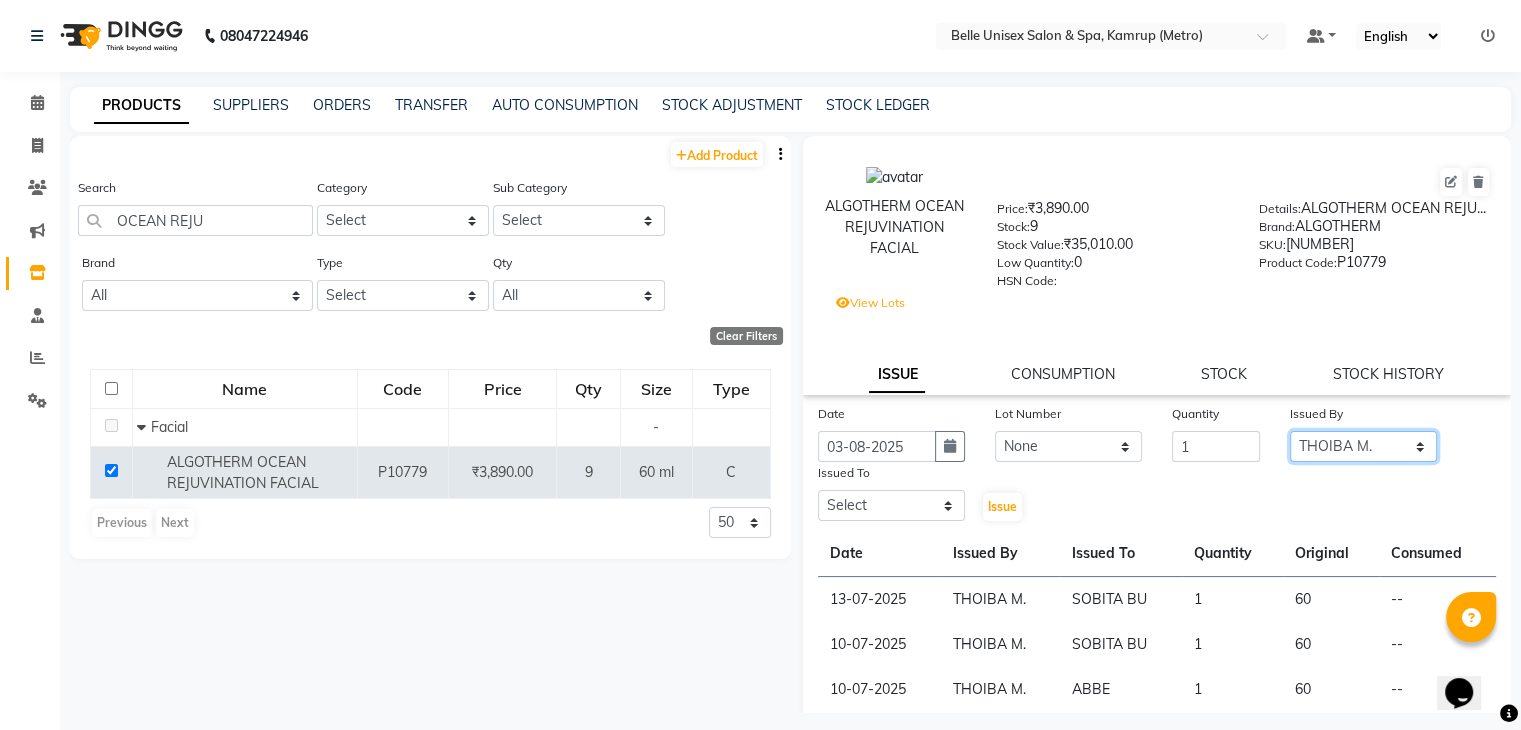 click on "Select ABBE Admin id ALEX UHD  ASEM  COUNTER SALE  IMLE AO JUPITARA(HK) PURNIMA HK  RANA KANTI SINHA   SABEHA SANGAM THERAPIST SOBITA BU THOIBA M." 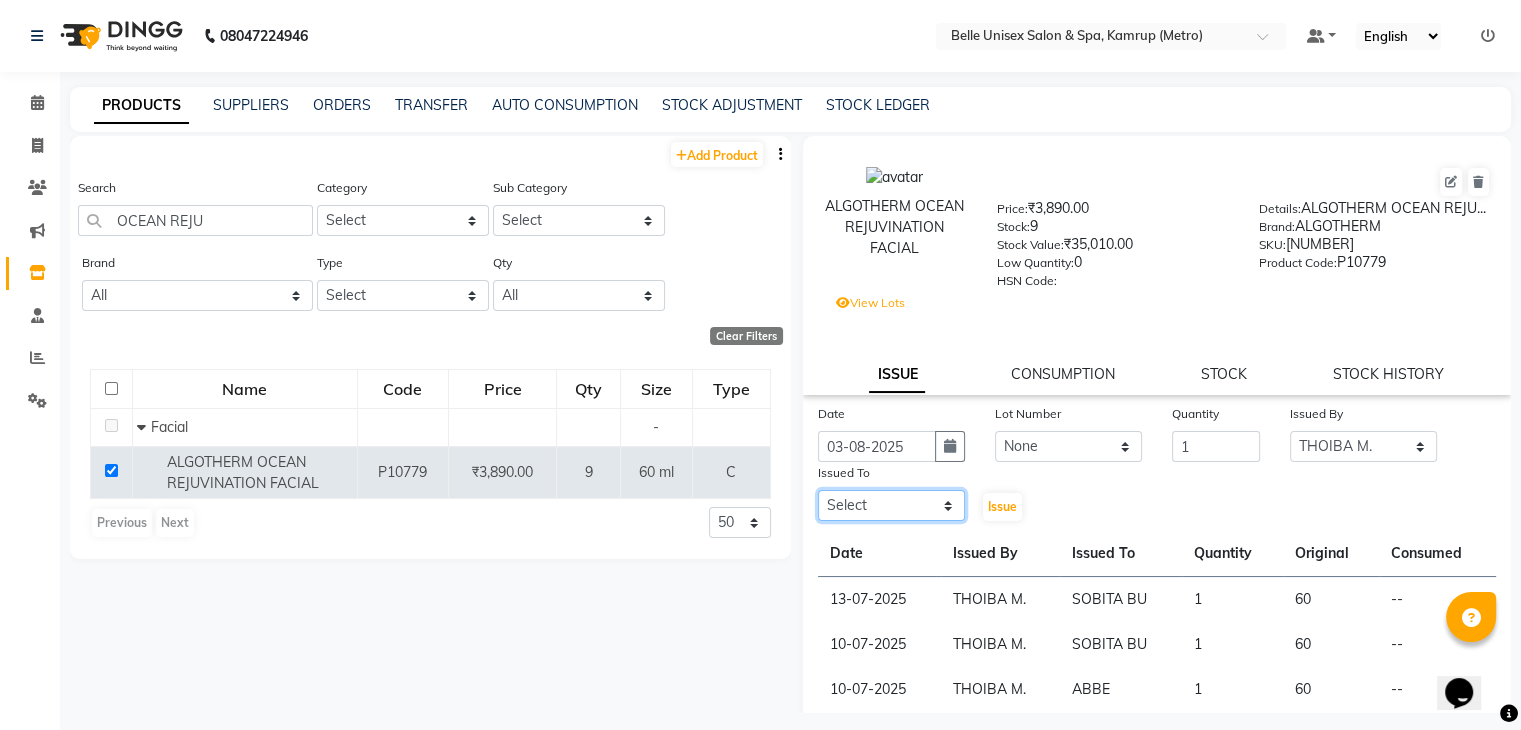 click on "Select ABBE Admin id ALEX UHD  ASEM  COUNTER SALE  IMLE AO JUPITARA(HK) PURNIMA HK  RANA KANTI SINHA   SABEHA SANGAM THERAPIST SOBITA BU THOIBA M." 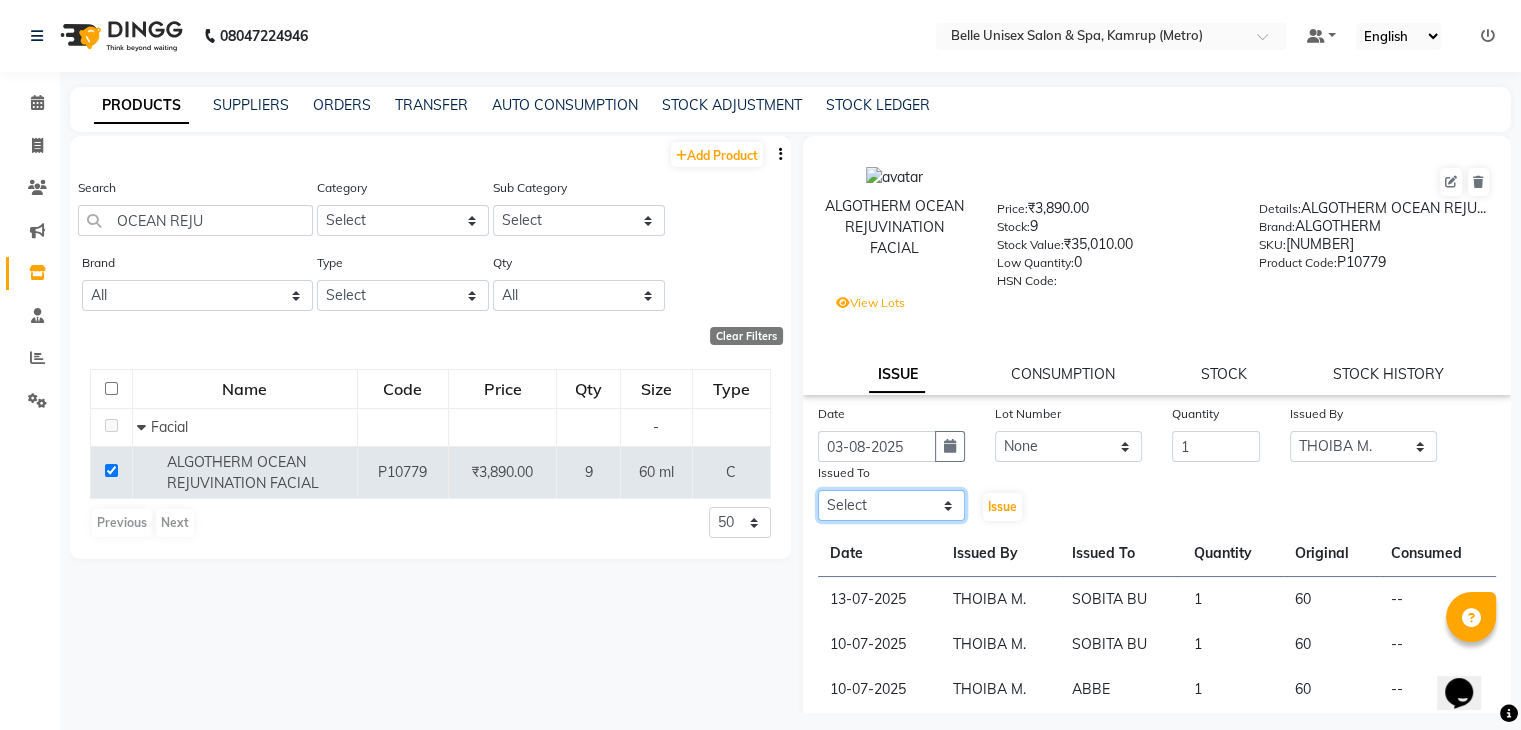 select on "83129" 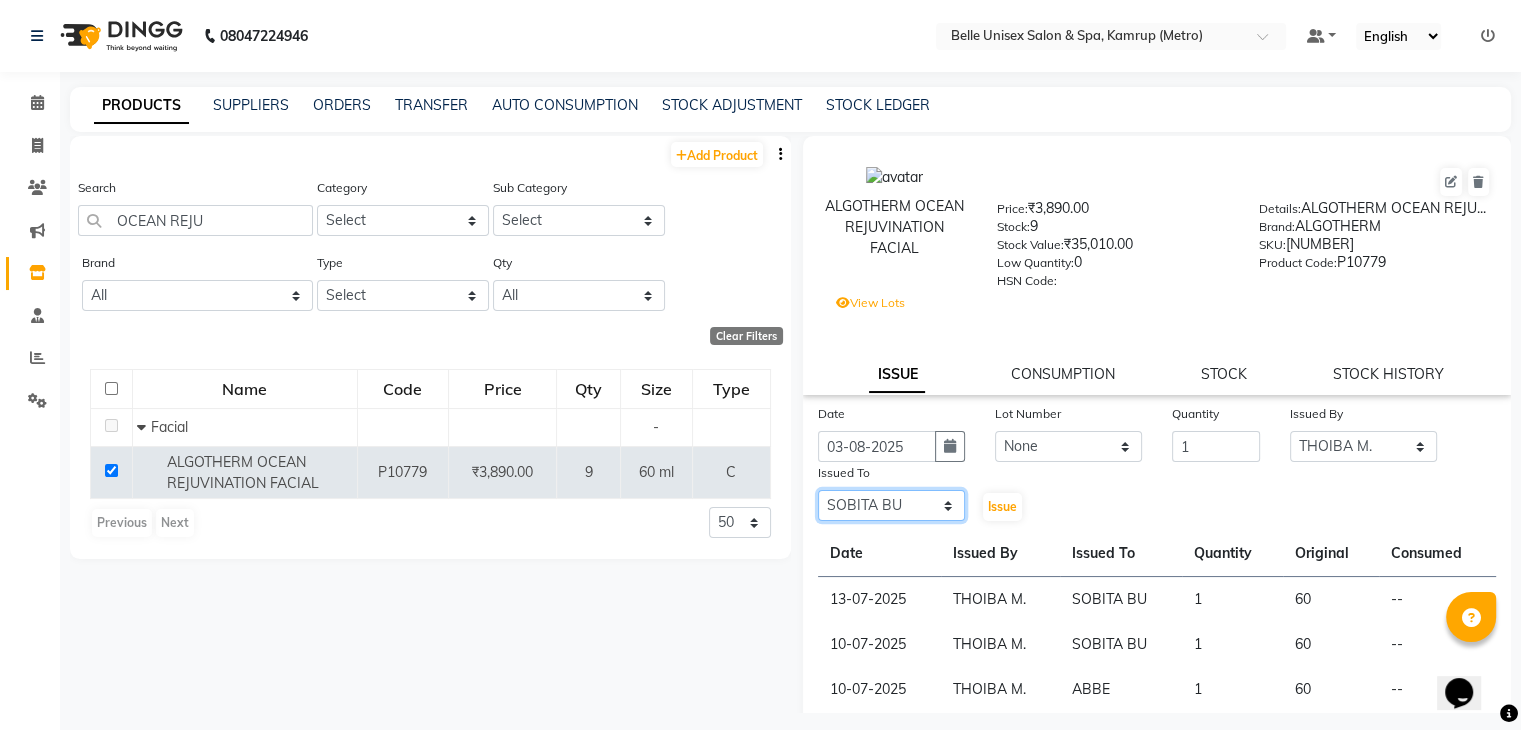 click on "Select ABBE Admin id ALEX UHD  ASEM  COUNTER SALE  IMLE AO JUPITARA(HK) PURNIMA HK  RANA KANTI SINHA   SABEHA SANGAM THERAPIST SOBITA BU THOIBA M." 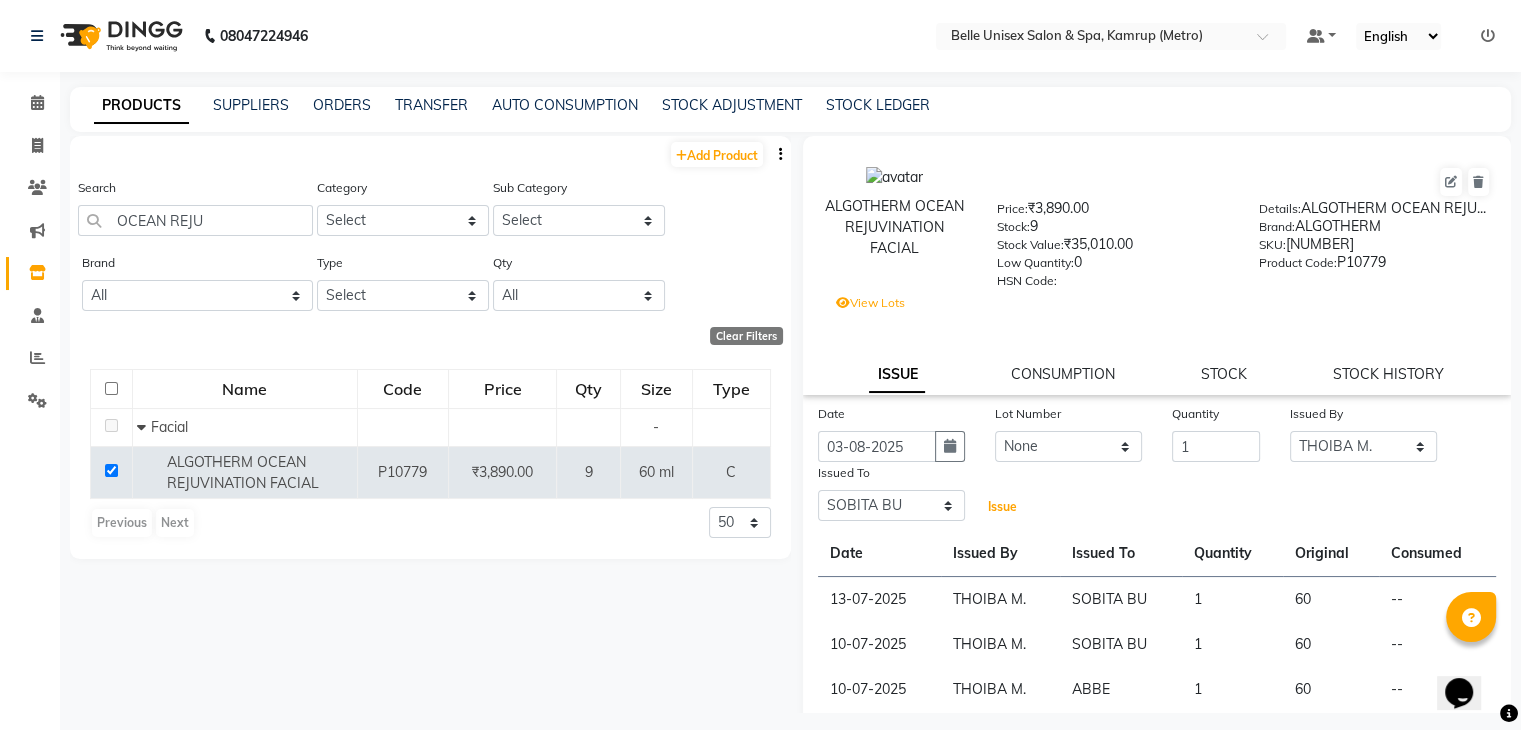 click on "Issue" 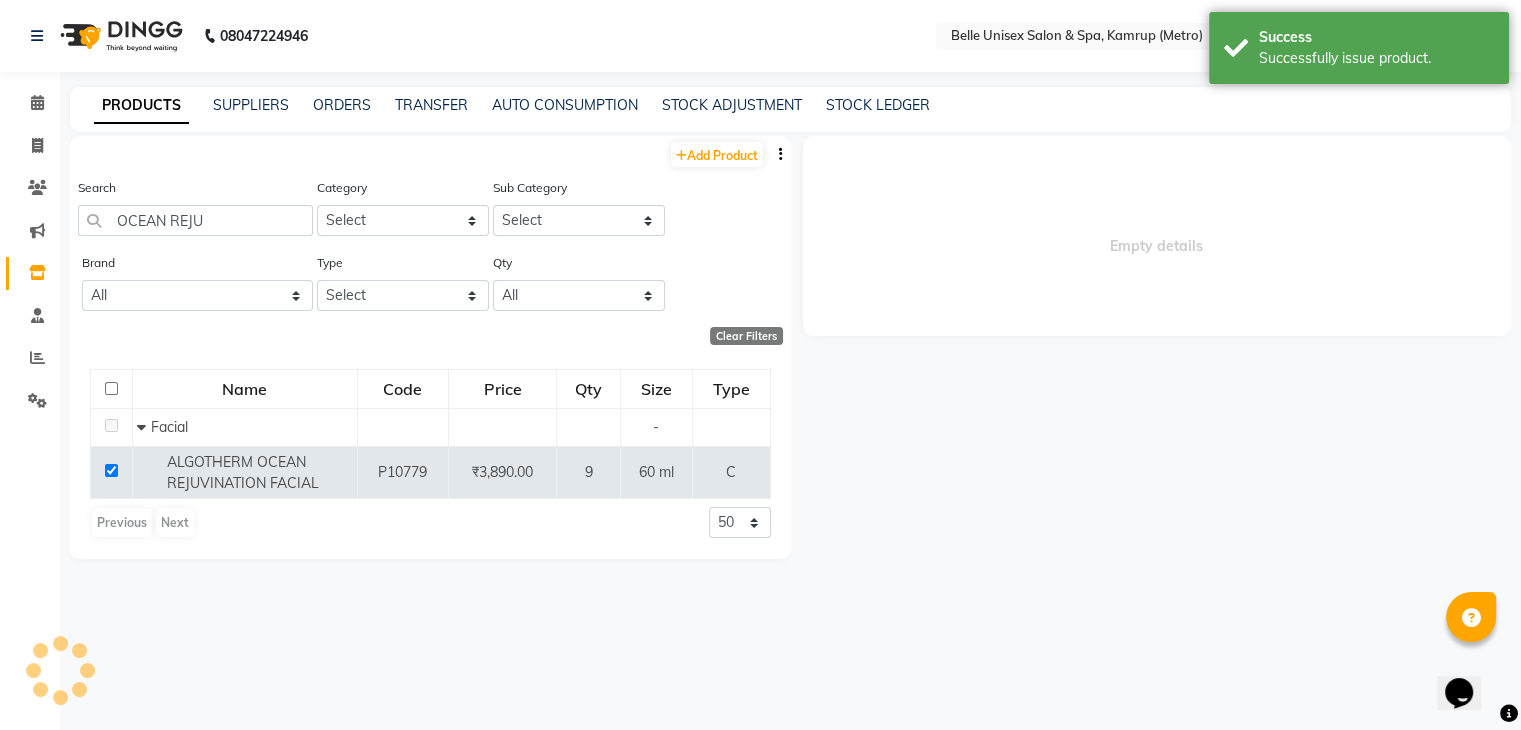 select 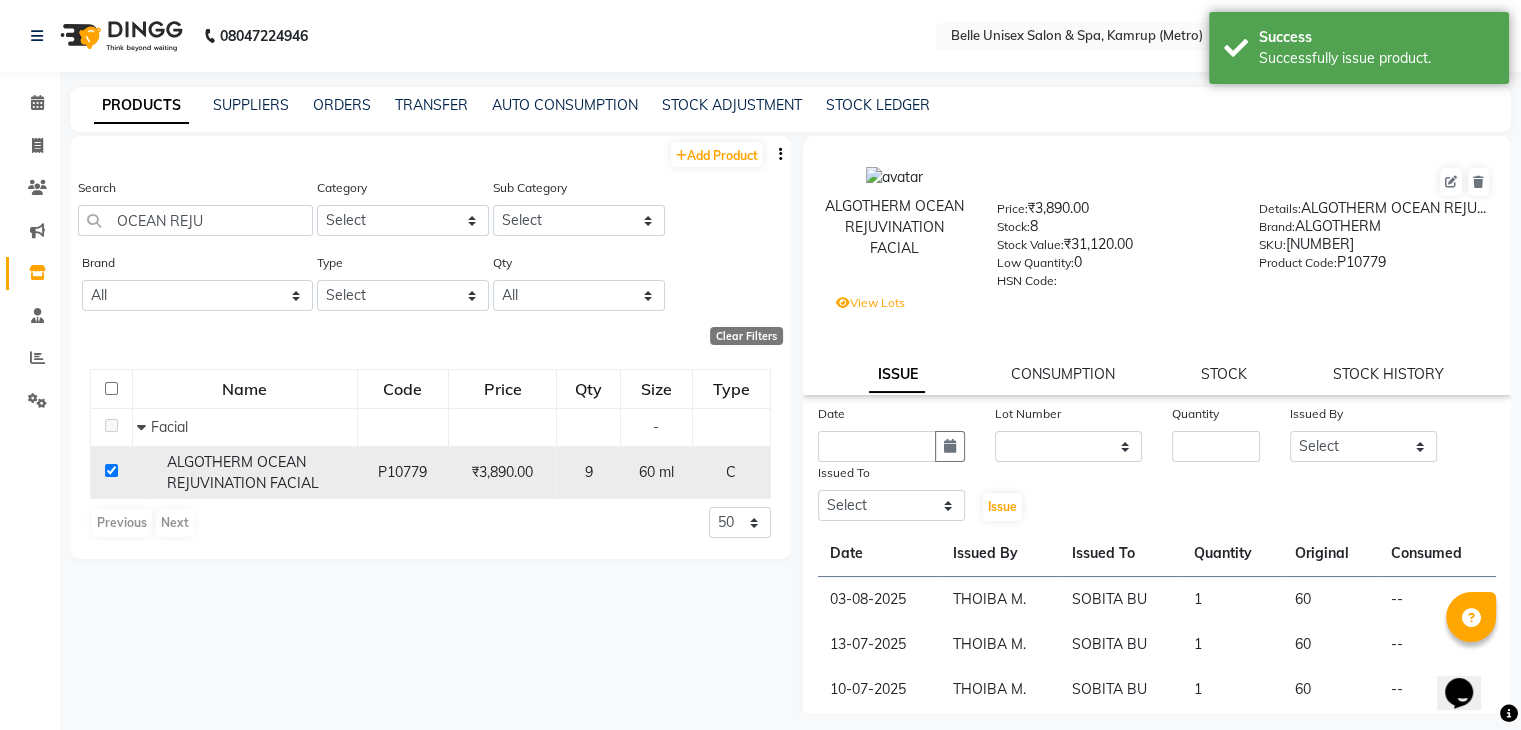 click 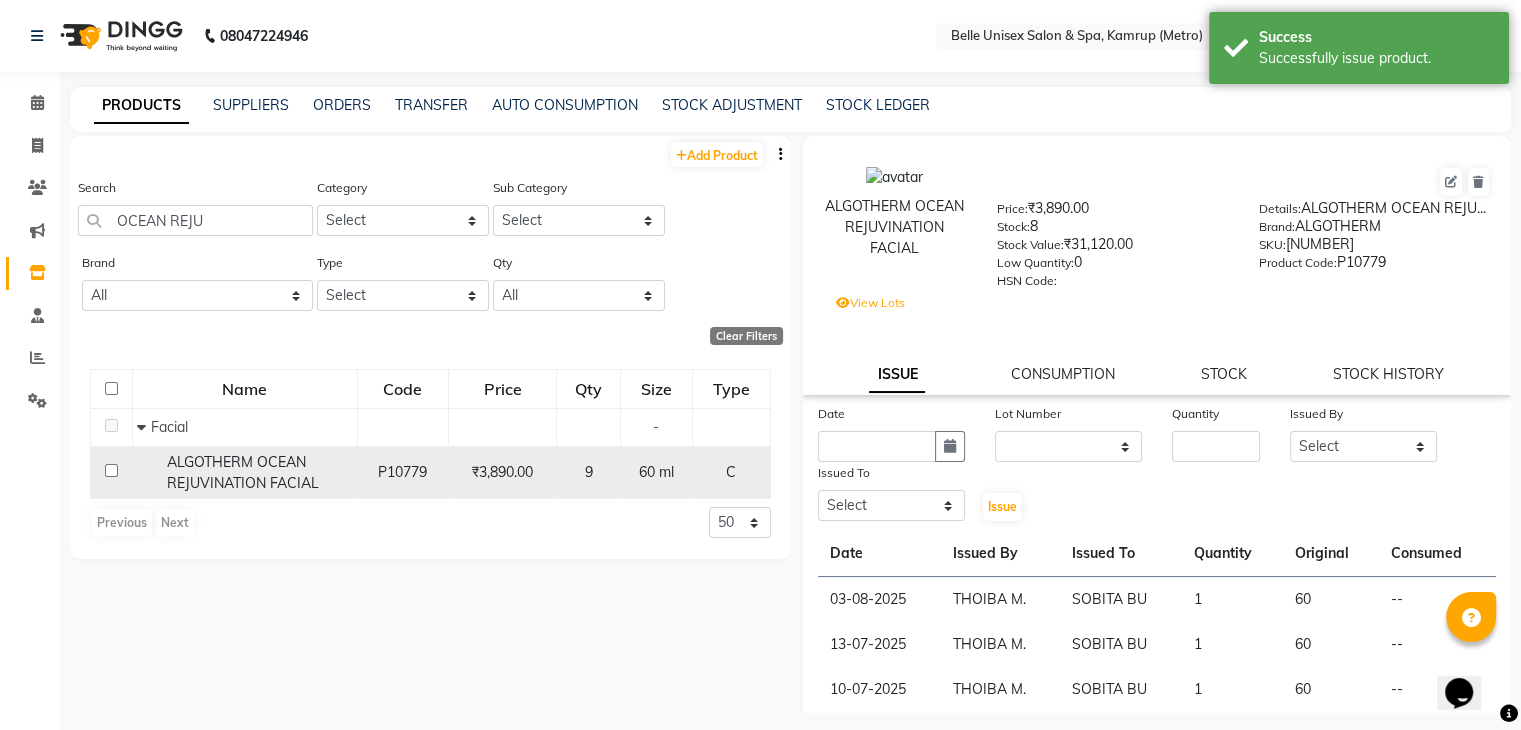 checkbox on "false" 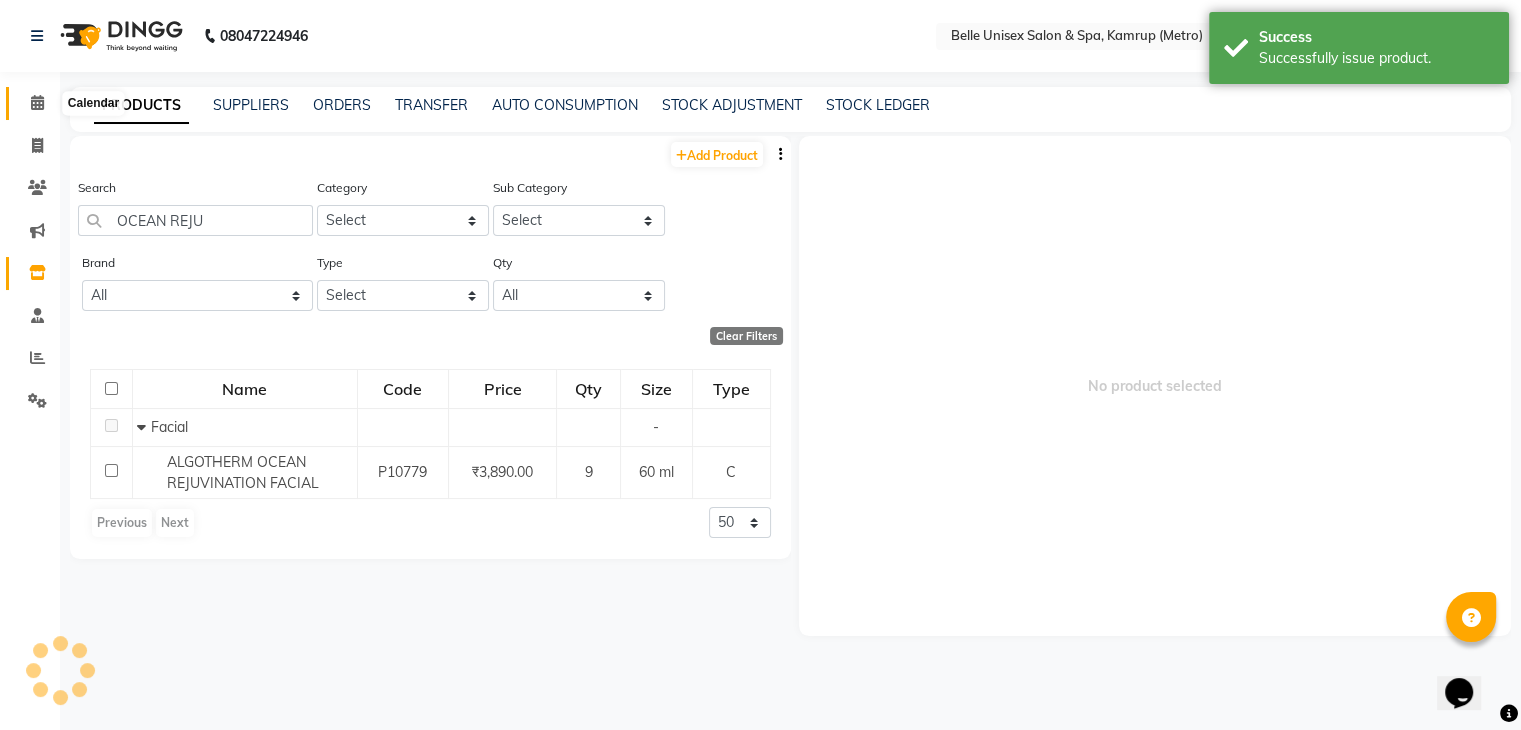 click 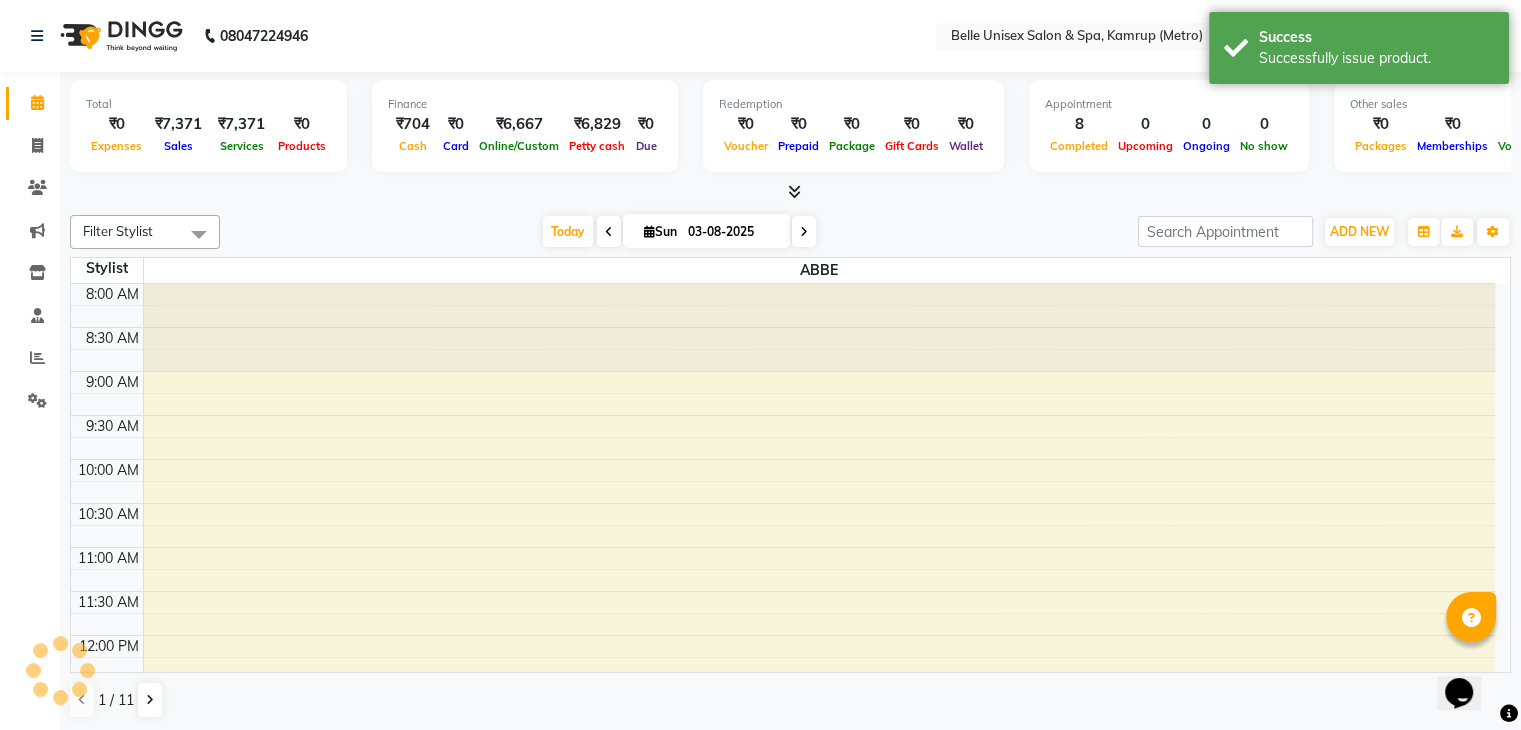 scroll, scrollTop: 0, scrollLeft: 0, axis: both 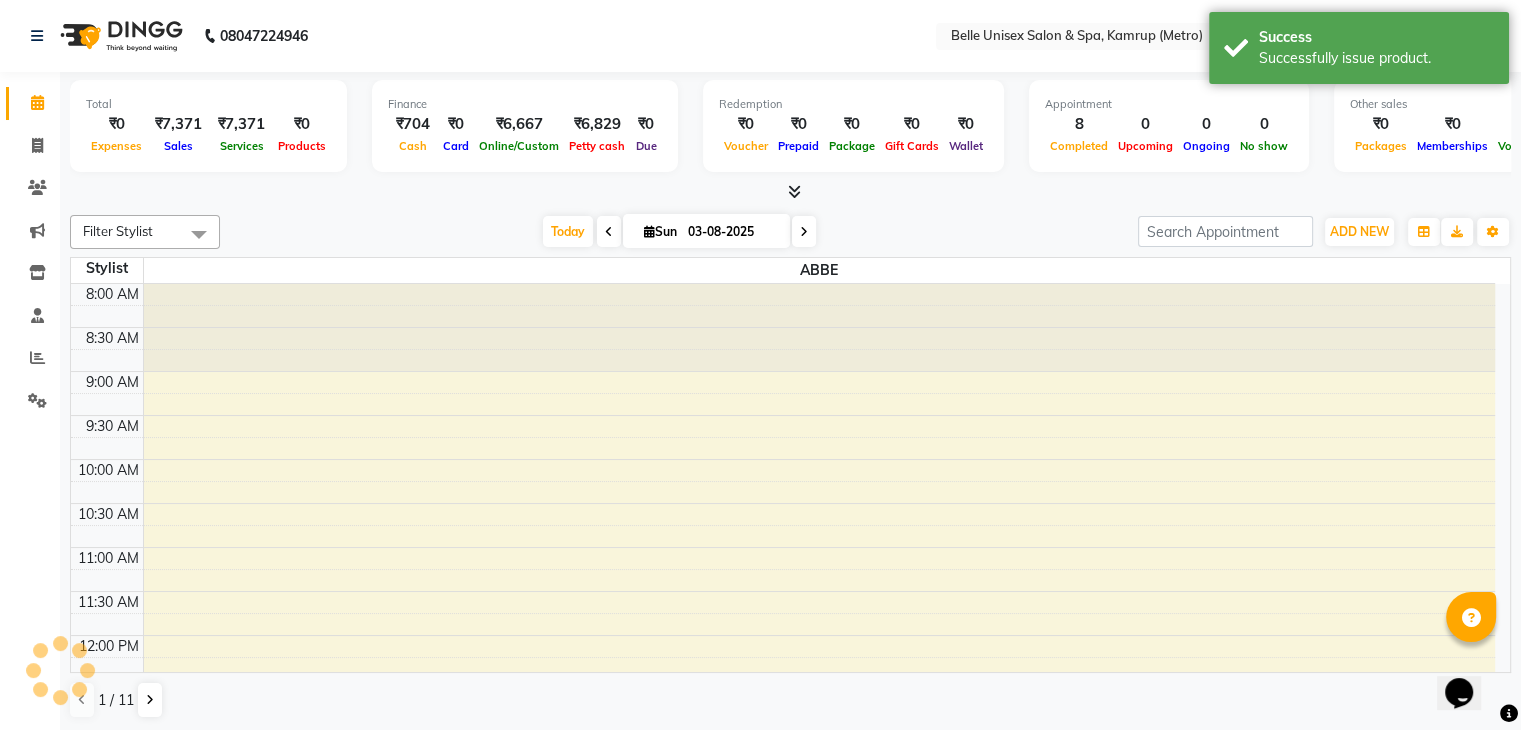 click on "Total  ₹0  Expenses ₹7,371  Sales ₹7,371  Services ₹0  Products Finance  ₹704  Cash ₹0  Card ₹6,667  Online/Custom ₹6,829 Petty cash ₹0 Due  Redemption  ₹0 Voucher ₹0 Prepaid ₹0 Package ₹0  Gift Cards ₹0  Wallet  Appointment  8 Completed 0 Upcoming 0 Ongoing 0 No show  Other sales  ₹0  Packages ₹0  Memberships ₹0  Vouchers ₹0  Prepaids ₹0  Gift Cards Filter Stylist Select All ABBE ALEX UHD  ASEM  COUNTER SALE  IMLE AO JUPITARA(HK) PURNIMA HK  RANA KANTI SINHA  SANGAM THERAPIST SOBITA BU THOIBA M. Today  Sun 03-08-2025 Toggle Dropdown Add Appointment Add Invoice Add Expense Add Attendance Add Client Add Transaction Toggle Dropdown Add Appointment Add Invoice Add Expense Add Attendance Add Client ADD NEW Toggle Dropdown Add Appointment Add Invoice Add Expense Add Attendance Add Client Add Transaction Filter Stylist Select All ABBE ALEX UHD  ASEM  COUNTER SALE  IMLE AO JUPITARA(HK) PURNIMA HK  RANA KANTI SINHA  SANGAM THERAPIST SOBITA BU THOIBA M. Group By  Staff View  List" 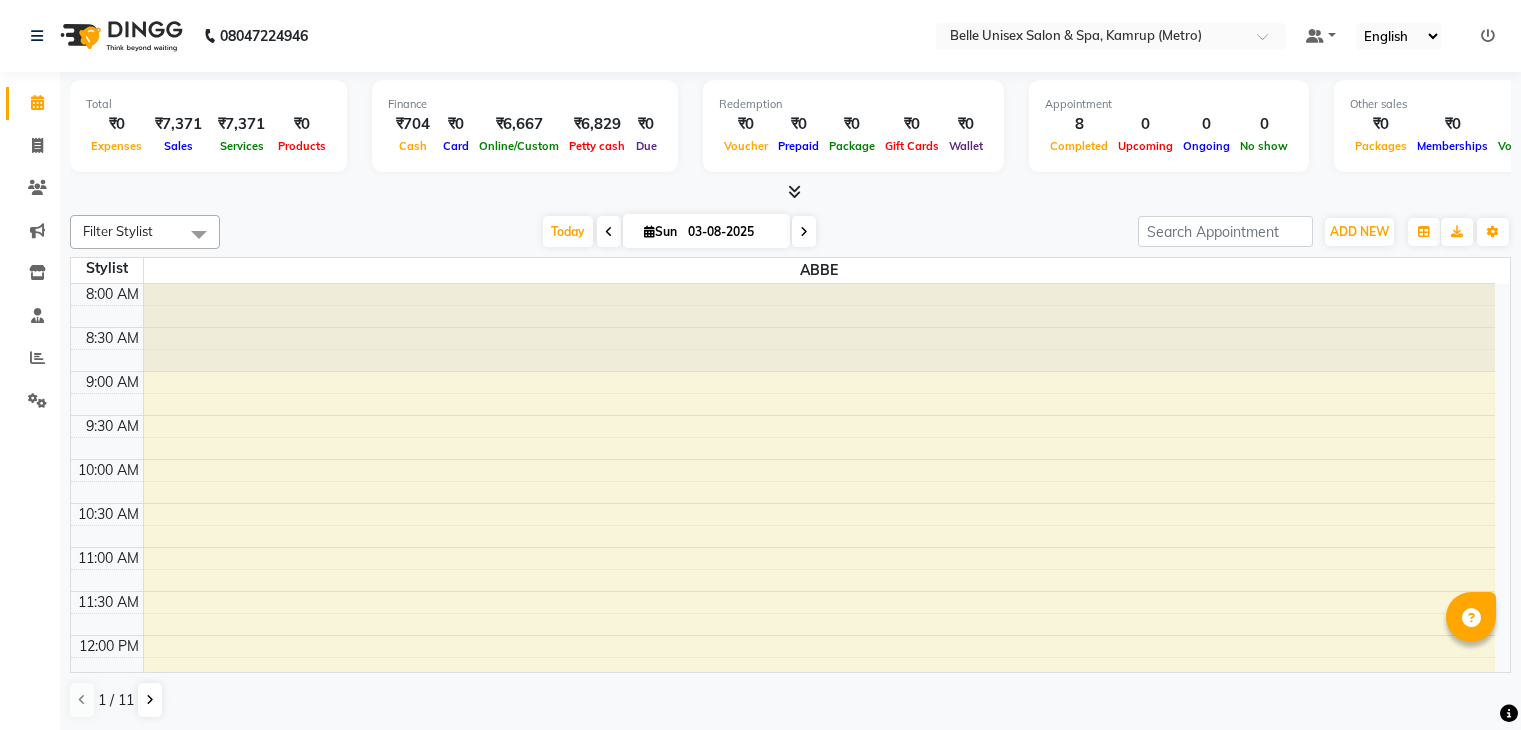 scroll, scrollTop: 0, scrollLeft: 0, axis: both 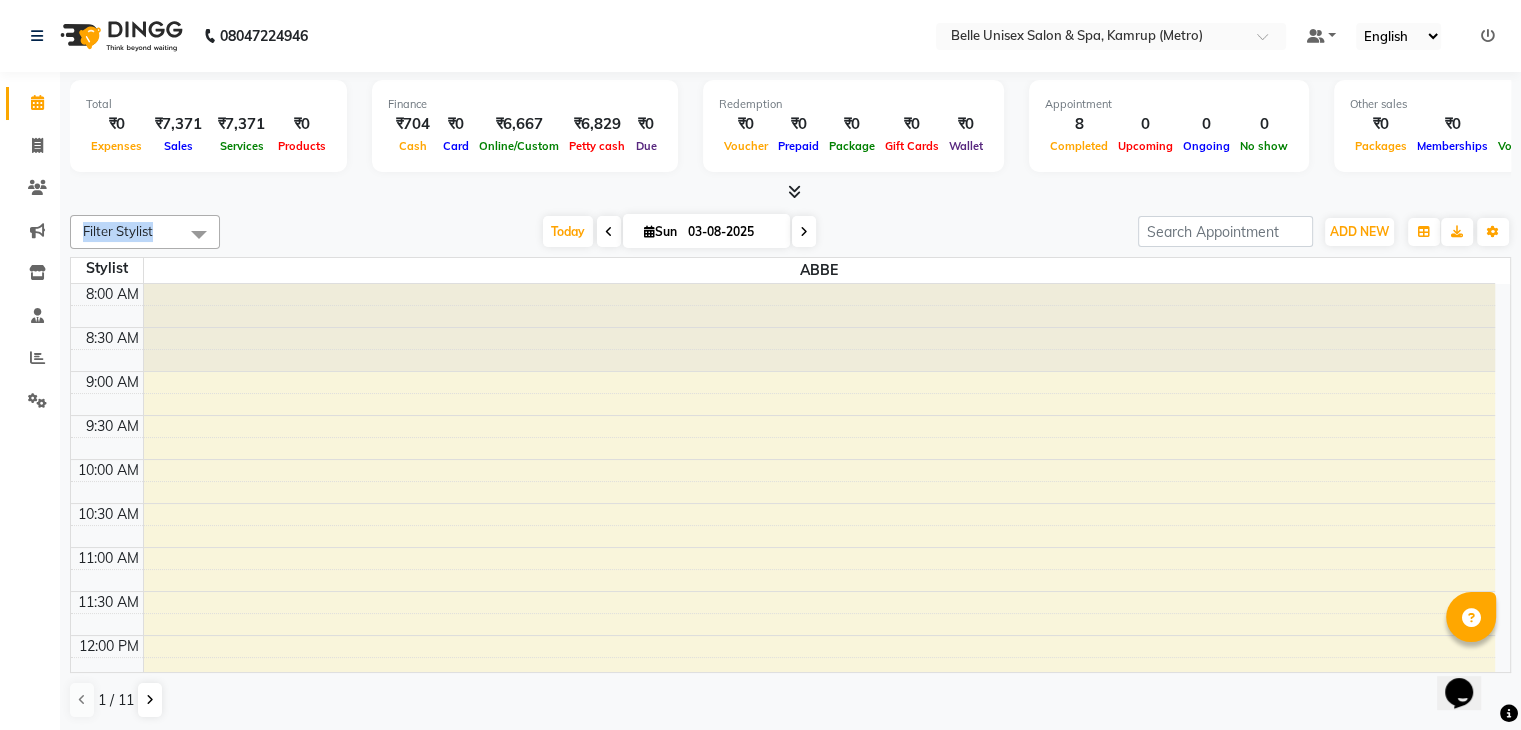 click on "Total  ₹0  Expenses ₹7,371  Sales ₹7,371  Services ₹0  Products Finance  ₹704  Cash ₹0  Card ₹6,667  Online/Custom ₹6,829 Petty cash ₹0 Due  Redemption  ₹0 Voucher ₹0 Prepaid ₹0 Package ₹0  Gift Cards ₹0  Wallet  Appointment  8 Completed 0 Upcoming 0 Ongoing 0 No show  Other sales  ₹0  Packages ₹0  Memberships ₹0  Vouchers ₹0  Prepaids ₹0  Gift Cards Filter Stylist Select All ABBE ALEX UHD  ASEM  COUNTER SALE  IMLE AO JUPITARA(HK) PURNIMA HK  RANA KANTI SINHA  SANGAM THERAPIST SOBITA BU THOIBA M. Today  Sun 03-08-2025 Toggle Dropdown Add Appointment Add Invoice Add Expense Add Attendance Add Client Add Transaction Toggle Dropdown Add Appointment Add Invoice Add Expense Add Attendance Add Client ADD NEW Toggle Dropdown Add Appointment Add Invoice Add Expense Add Attendance Add Client Add Transaction Filter Stylist Select All ABBE ALEX UHD  ASEM  COUNTER SALE  IMLE AO JUPITARA(HK) PURNIMA HK  RANA KANTI SINHA  SANGAM THERAPIST SOBITA BU THOIBA M. Group By  Staff View  List" 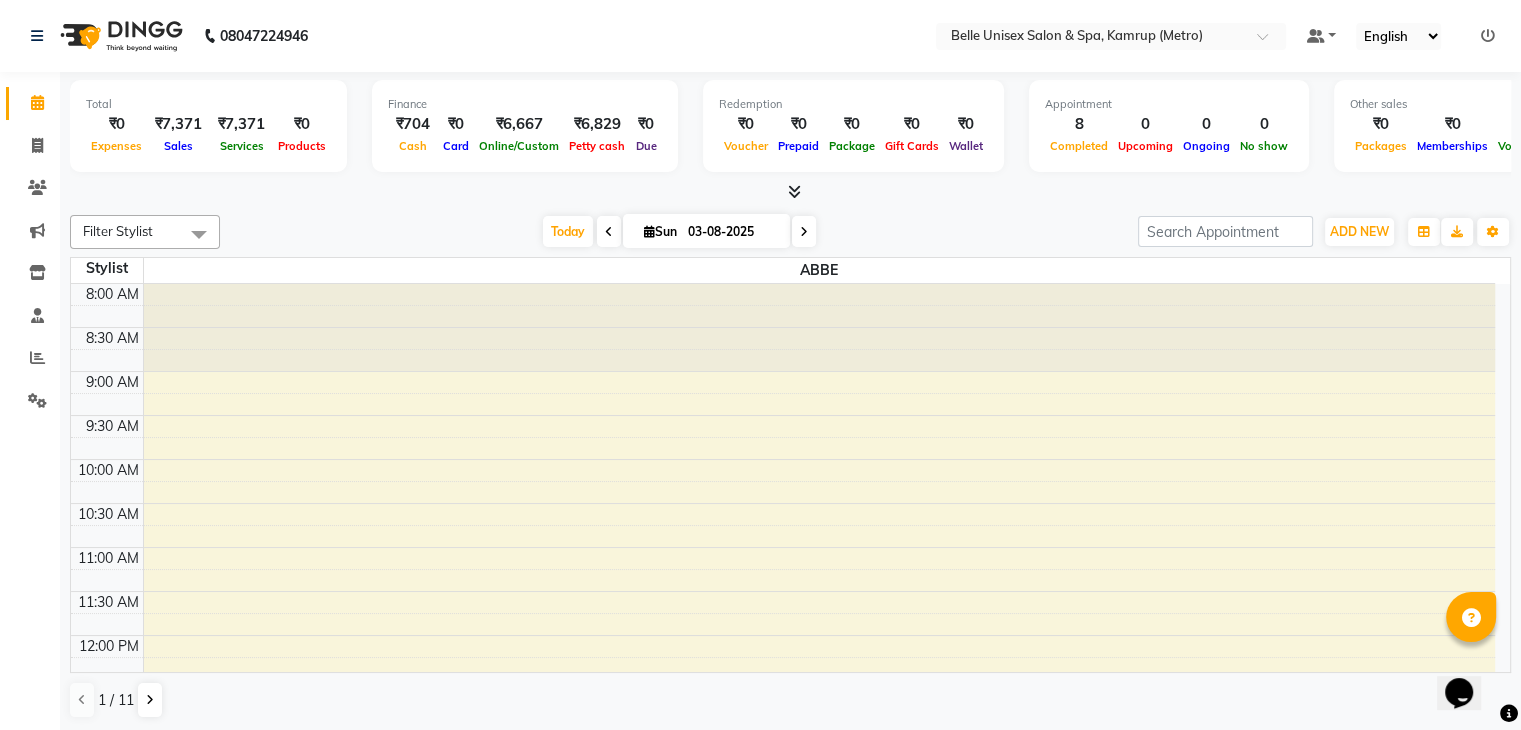 click at bounding box center (790, 192) 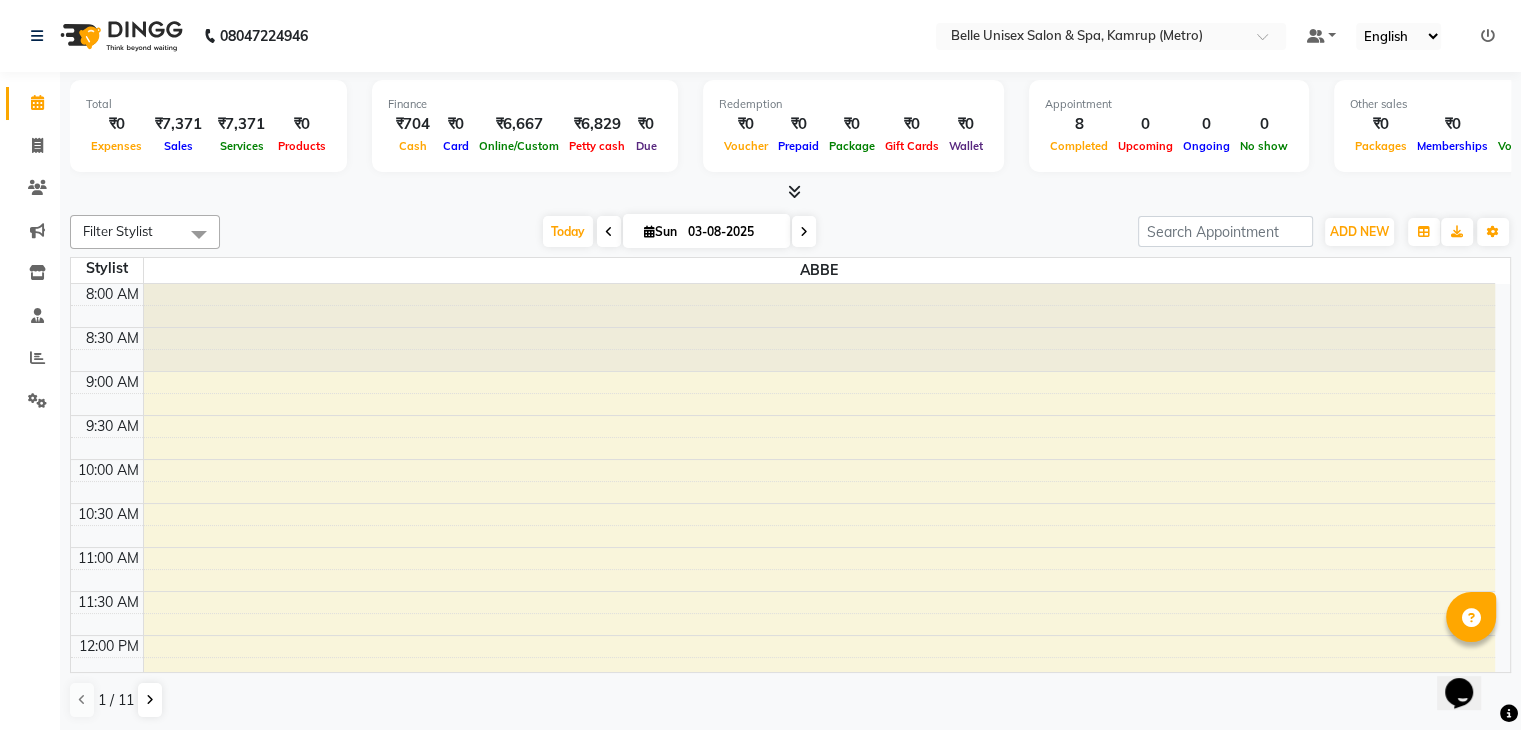drag, startPoint x: 264, startPoint y: 186, endPoint x: 242, endPoint y: 198, distance: 25.059929 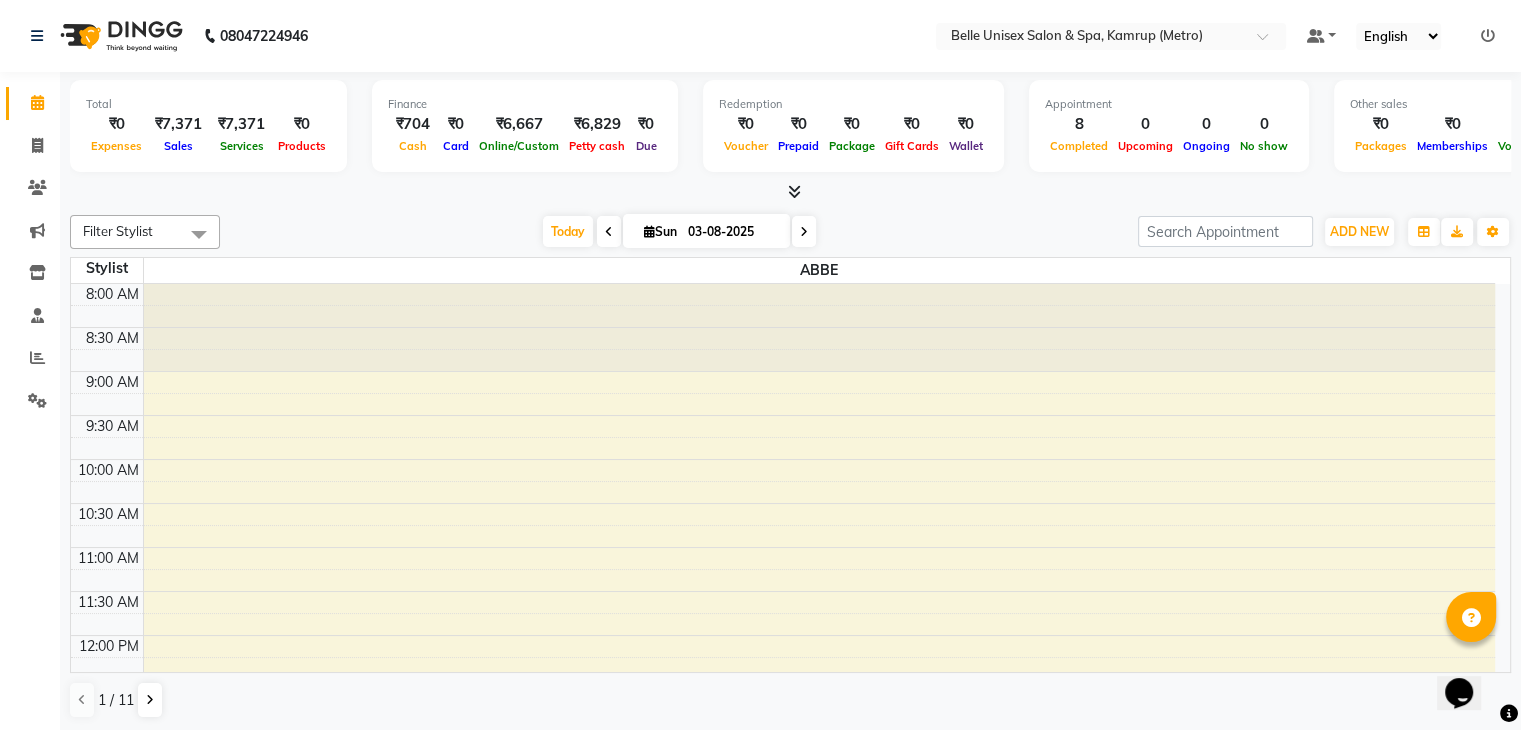 click at bounding box center [790, 192] 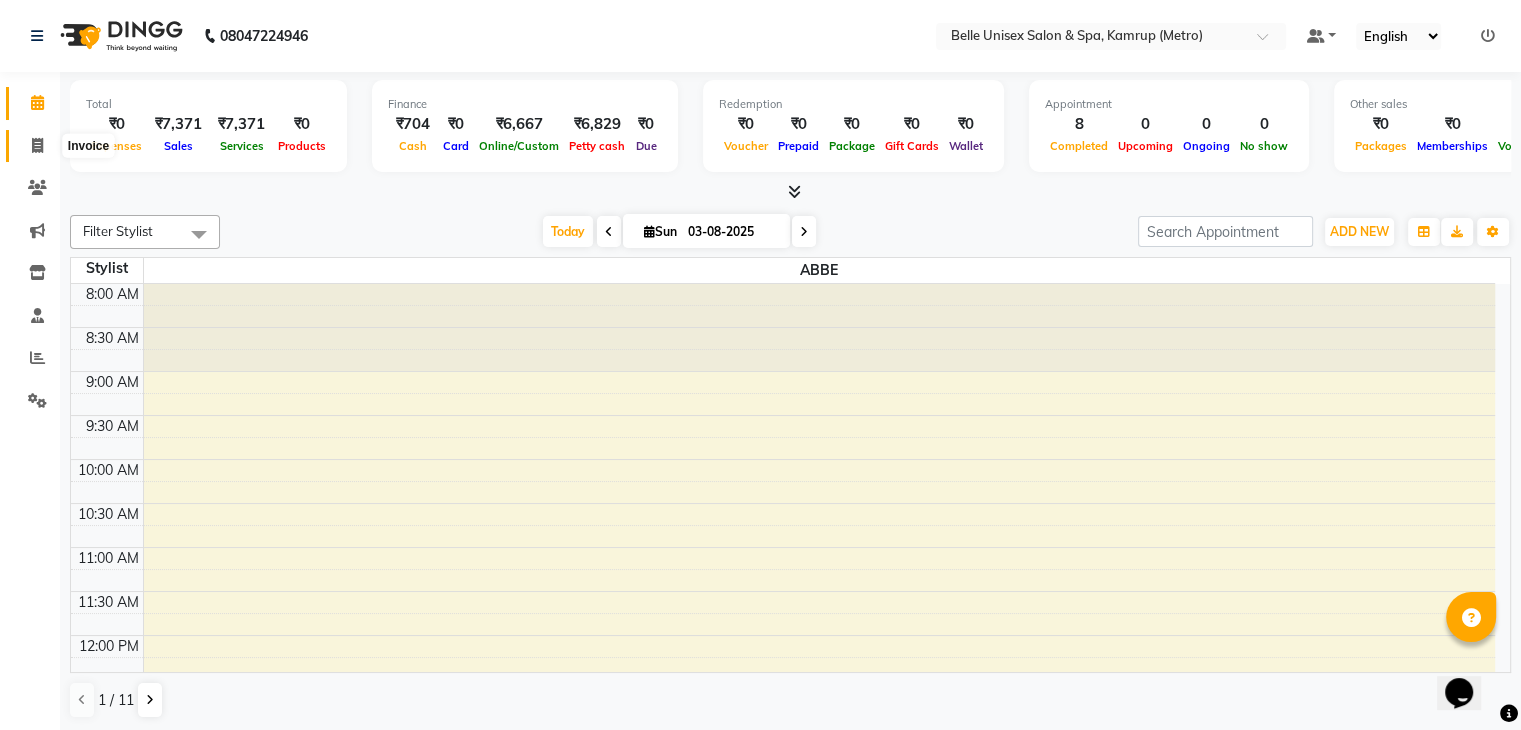 click 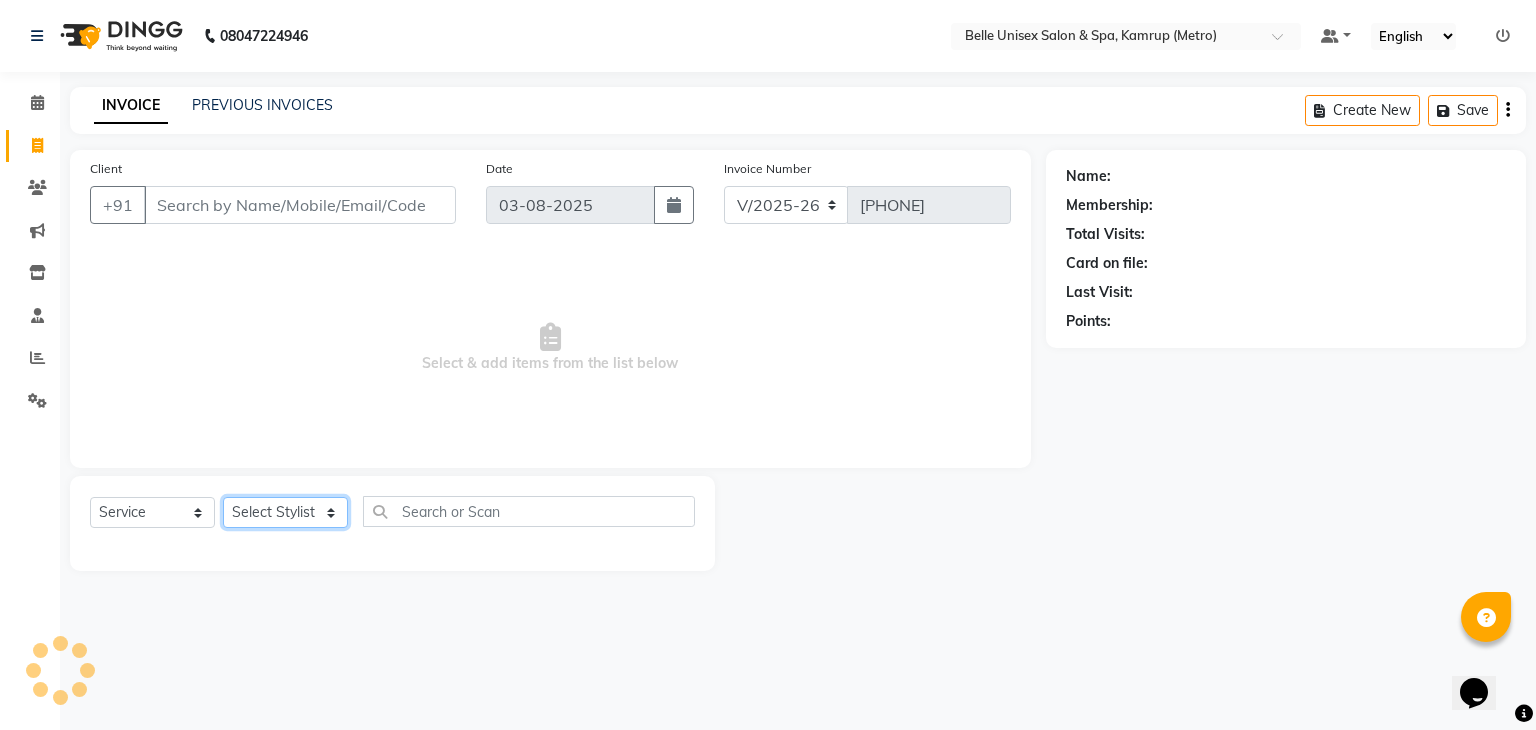 click on "Select Stylist" 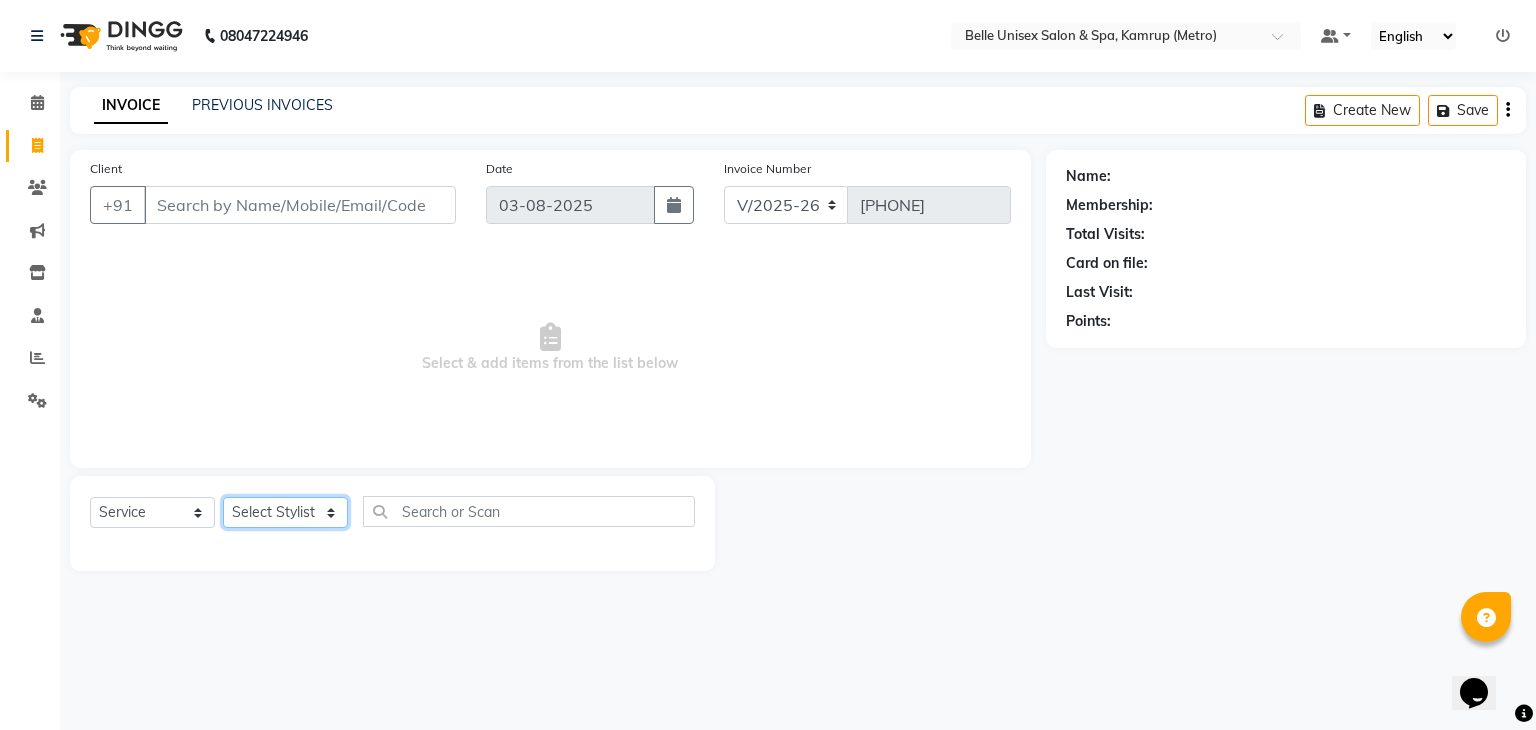 select on "76986" 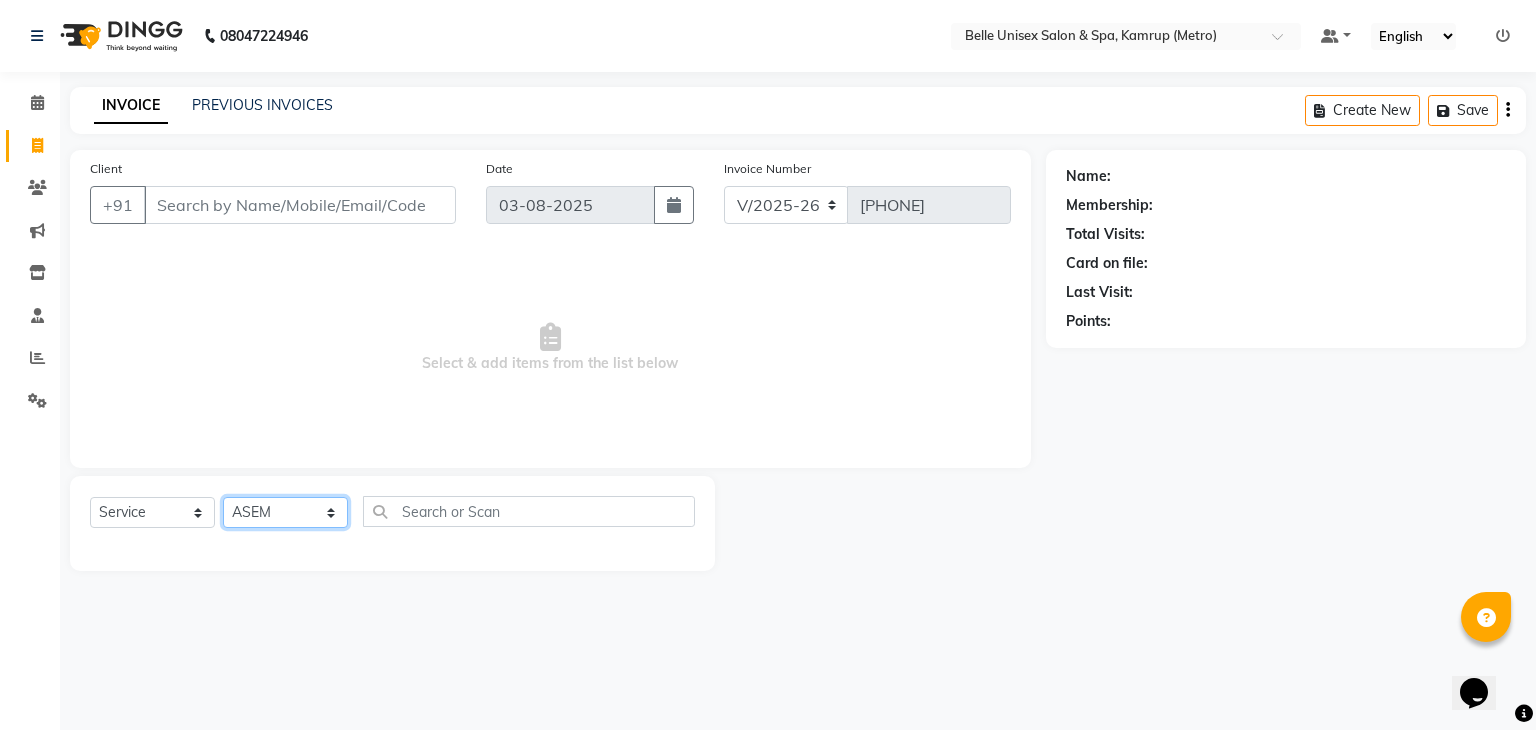 click on "Select Stylist ABBE Admin id ALEX UHD  ASEM  COUNTER SALE  IMLE AO JUPITARA(HK) PURNIMA HK  RANA KANTI SINHA   SABEHA SANGAM THERAPIST SOBITA BU THOIBA M." 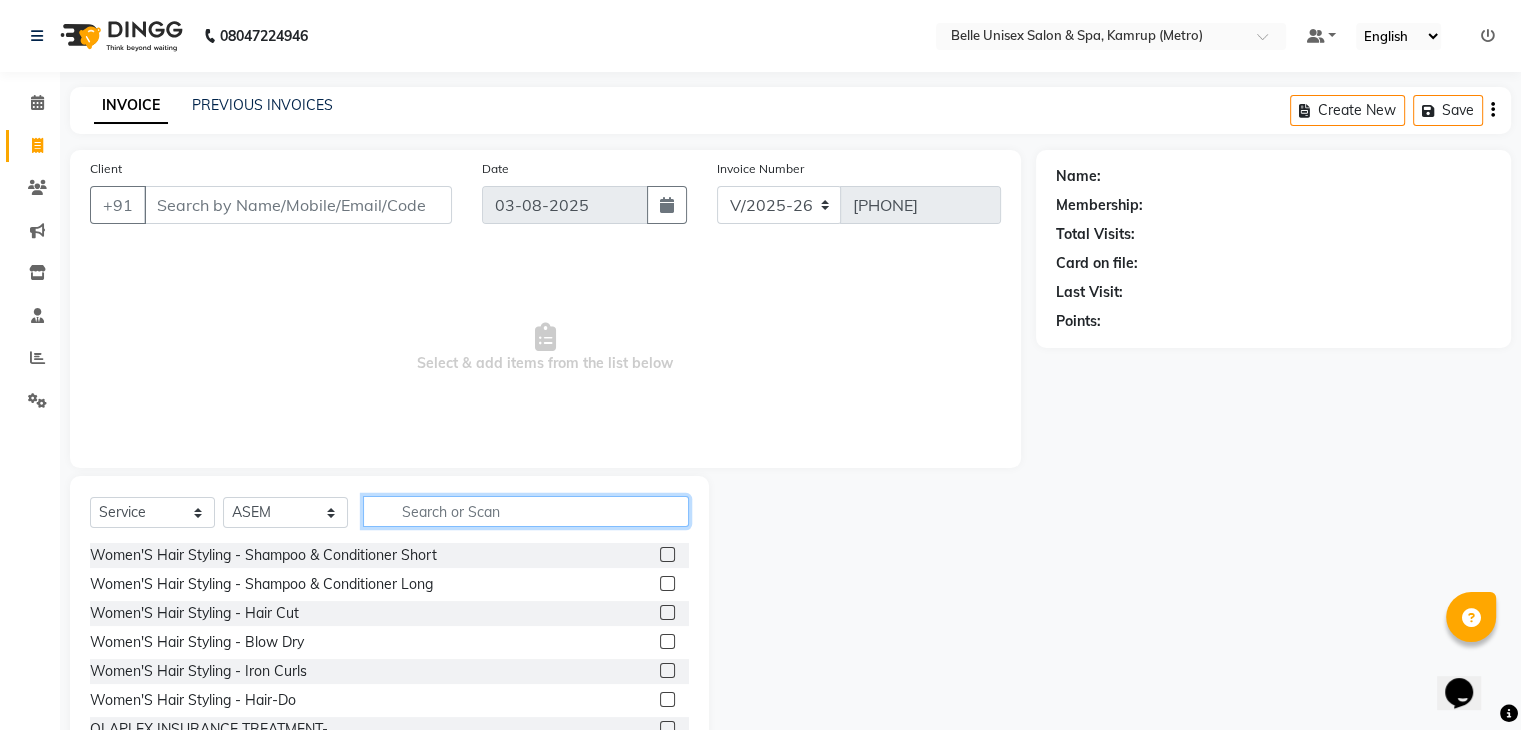click 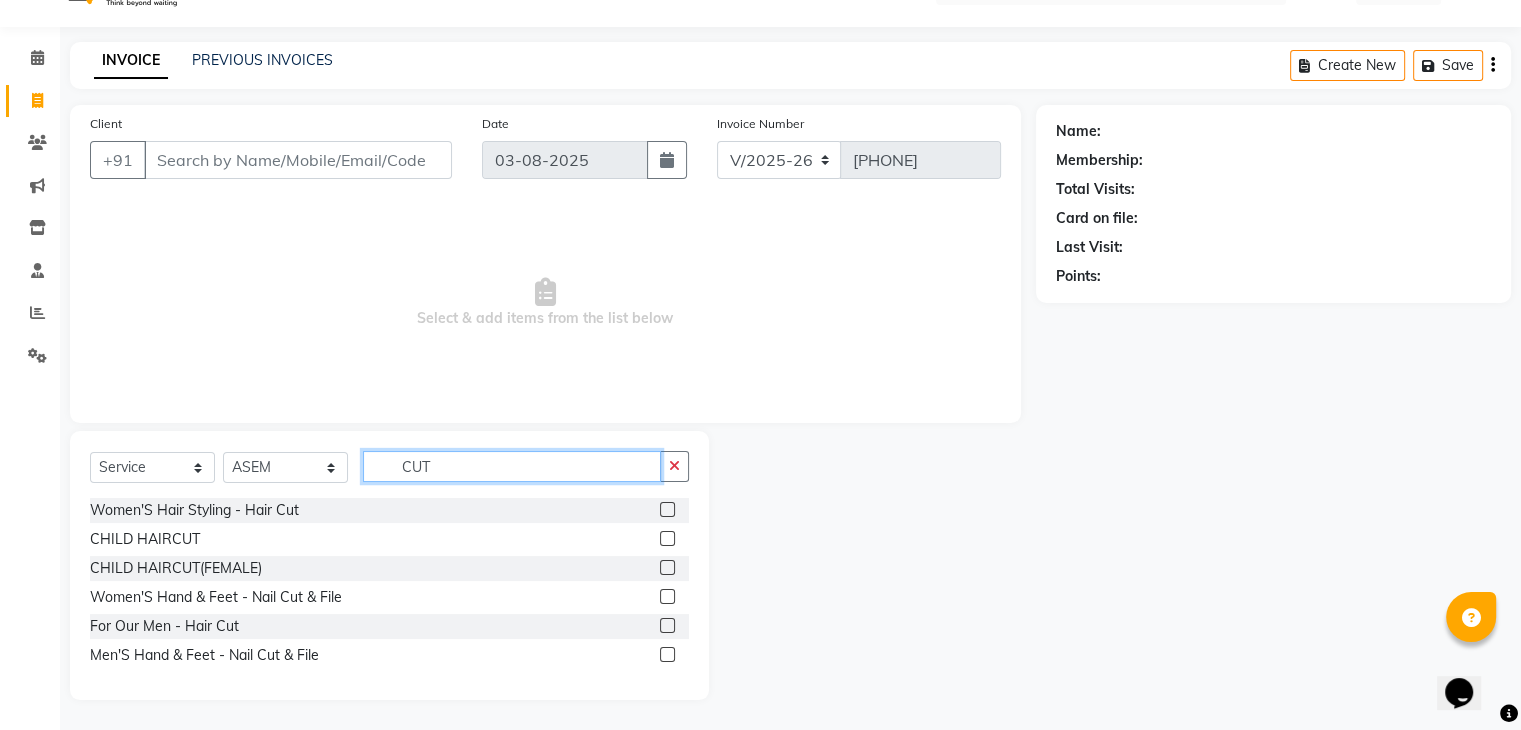 scroll, scrollTop: 46, scrollLeft: 0, axis: vertical 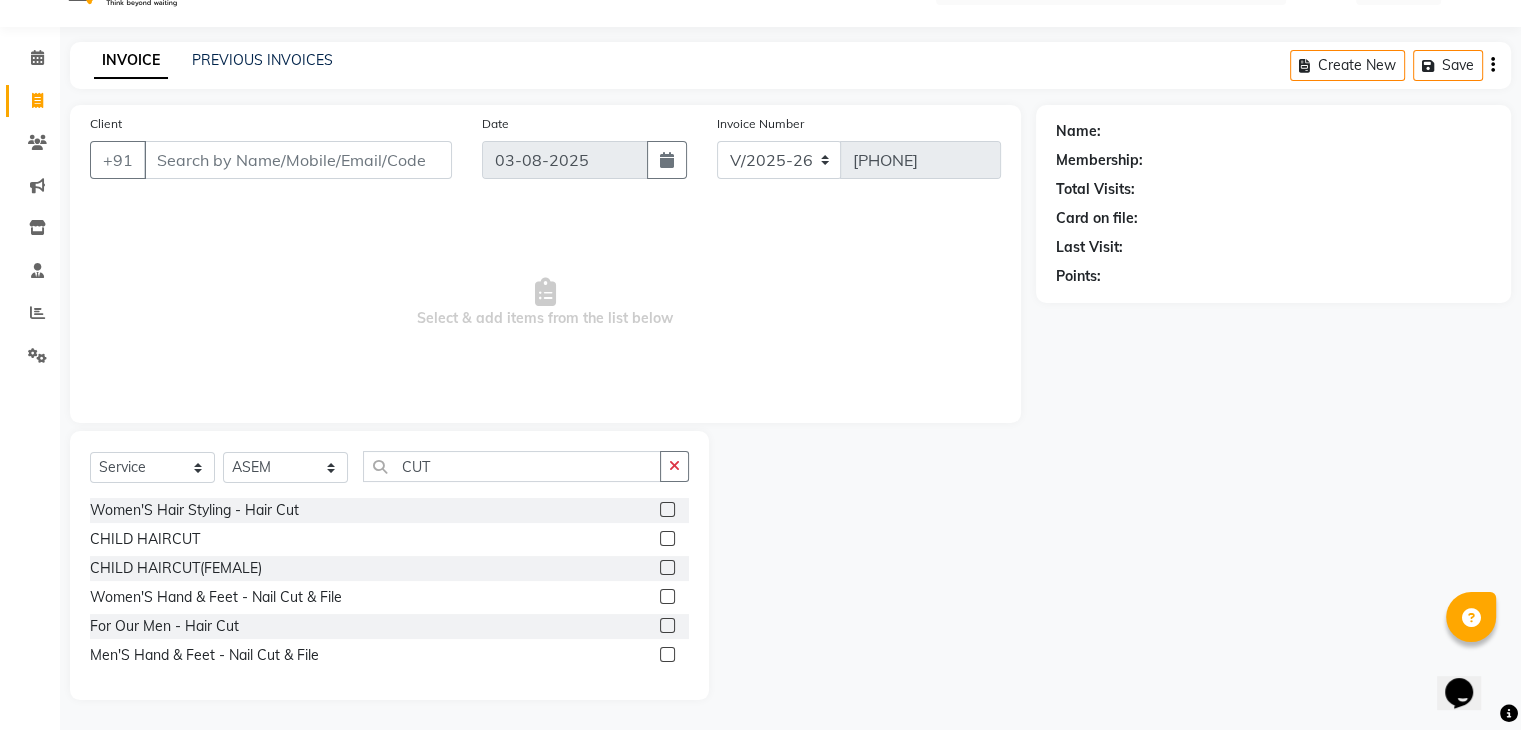 click 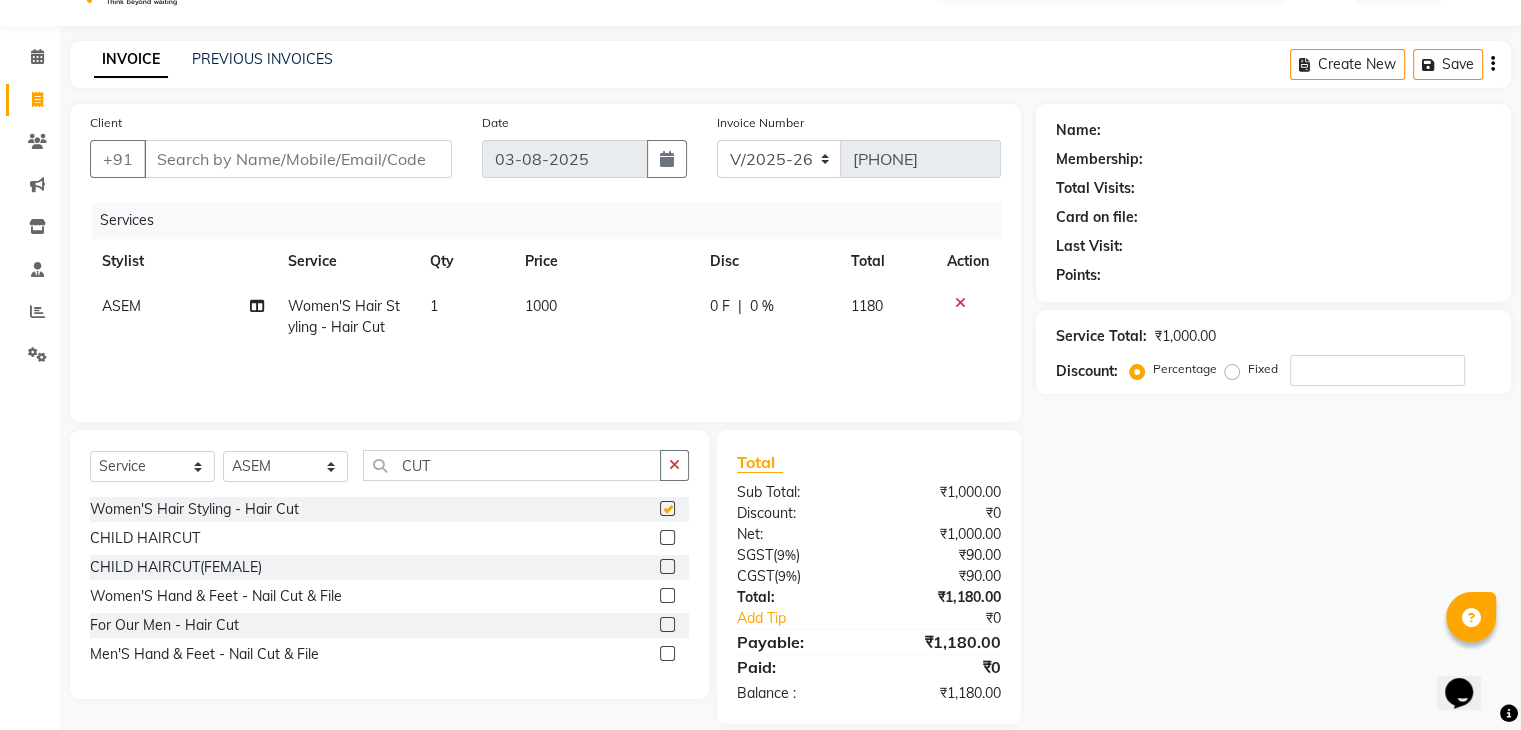 checkbox on "false" 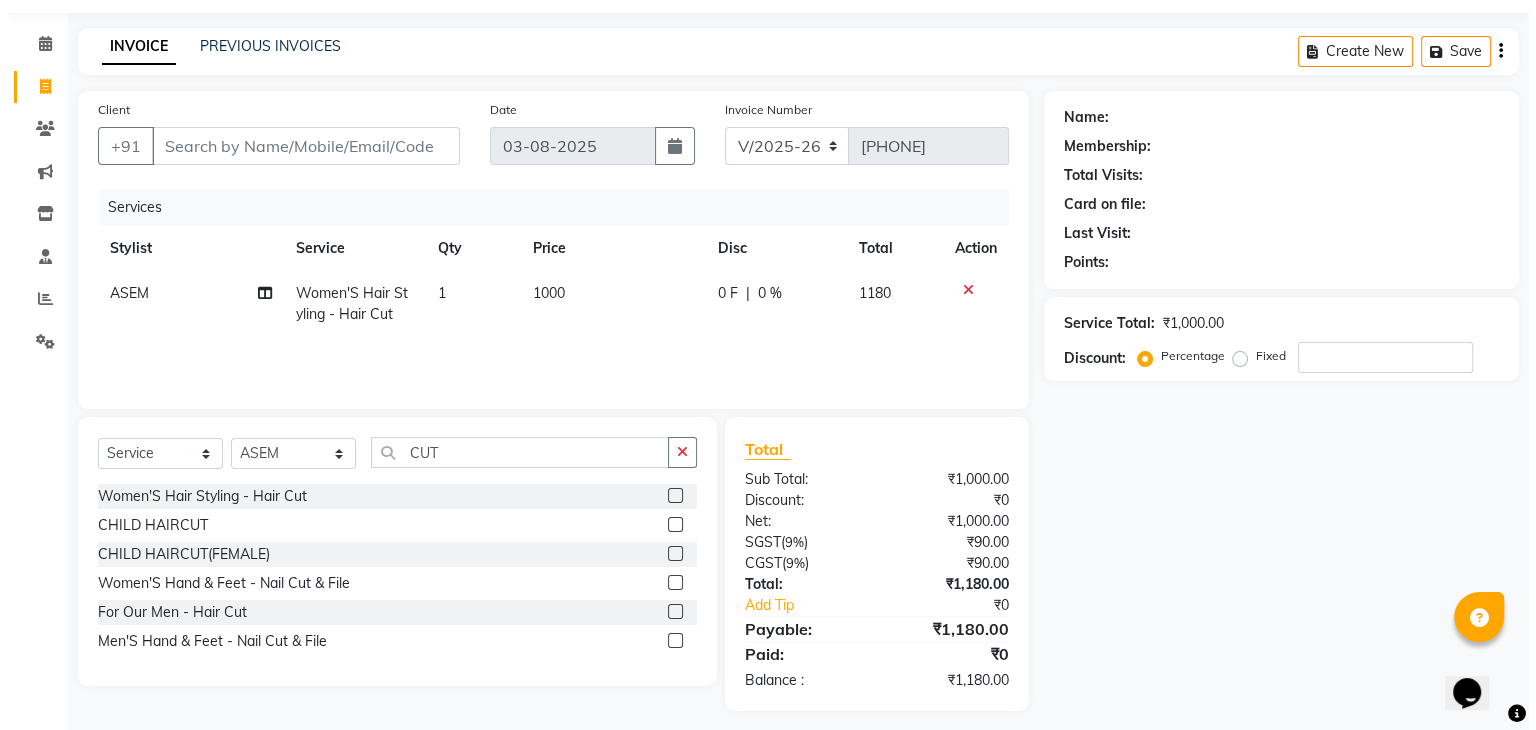 scroll, scrollTop: 71, scrollLeft: 0, axis: vertical 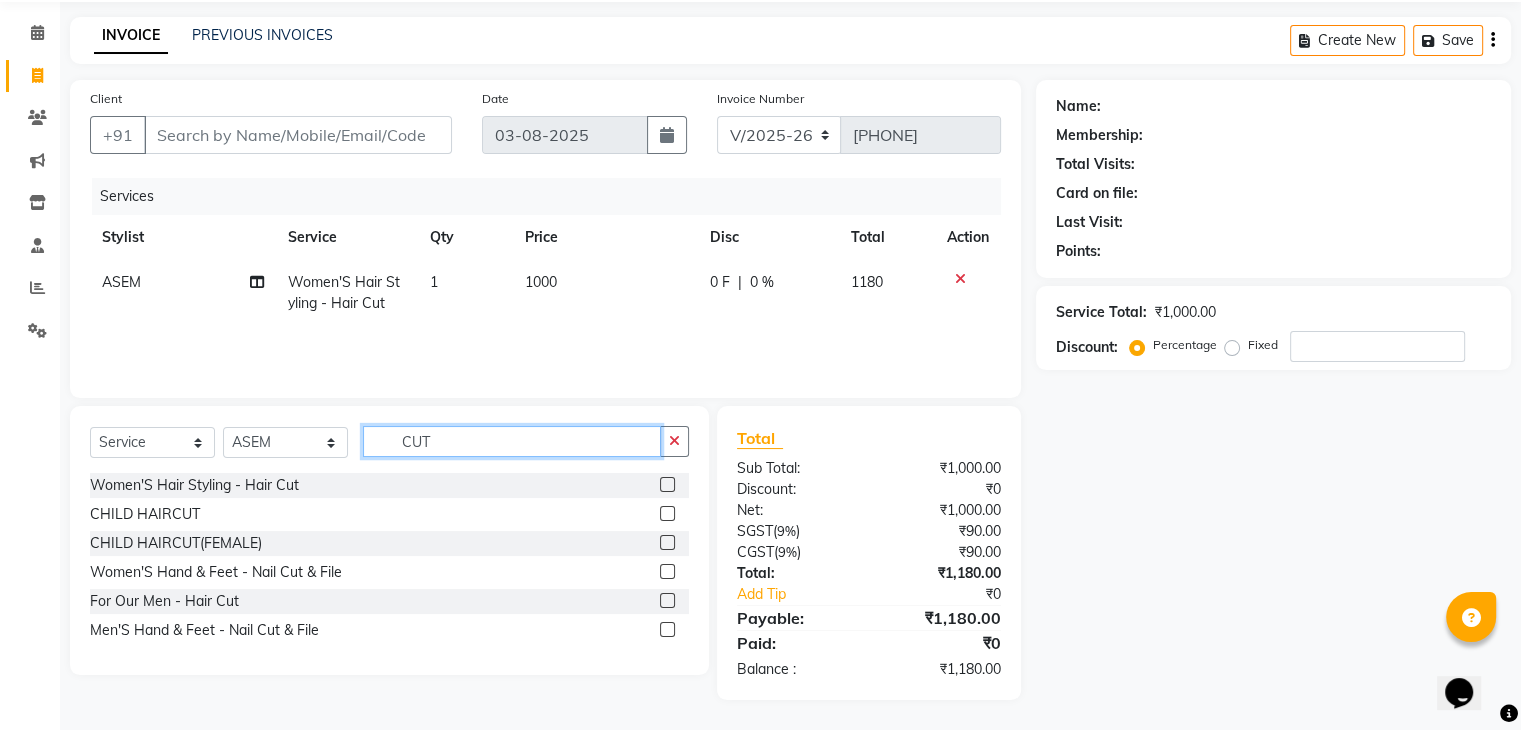 drag, startPoint x: 509, startPoint y: 449, endPoint x: 279, endPoint y: 461, distance: 230.31284 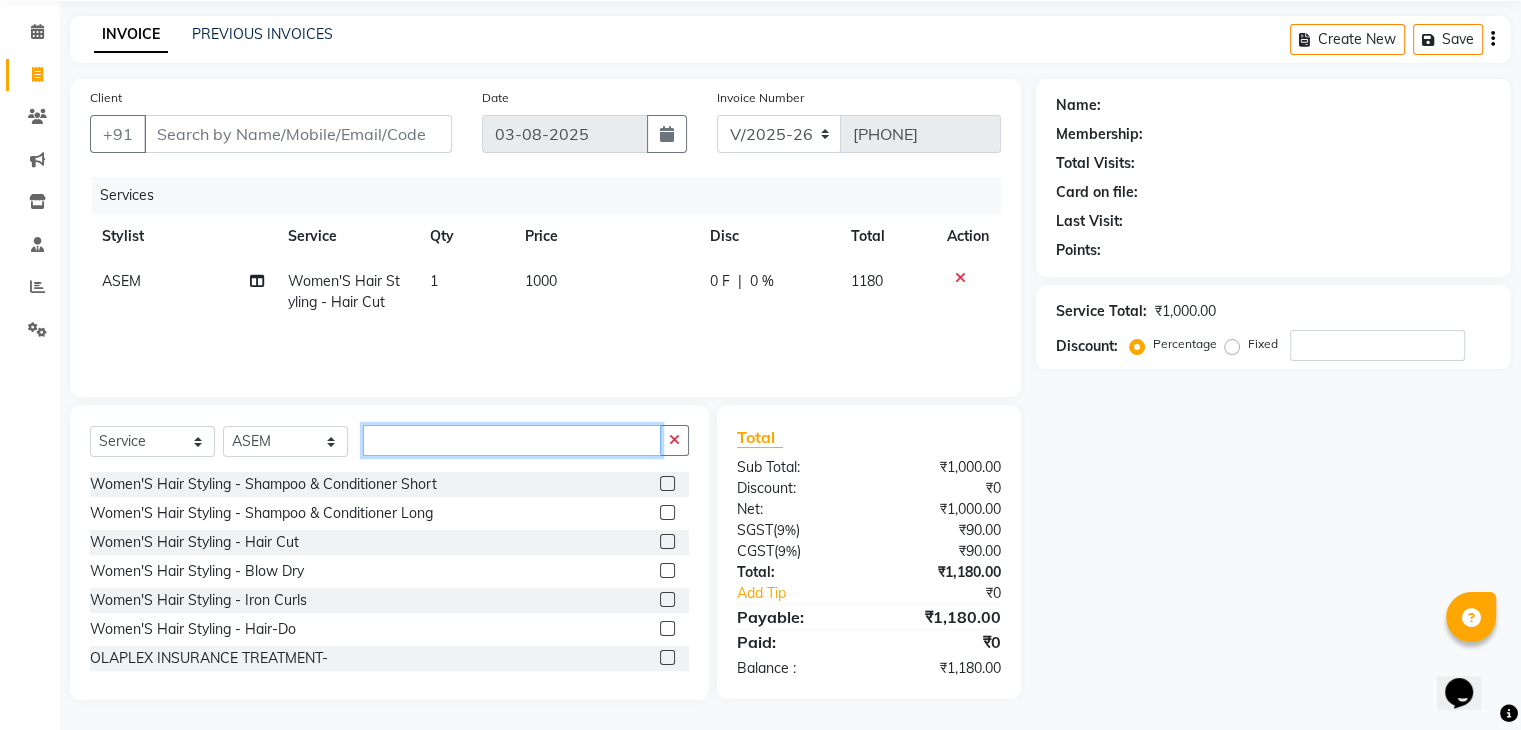 type 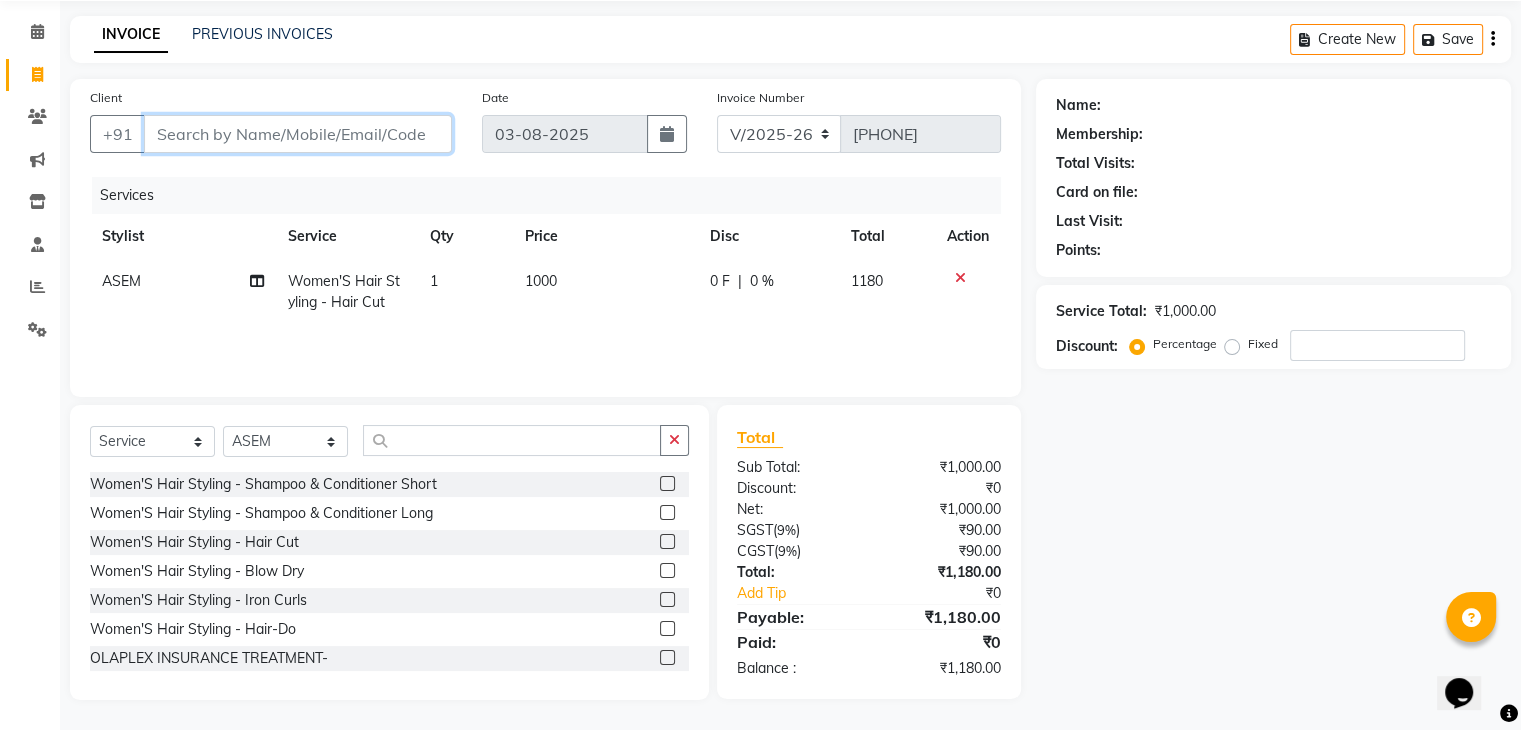 click on "Client" at bounding box center [298, 134] 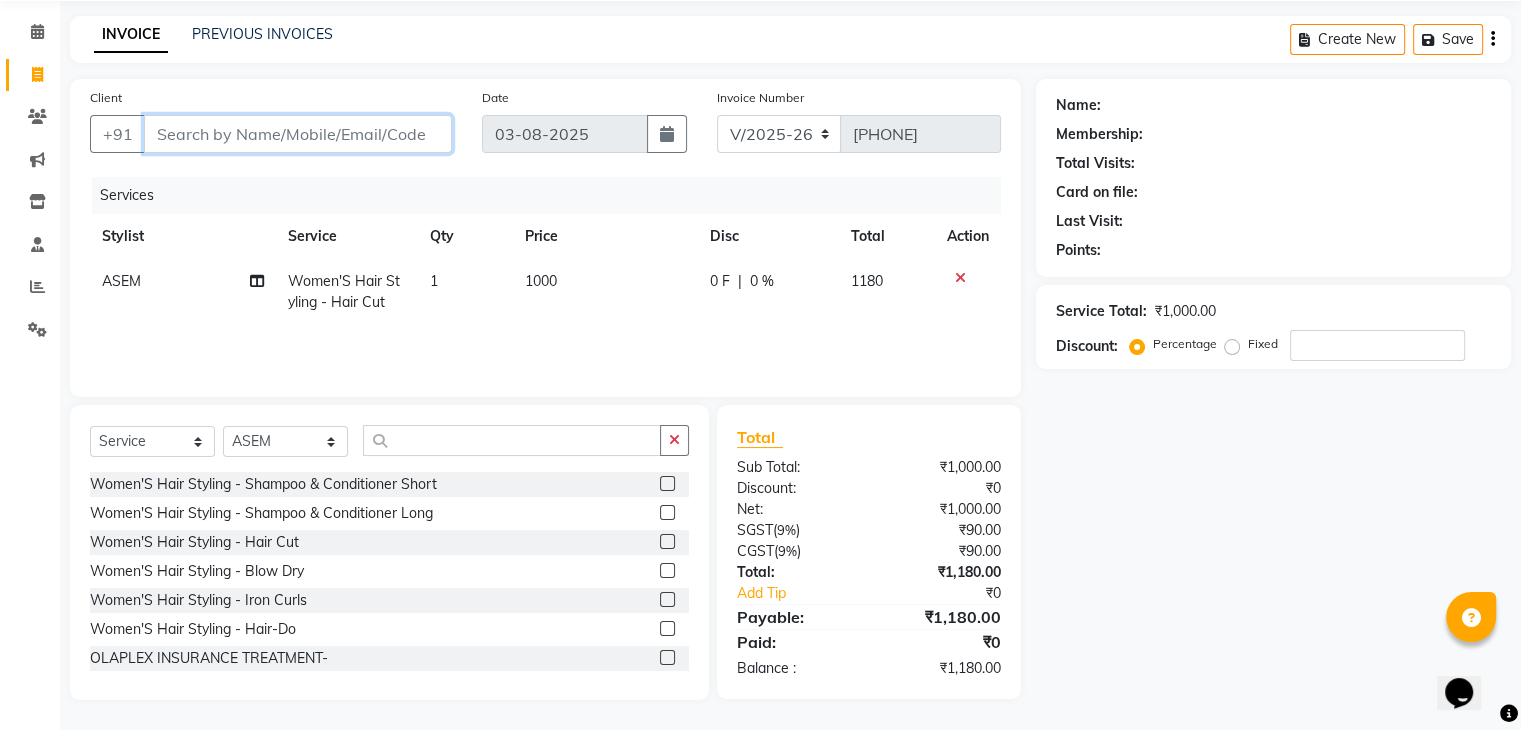 type on "8" 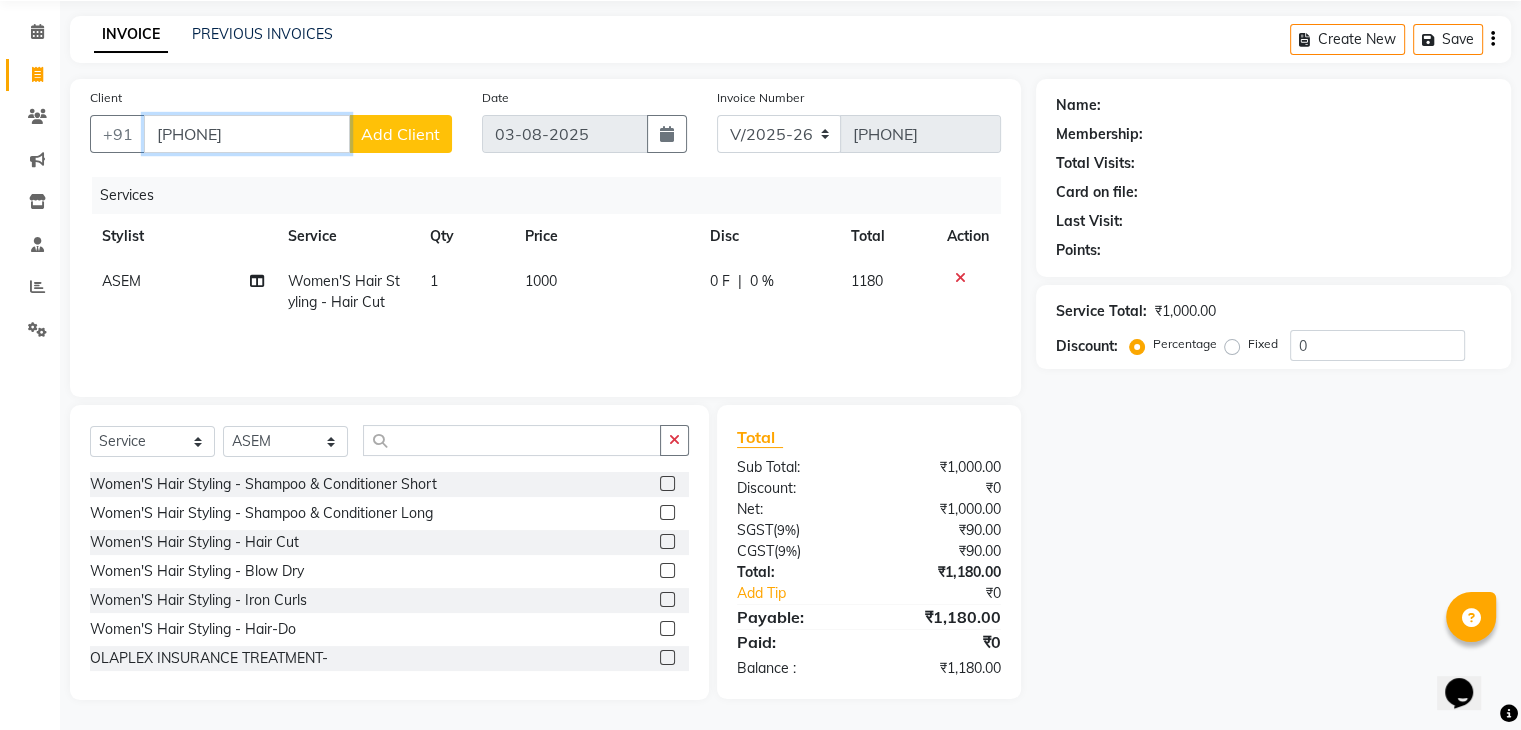 type on "8770506869" 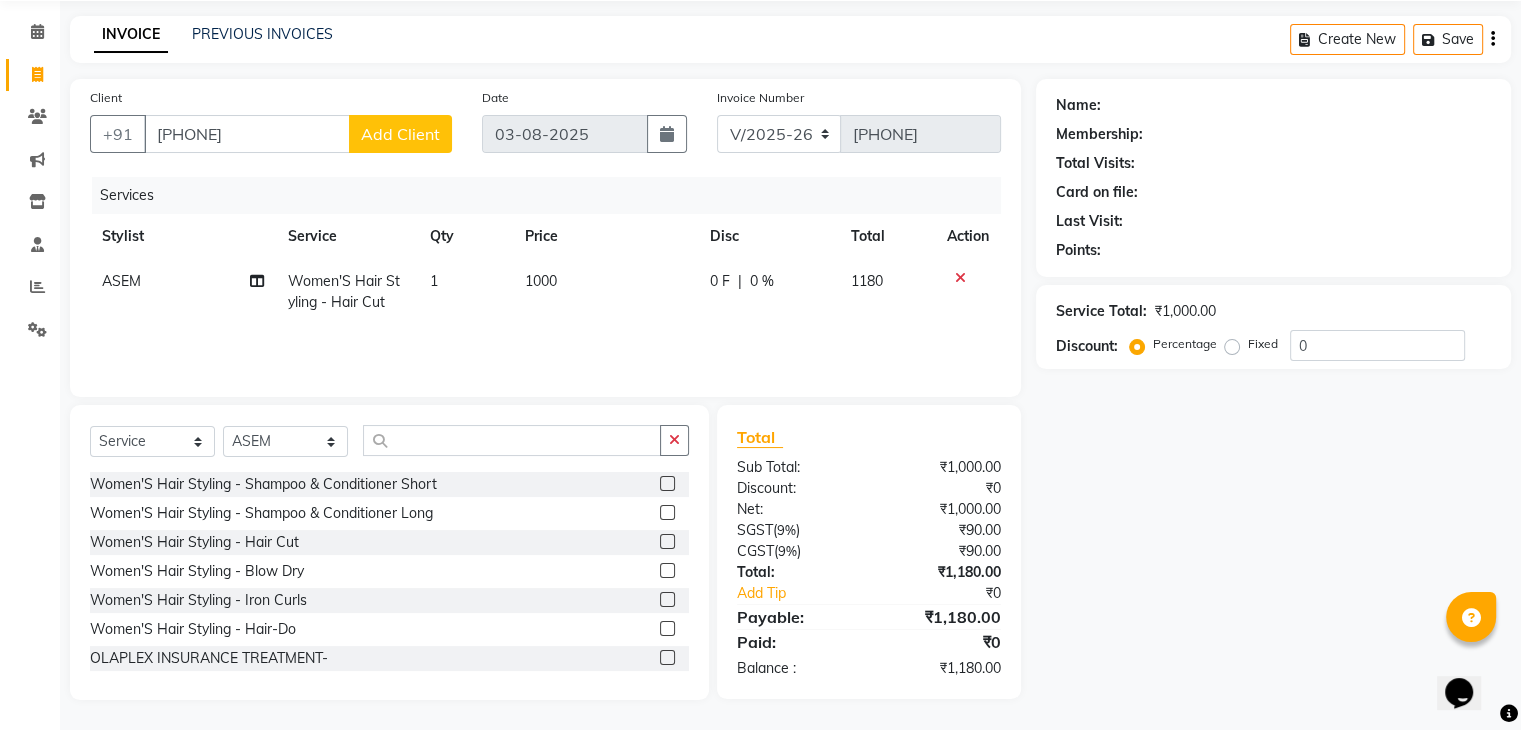 click on "Add Client" 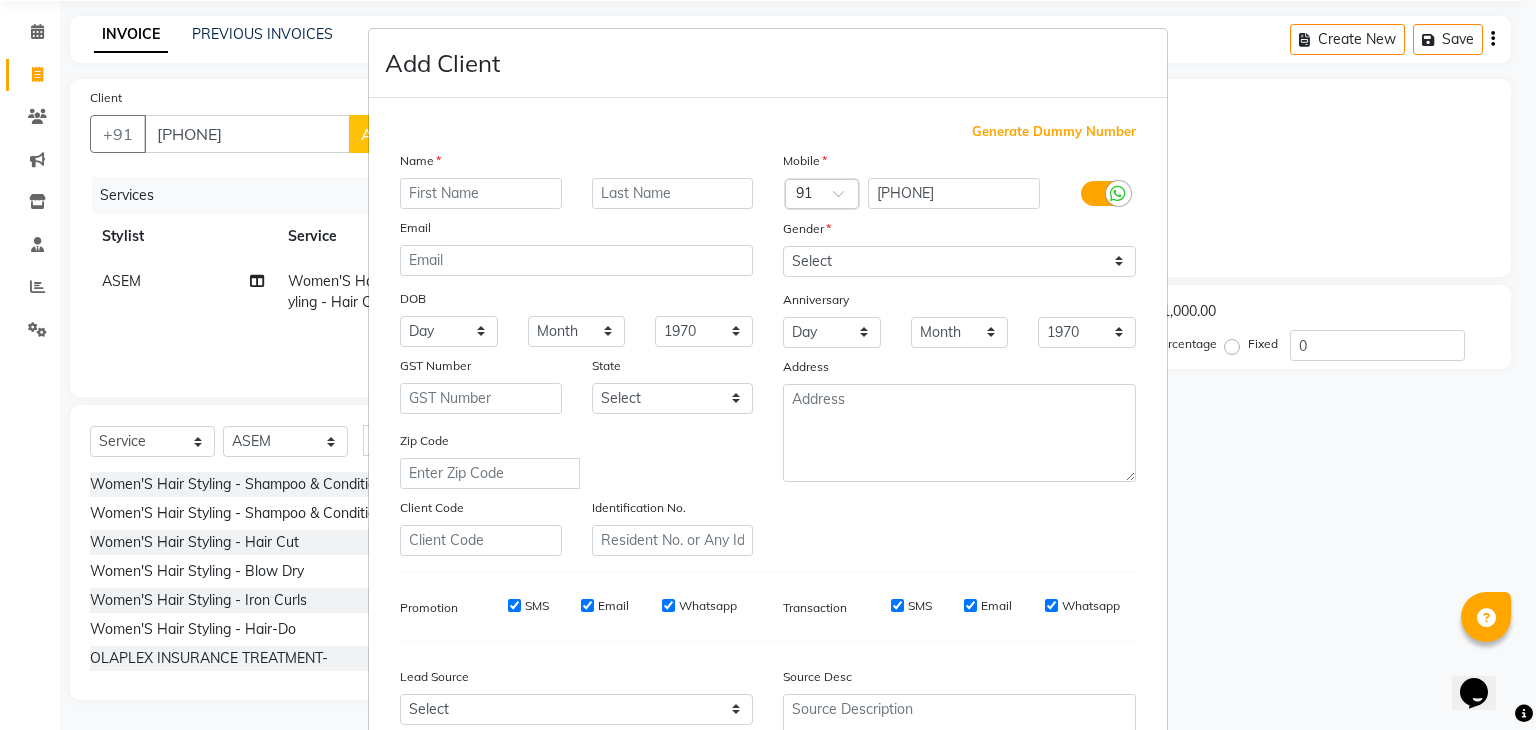 click on "Add Client Generate Dummy Number Name Email DOB Day 01 02 03 04 05 06 07 08 09 10 11 12 13 14 15 16 17 18 19 20 21 22 23 24 25 26 27 28 29 30 31 Month January February March April May June July August September October November December 1940 1941 1942 1943 1944 1945 1946 1947 1948 1949 1950 1951 1952 1953 1954 1955 1956 1957 1958 1959 1960 1961 1962 1963 1964 1965 1966 1967 1968 1969 1970 1971 1972 1973 1974 1975 1976 1977 1978 1979 1980 1981 1982 1983 1984 1985 1986 1987 1988 1989 1990 1991 1992 1993 1994 1995 1996 1997 1998 1999 2000 2001 2002 2003 2004 2005 2006 2007 2008 2009 2010 2011 2012 2013 2014 2015 2016 2017 2018 2019 2020 2021 2022 2023 2024 GST Number State Select Andaman and Nicobar Islands Andhra Pradesh Arunachal Pradesh Assam Bihar Chandigarh Chhattisgarh Dadra and Nagar Haveli Daman and Diu Delhi Goa Gujarat Haryana Himachal Pradesh Jammu and Kashmir Jharkhand Karnataka Kerala Lakshadweep Madhya Pradesh Maharashtra Manipur Meghalaya Mizoram Nagaland Odisha Pondicherry Punjab Rajasthan Sikkim" at bounding box center [768, 365] 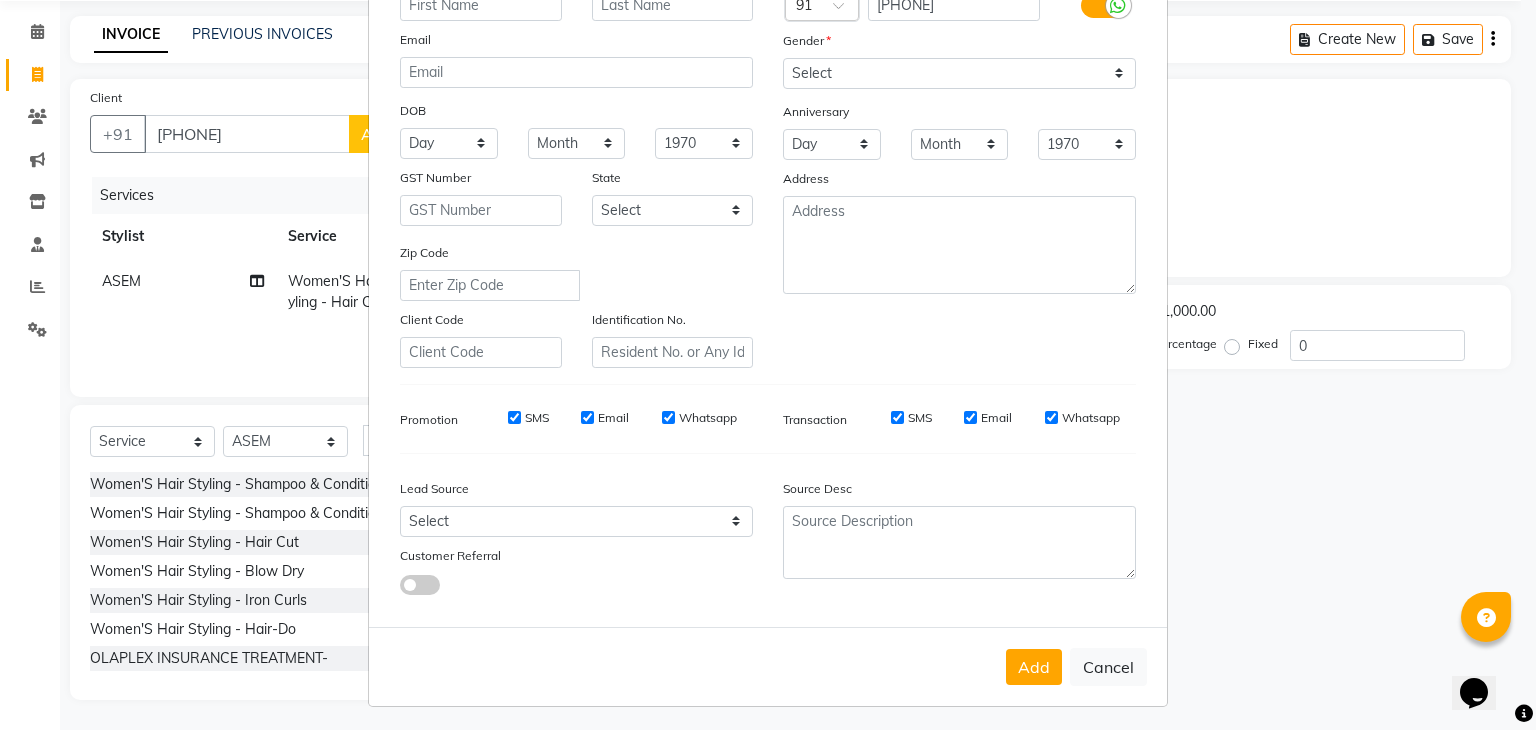 scroll, scrollTop: 203, scrollLeft: 0, axis: vertical 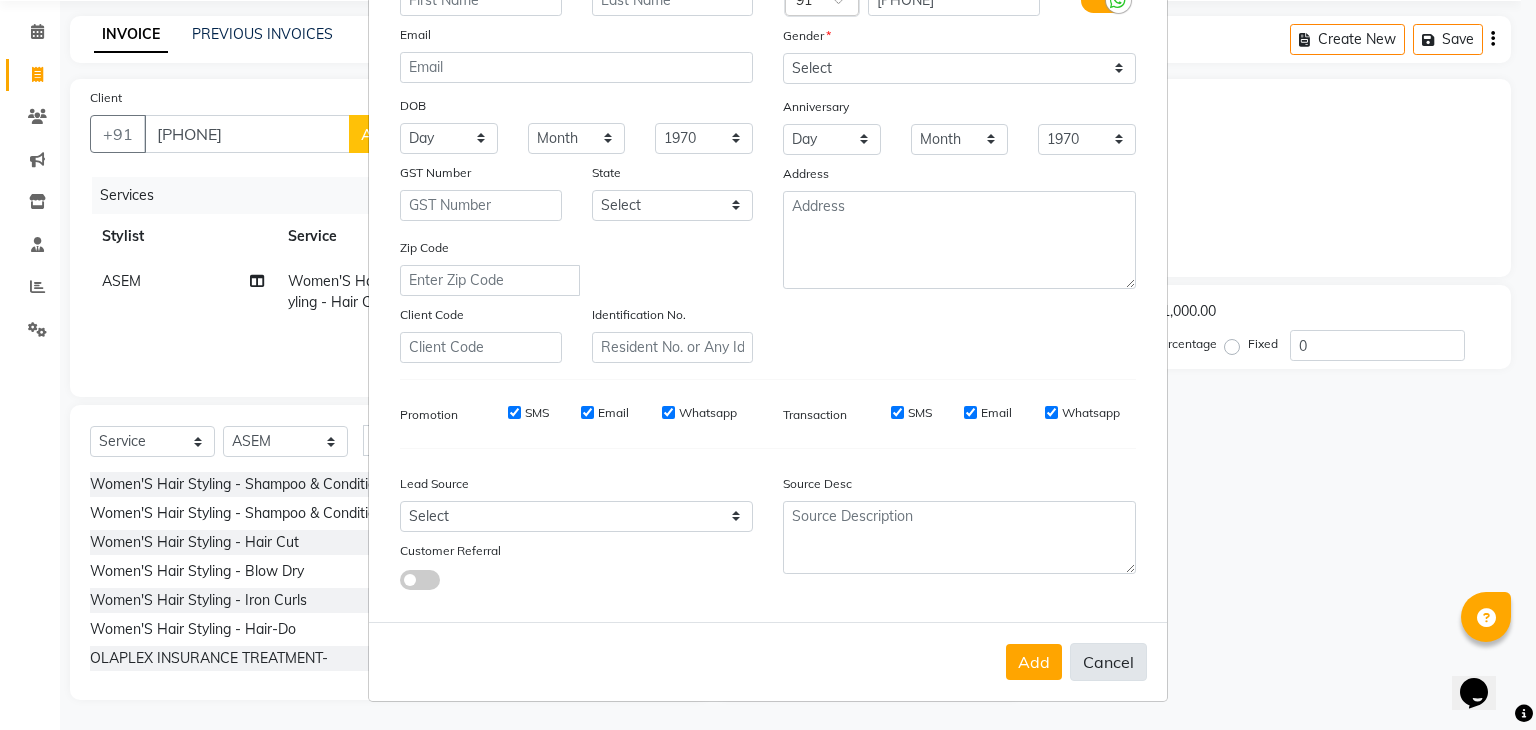 click on "Cancel" at bounding box center (1108, 662) 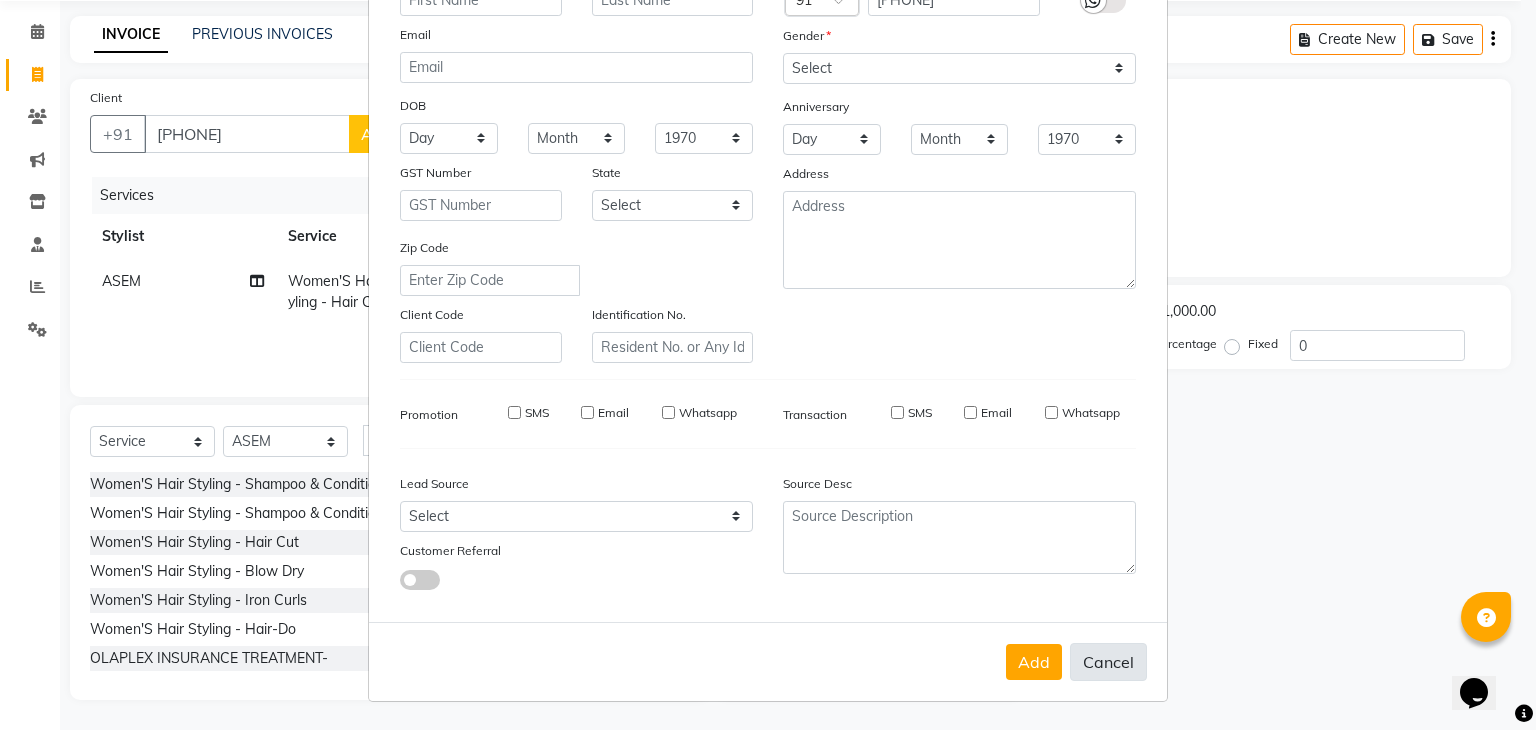 select 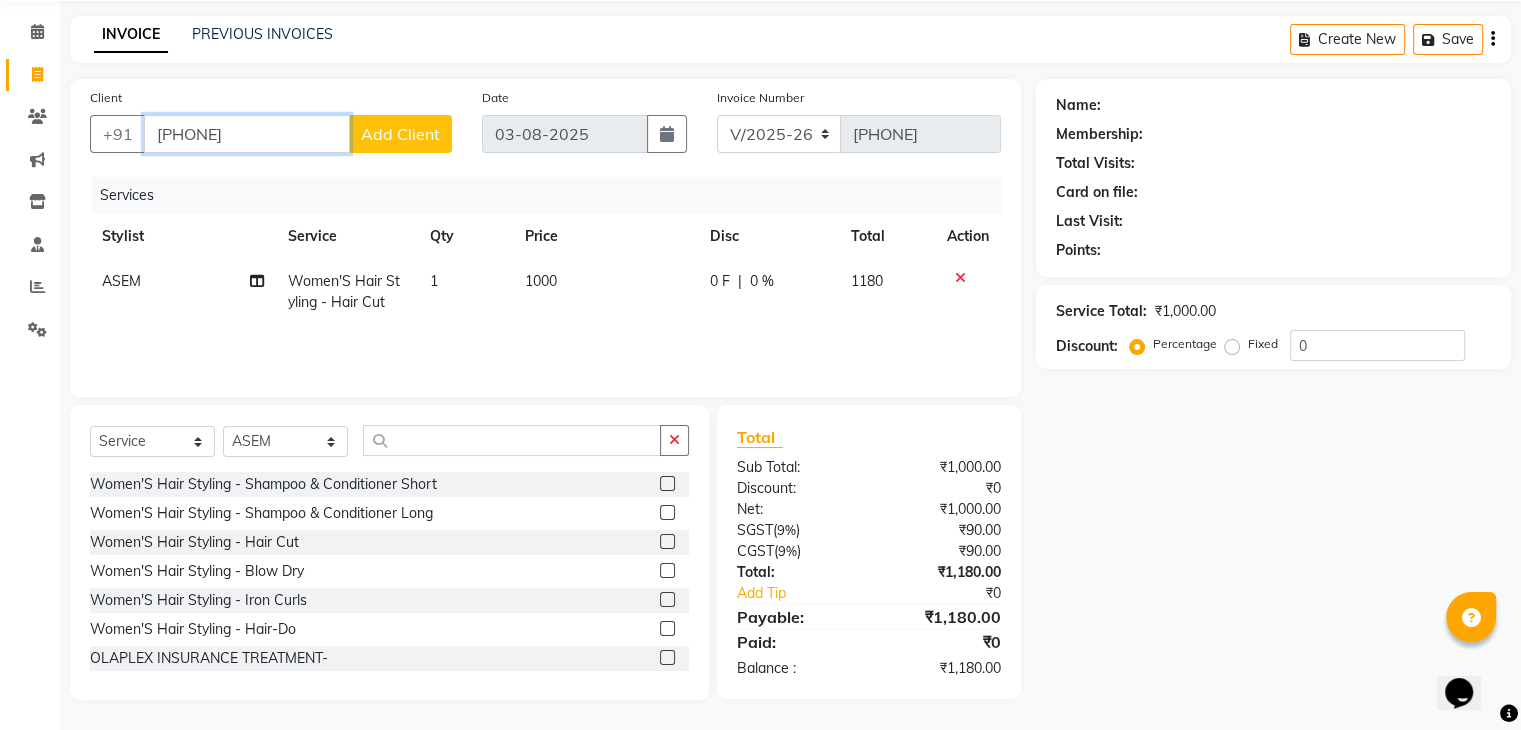 click on "8770506869" at bounding box center (247, 134) 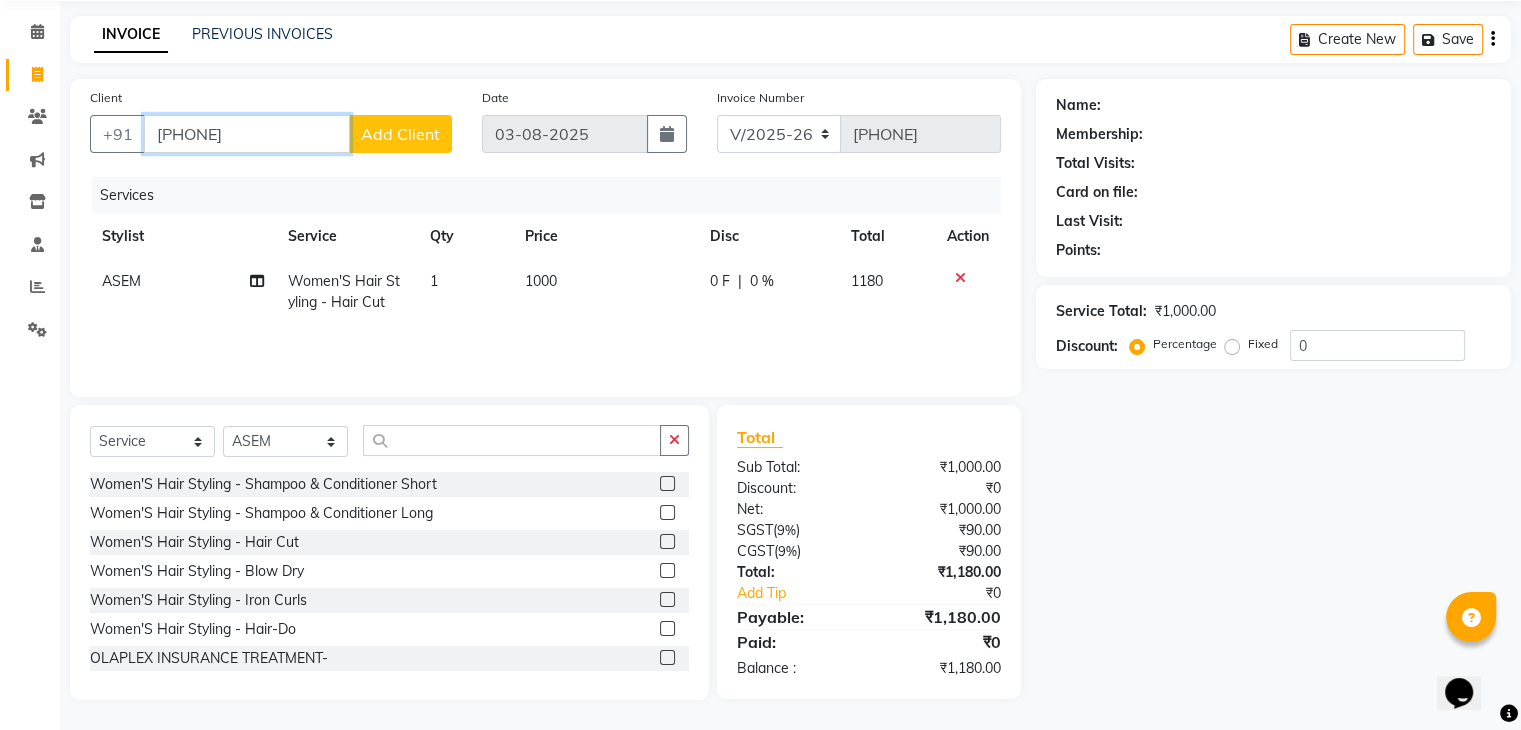 type on "8770503869" 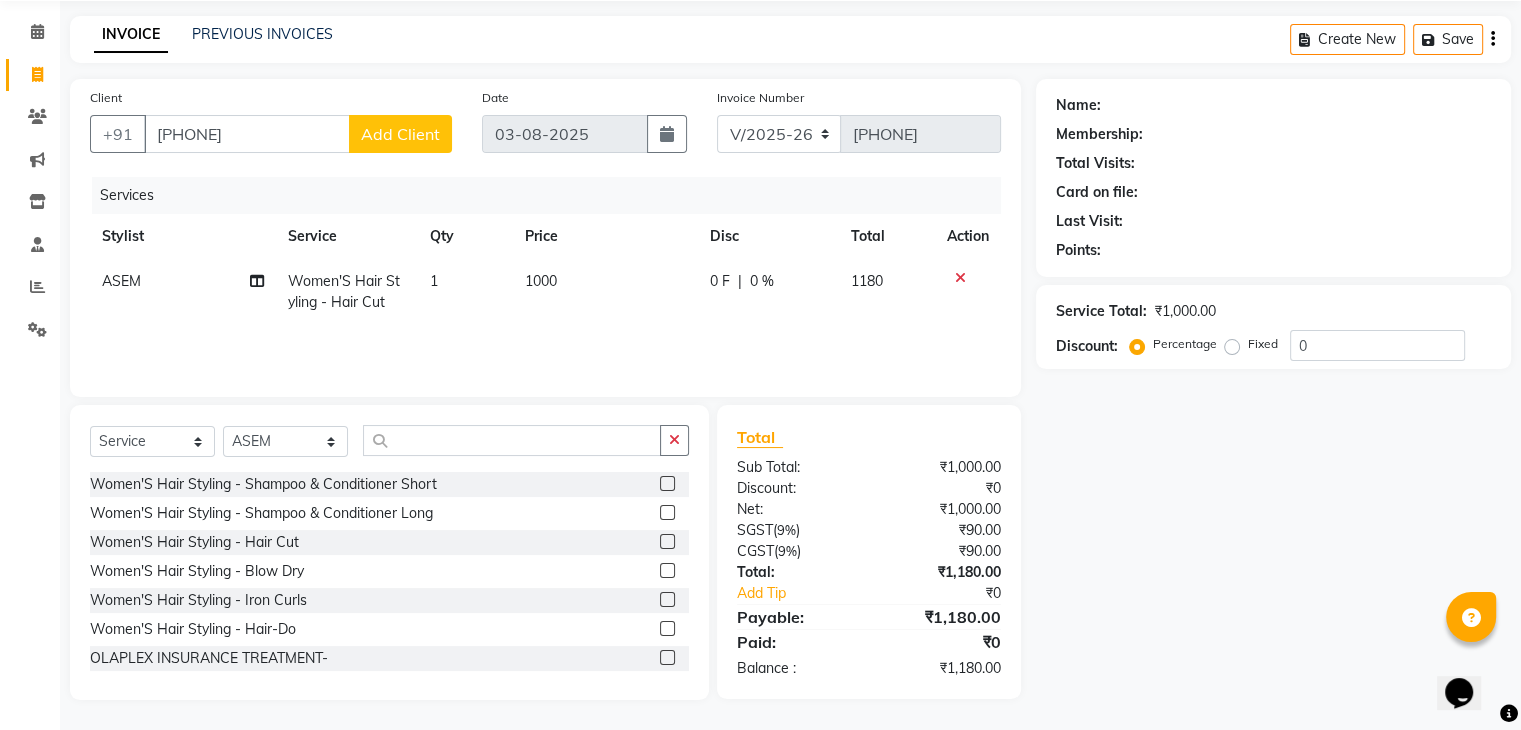 click on "Add Client" 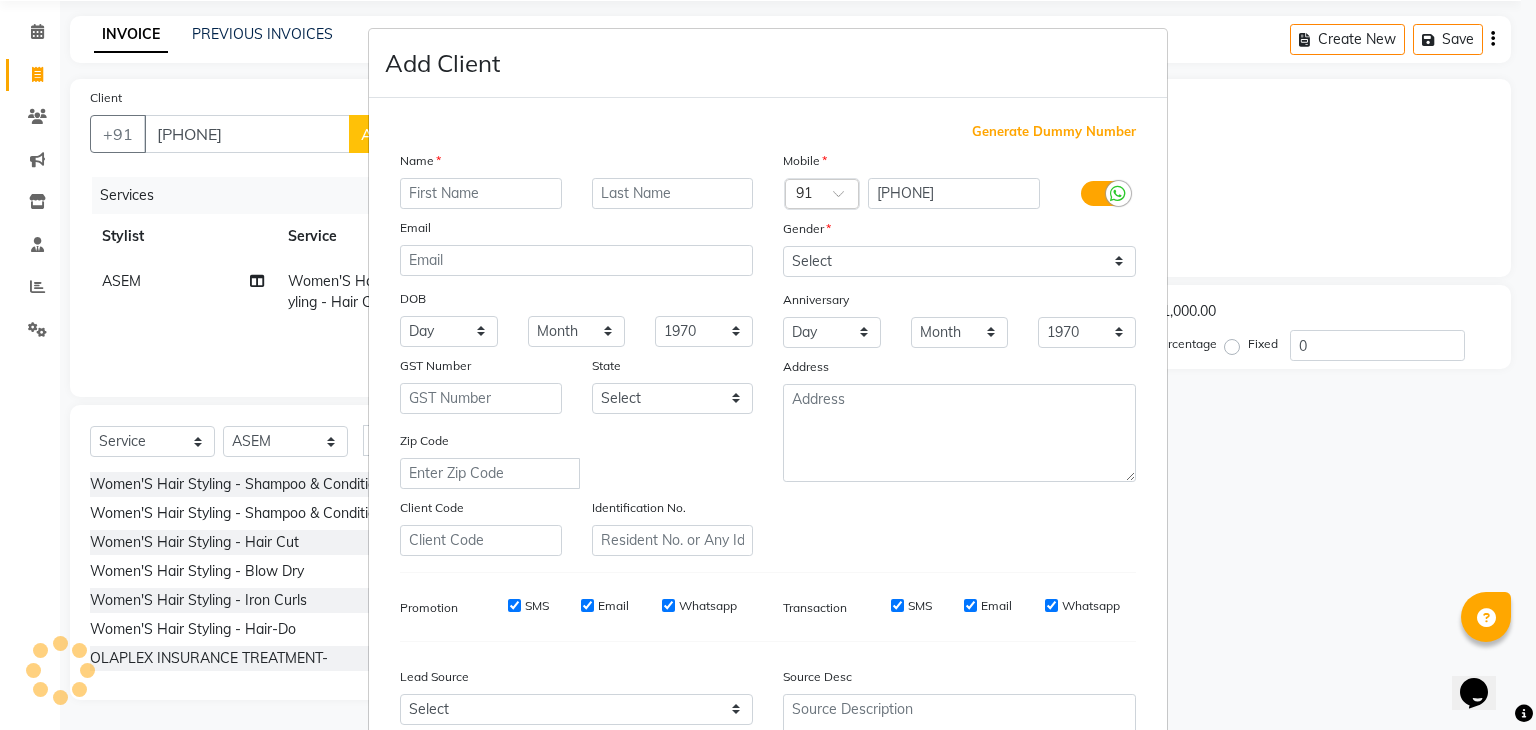 click at bounding box center [481, 193] 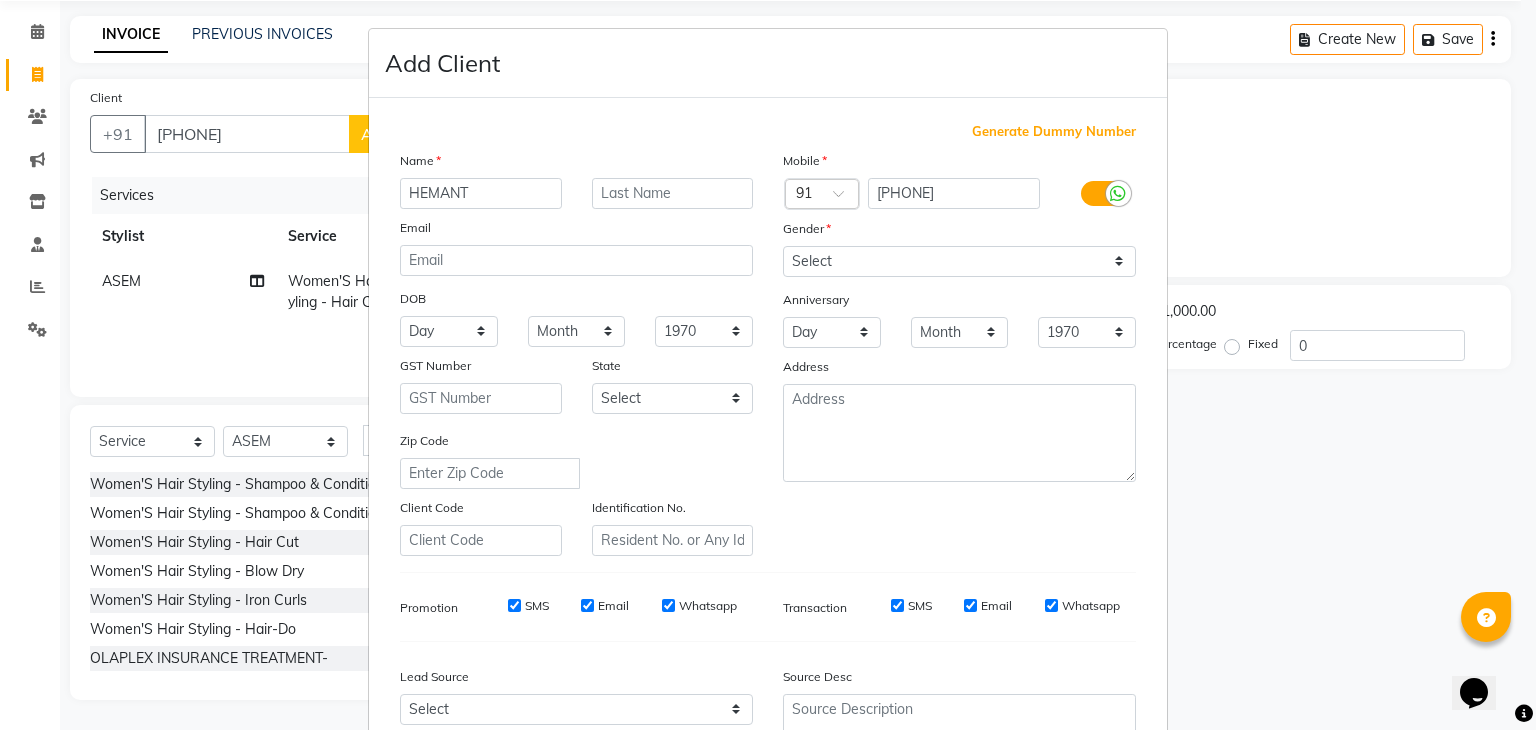 type on "HEMANT" 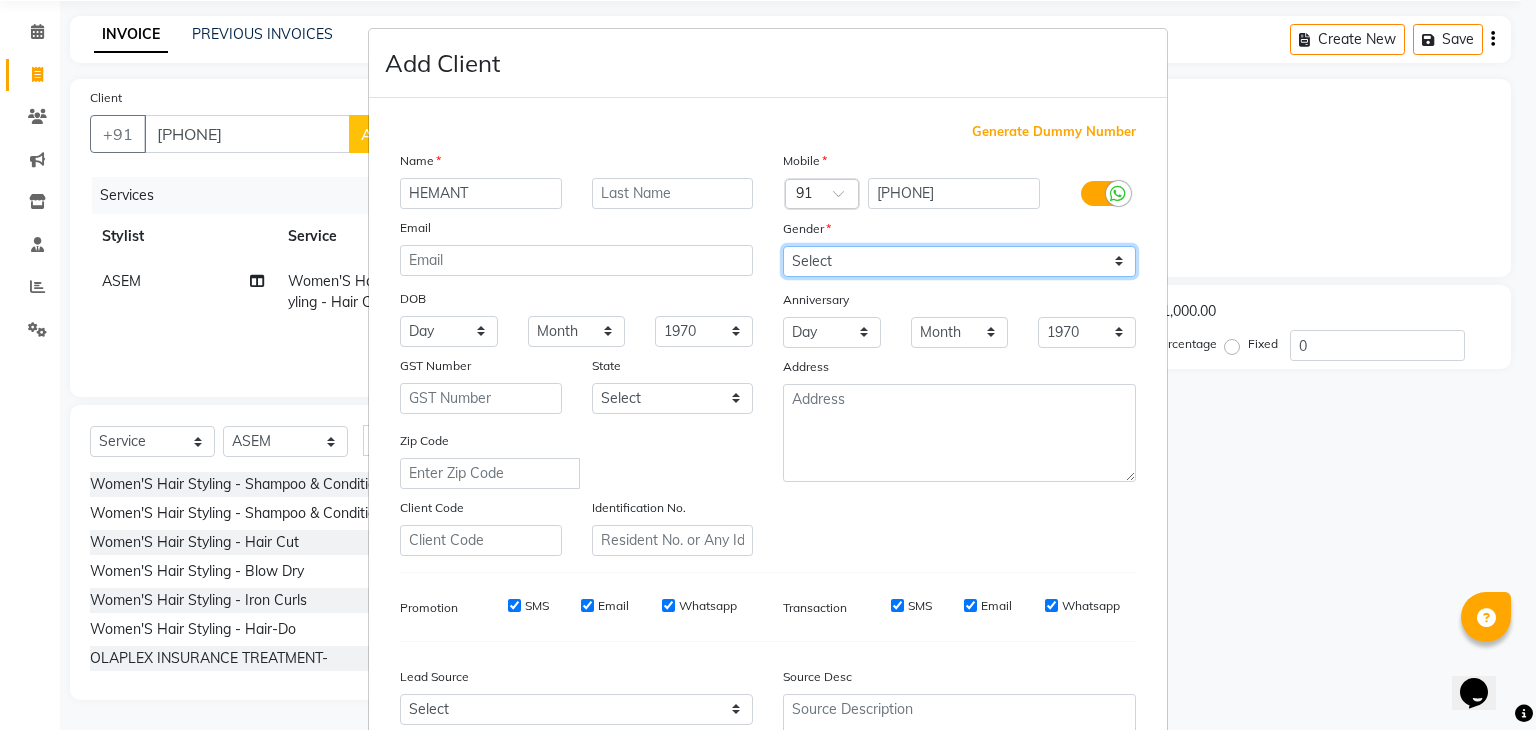 click on "Select Male Female Other Prefer Not To Say" at bounding box center [959, 261] 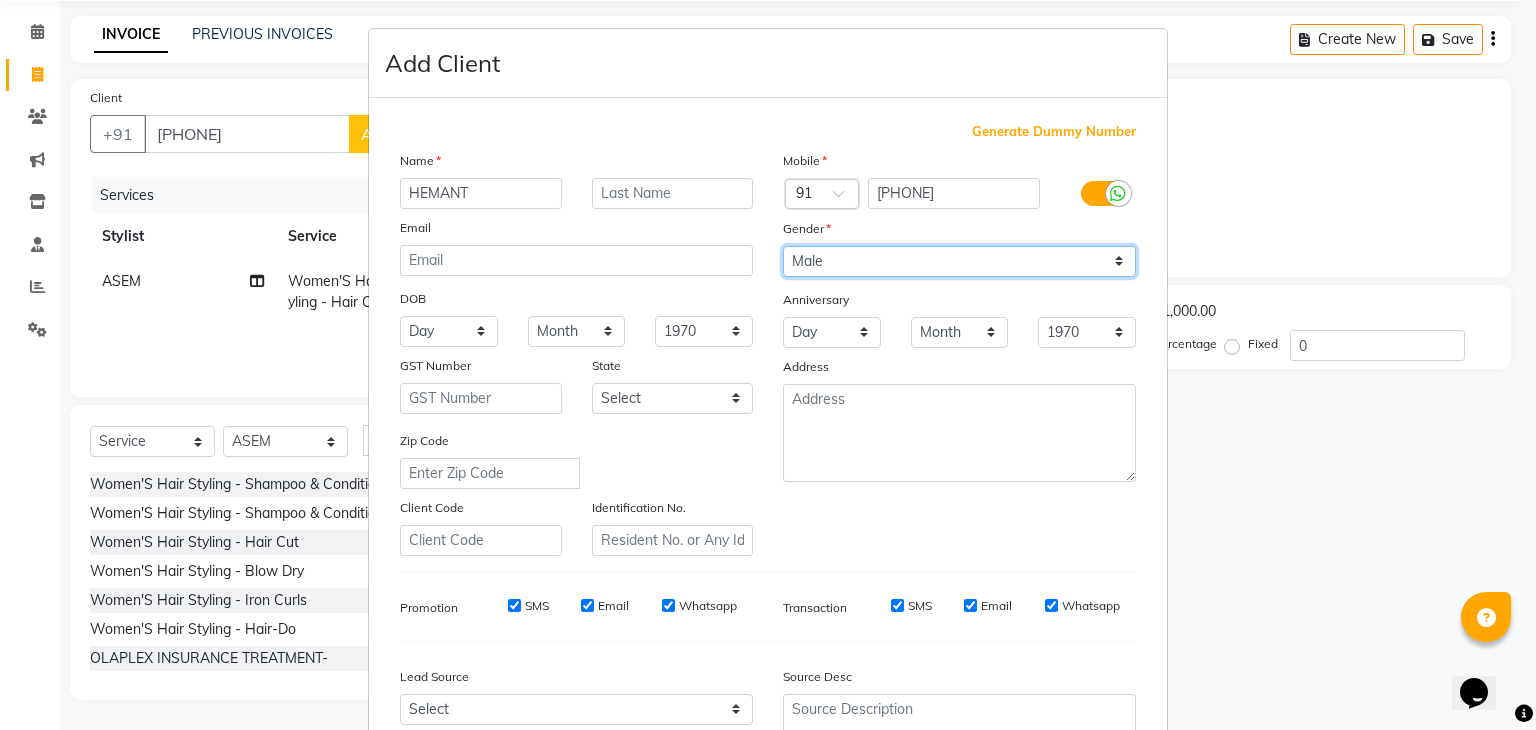 click on "Select Male Female Other Prefer Not To Say" at bounding box center (959, 261) 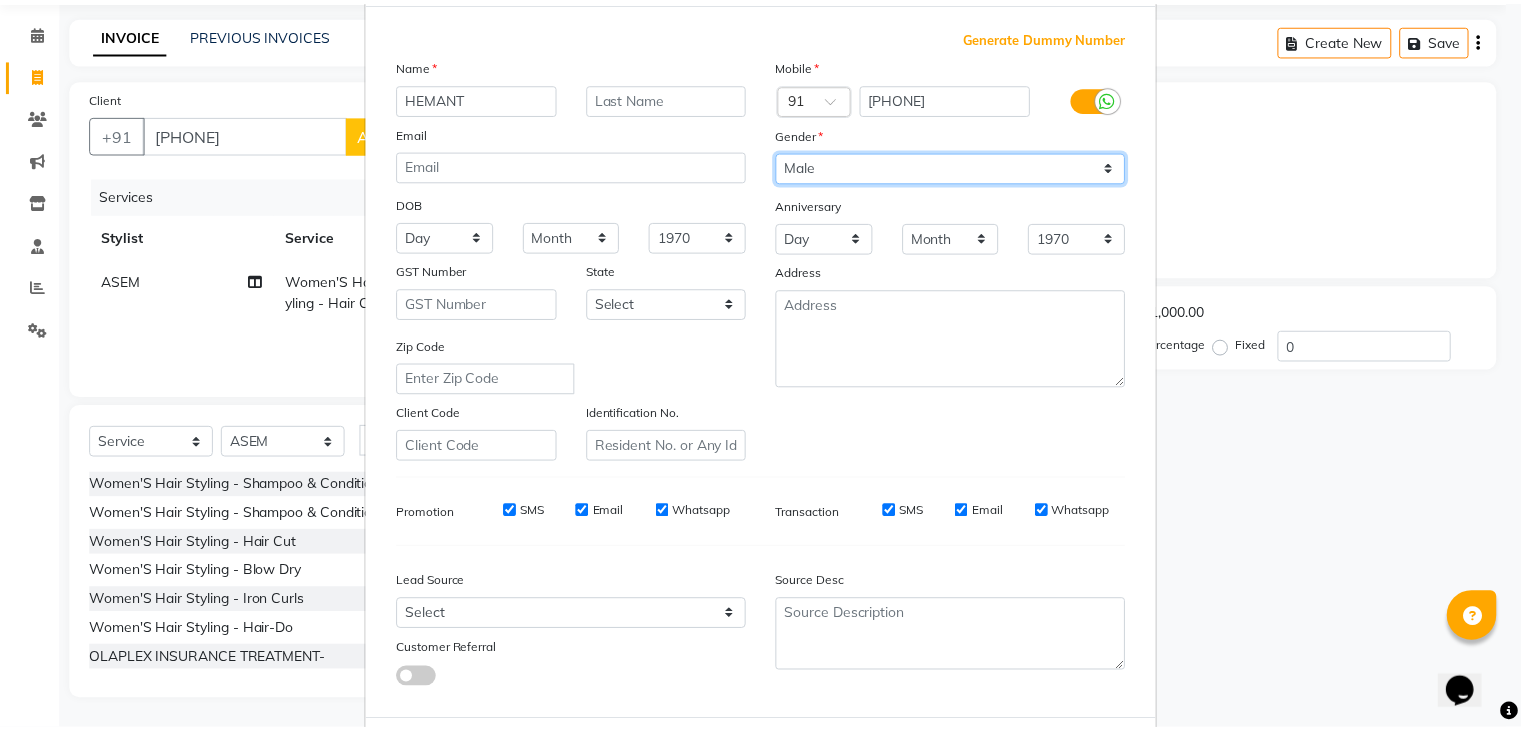 scroll, scrollTop: 203, scrollLeft: 0, axis: vertical 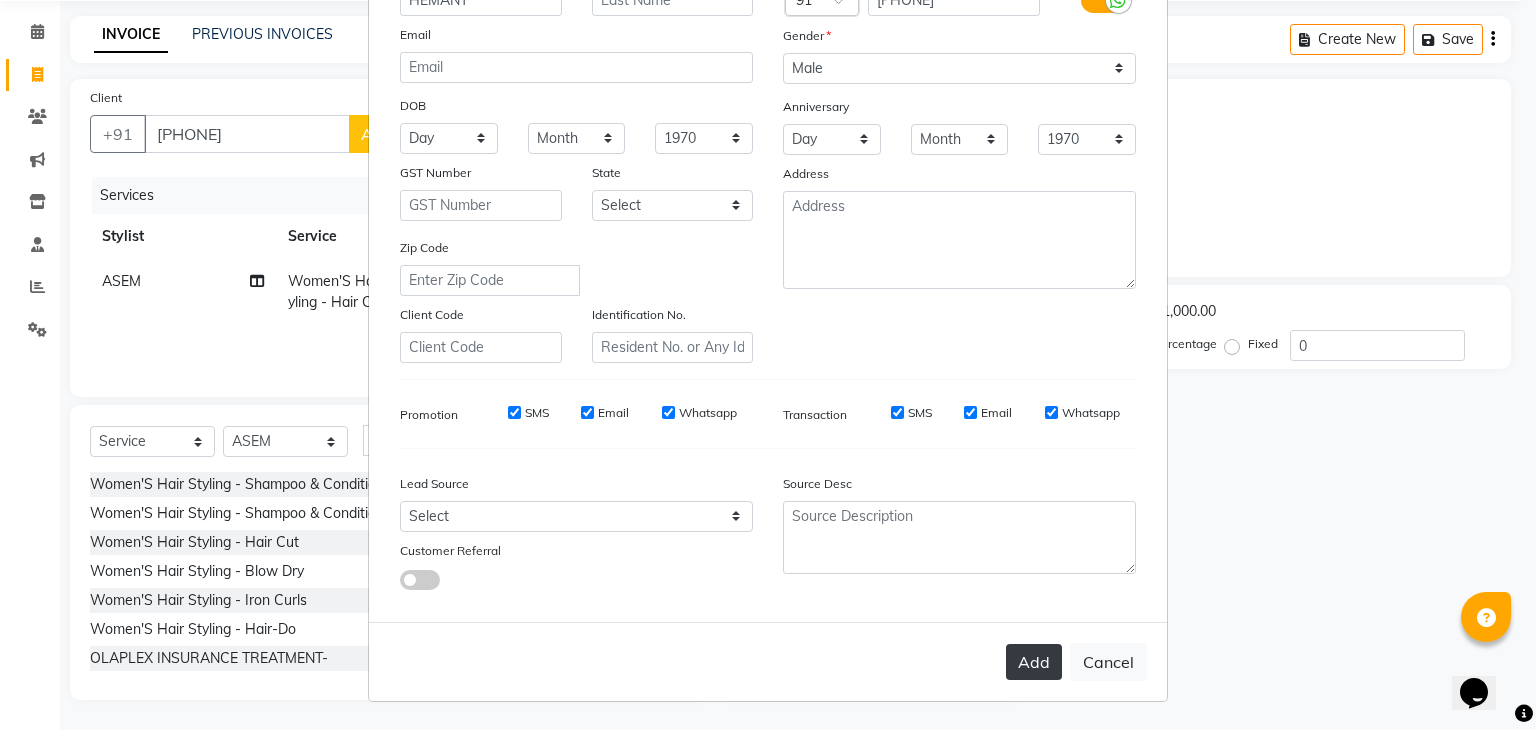 click on "Add" at bounding box center (1034, 662) 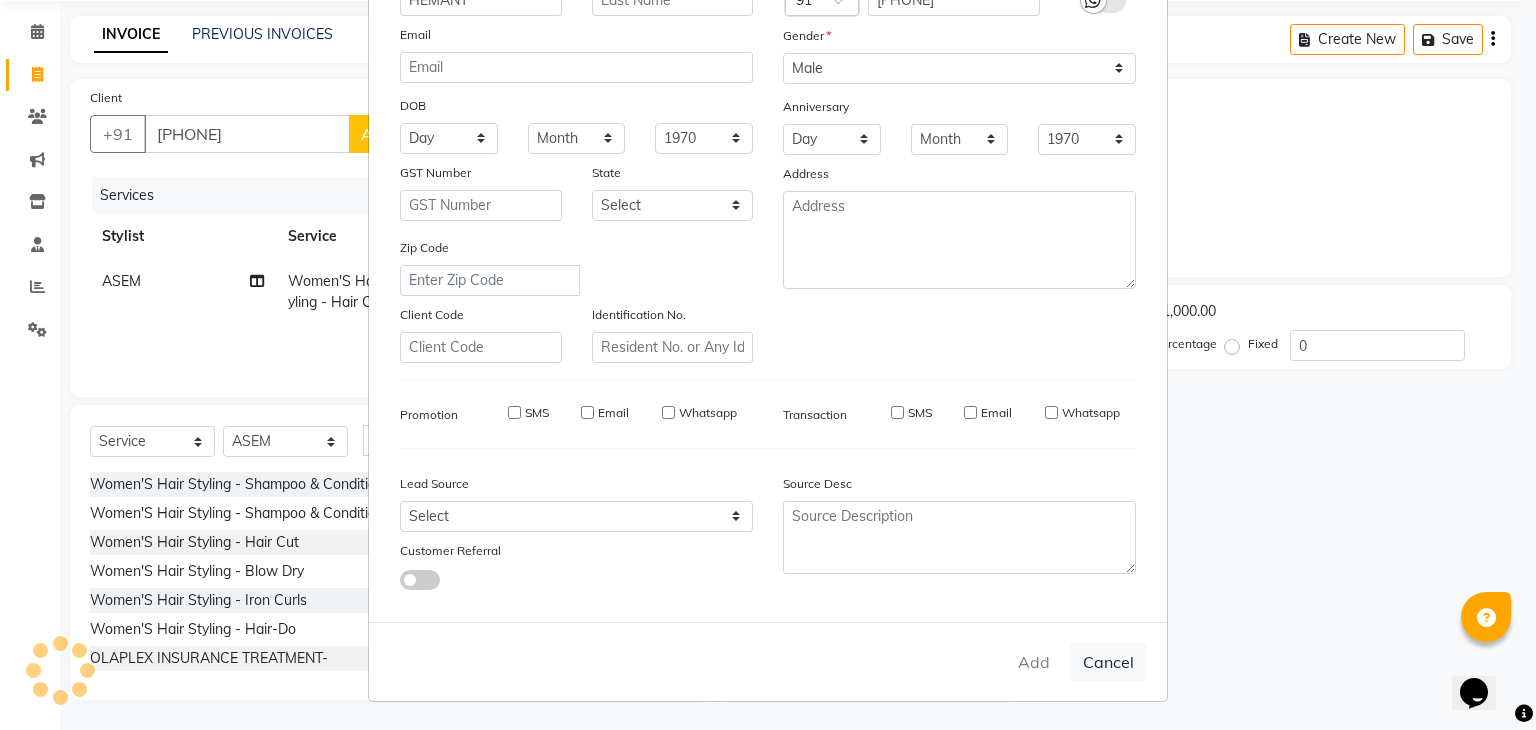 type on "87******69" 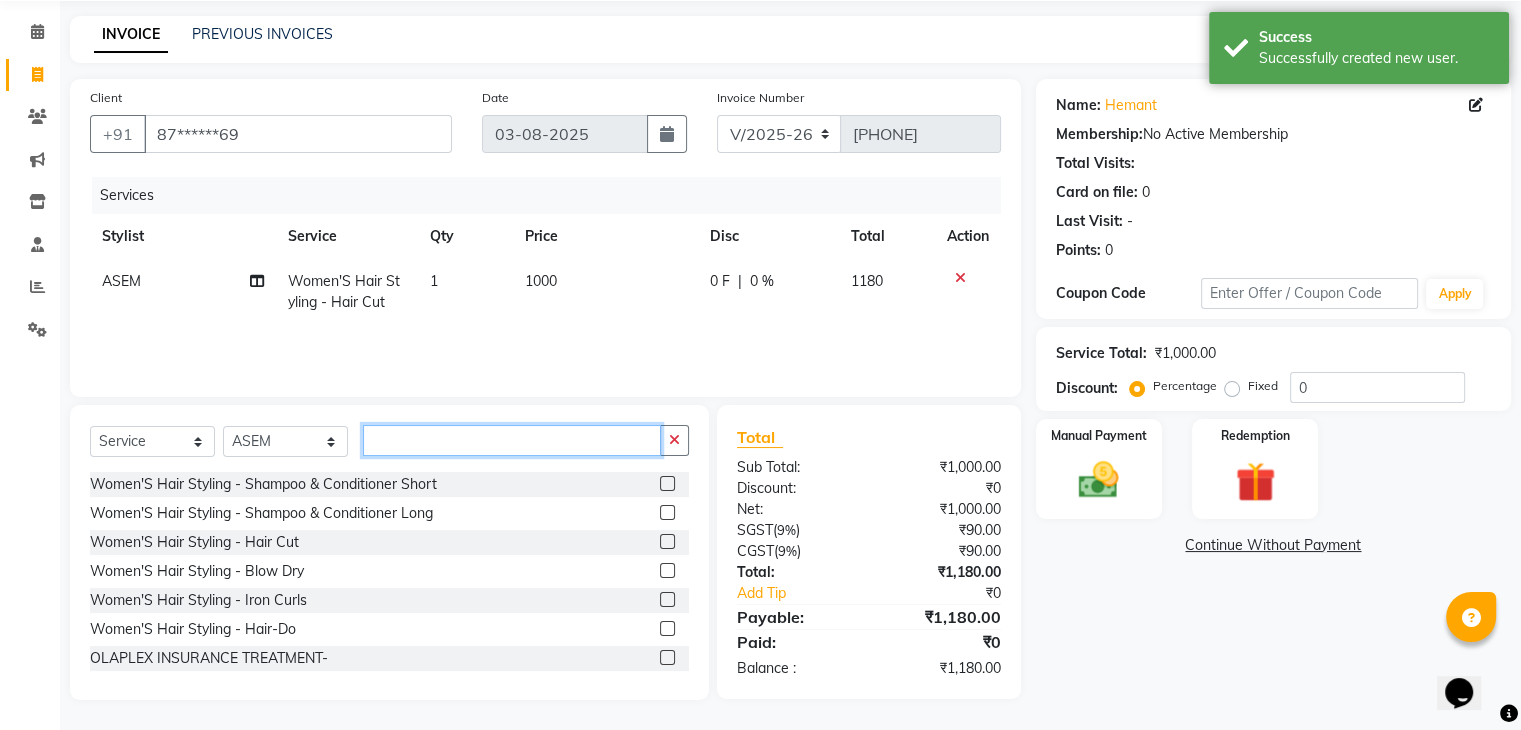 click 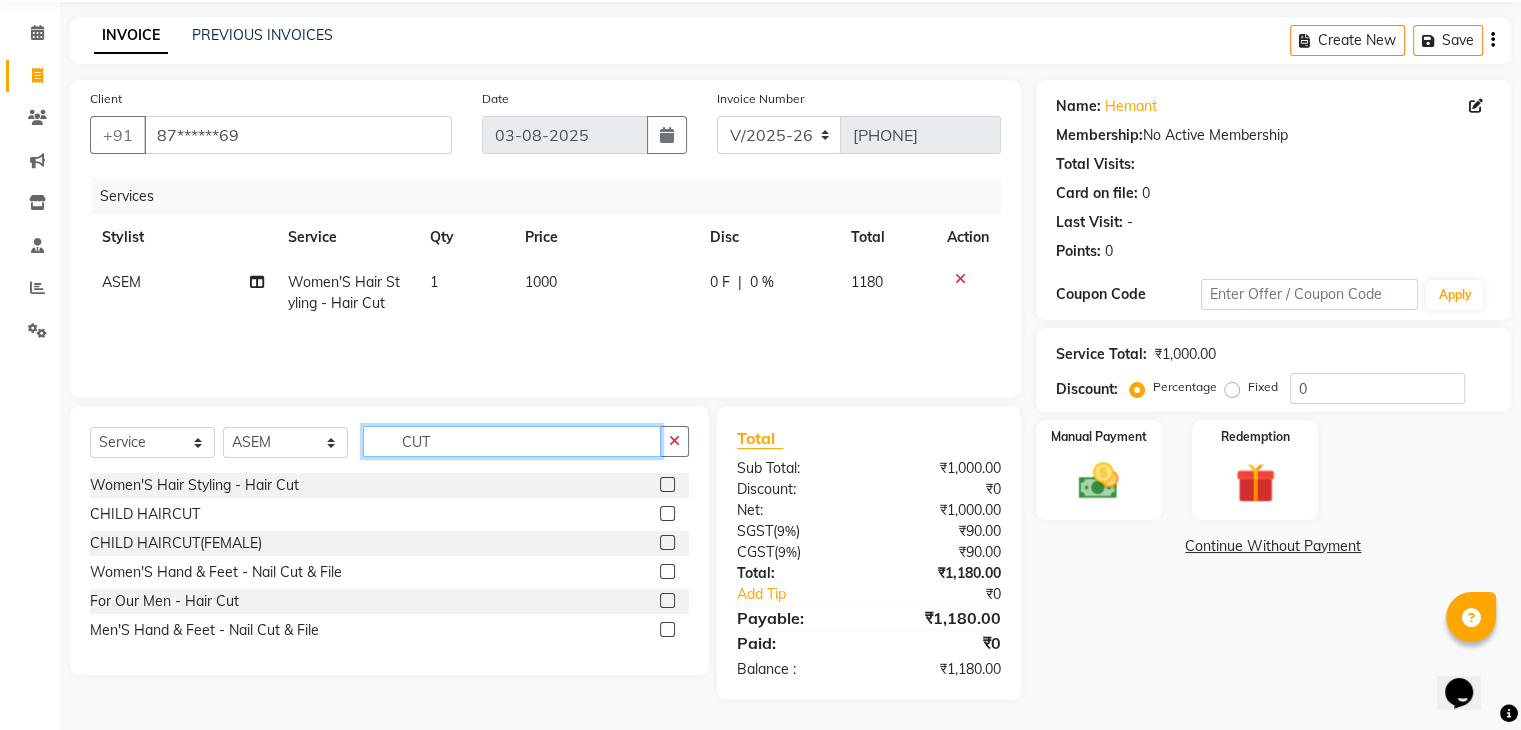 type on "CUT" 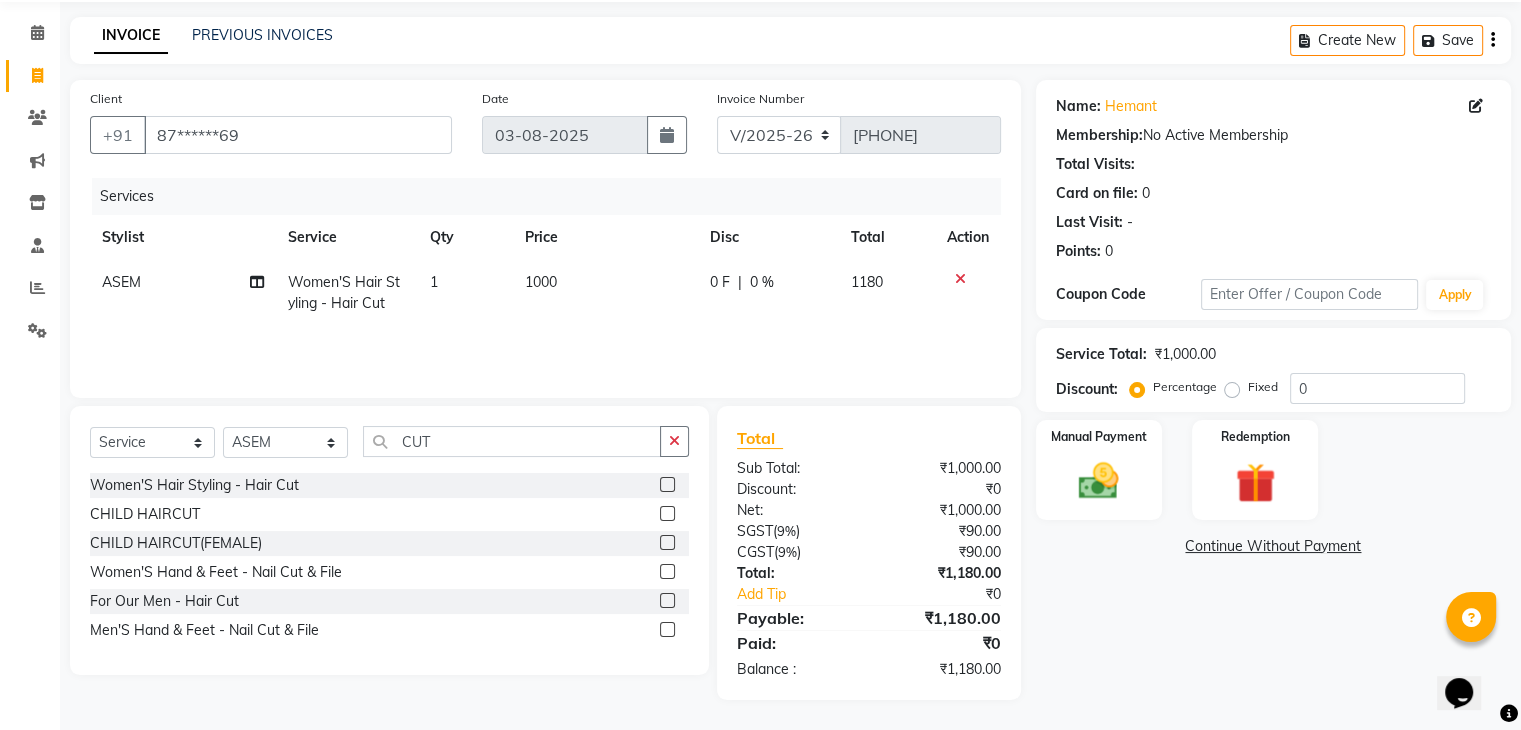 click 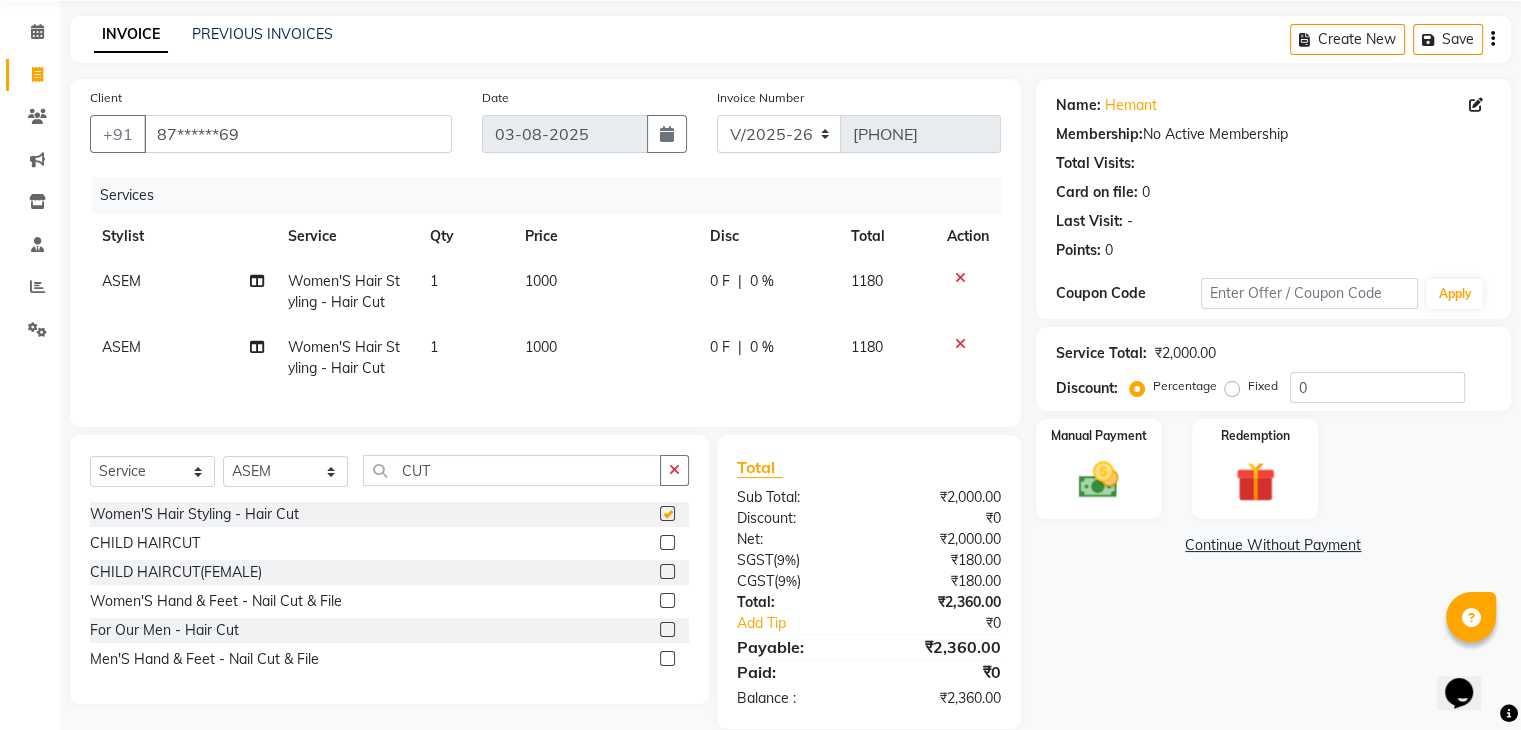 checkbox on "false" 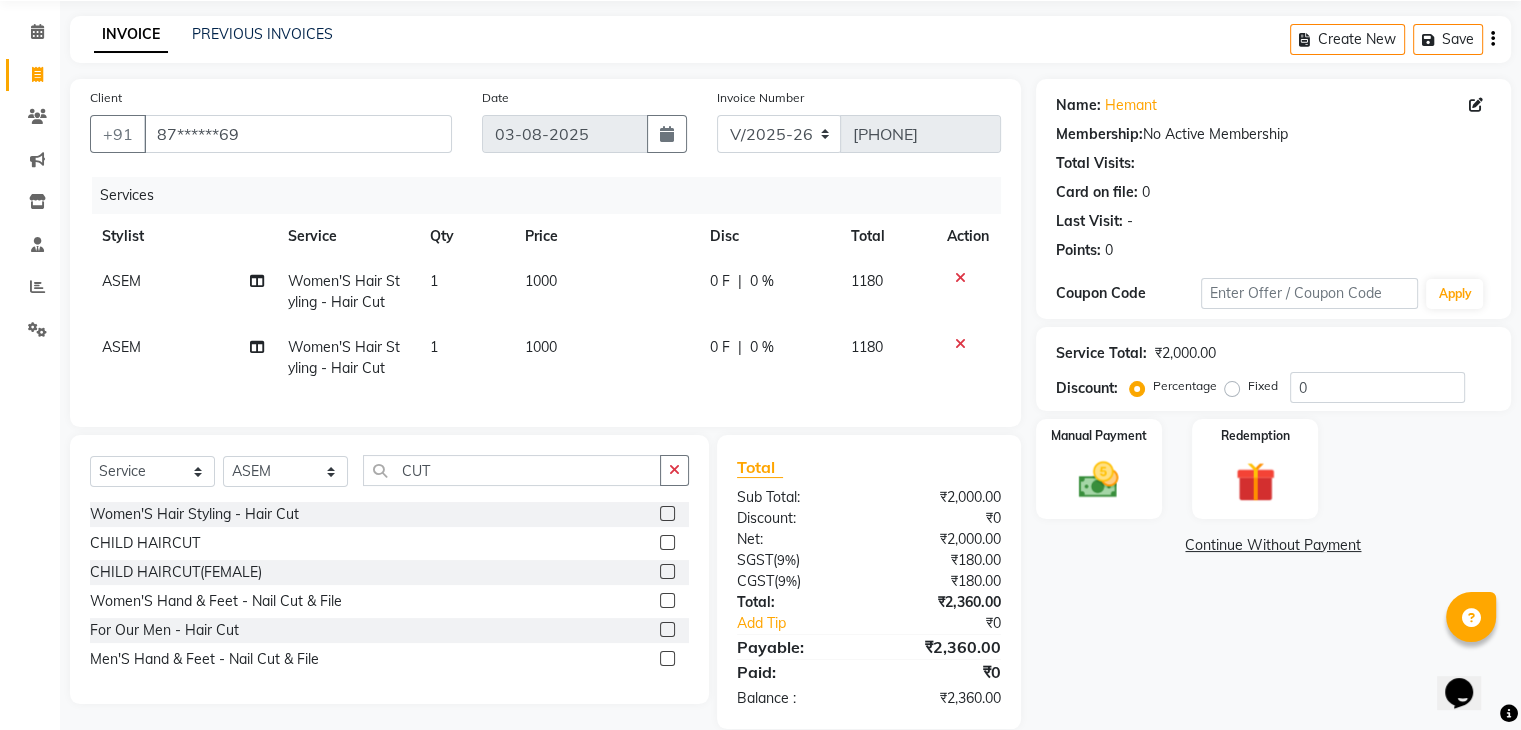 click 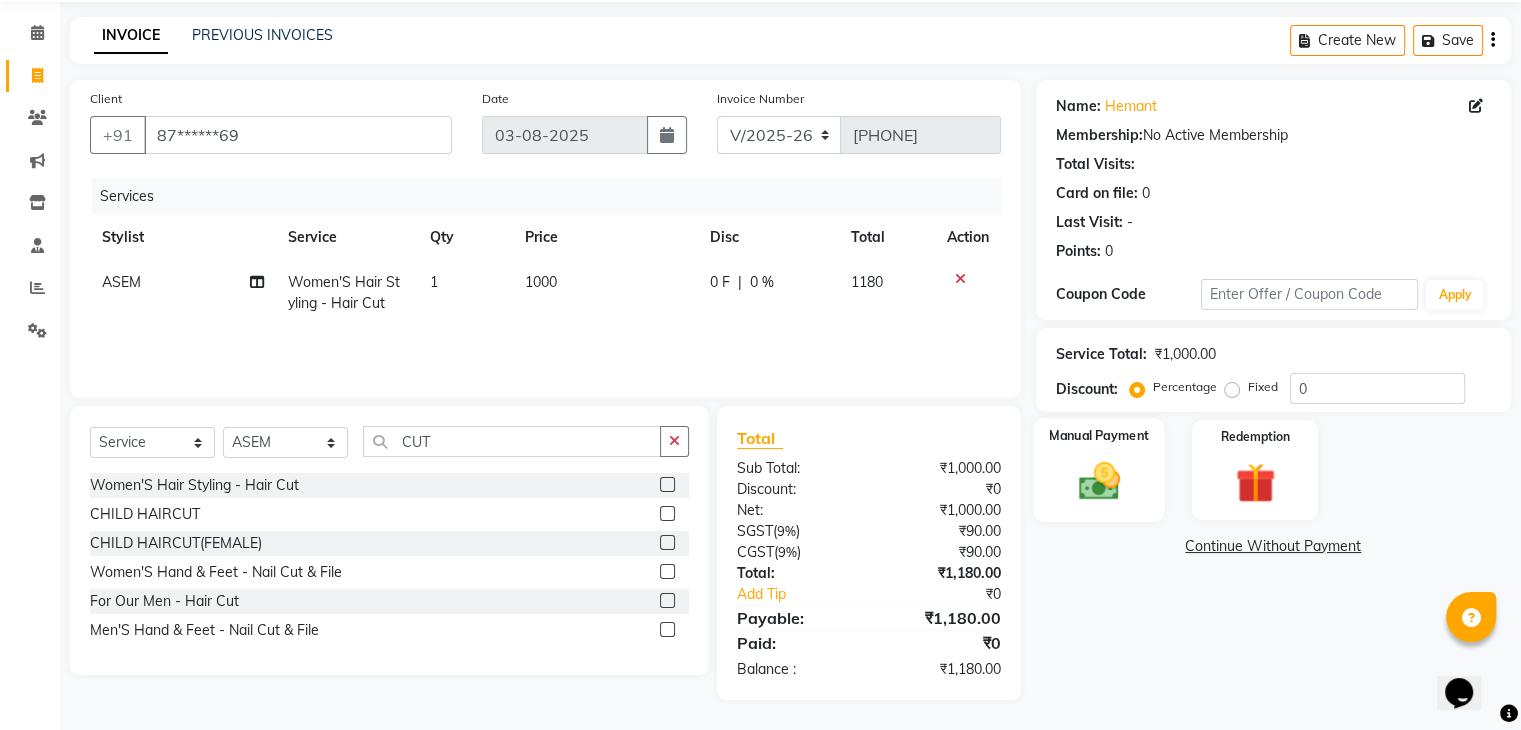 click on "Manual Payment" 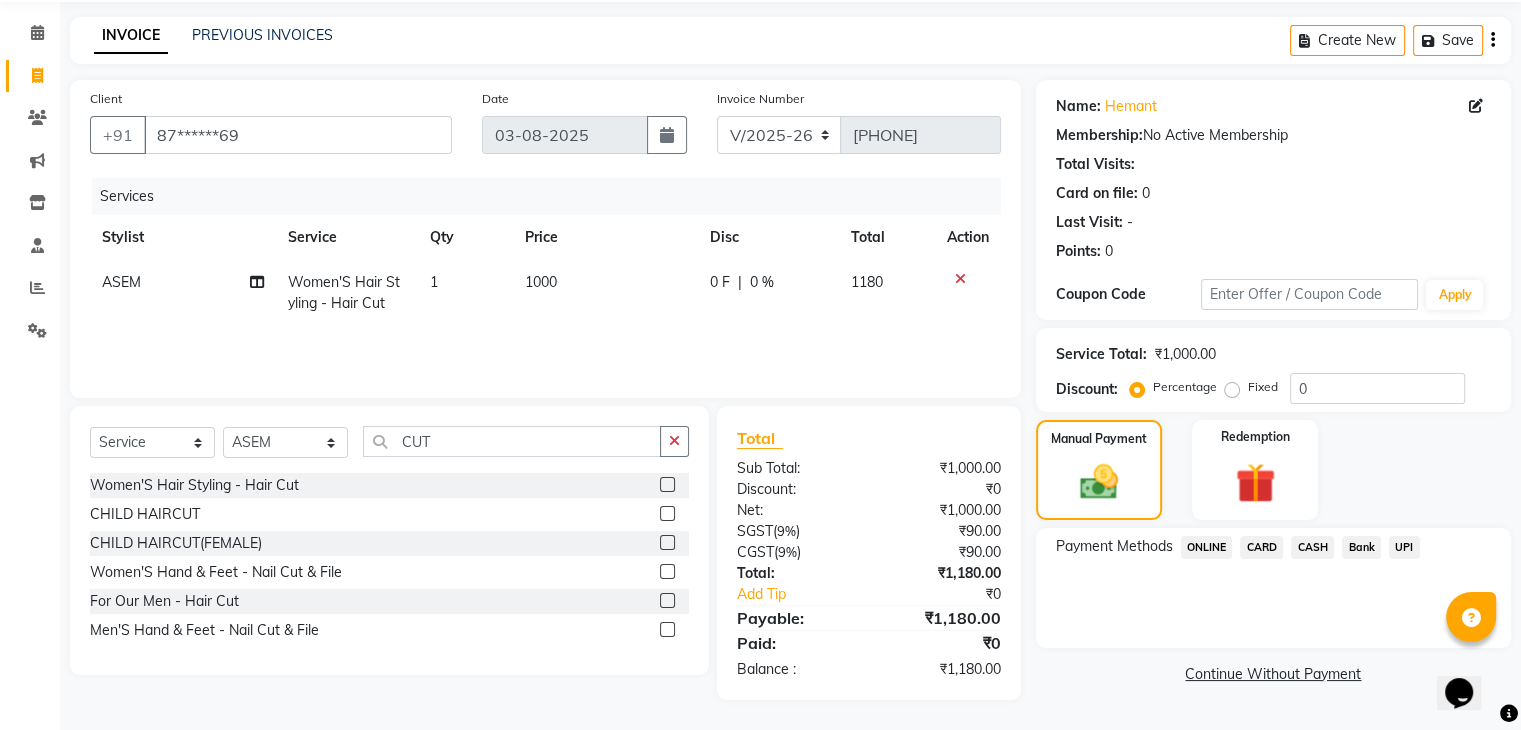 click on "ONLINE" 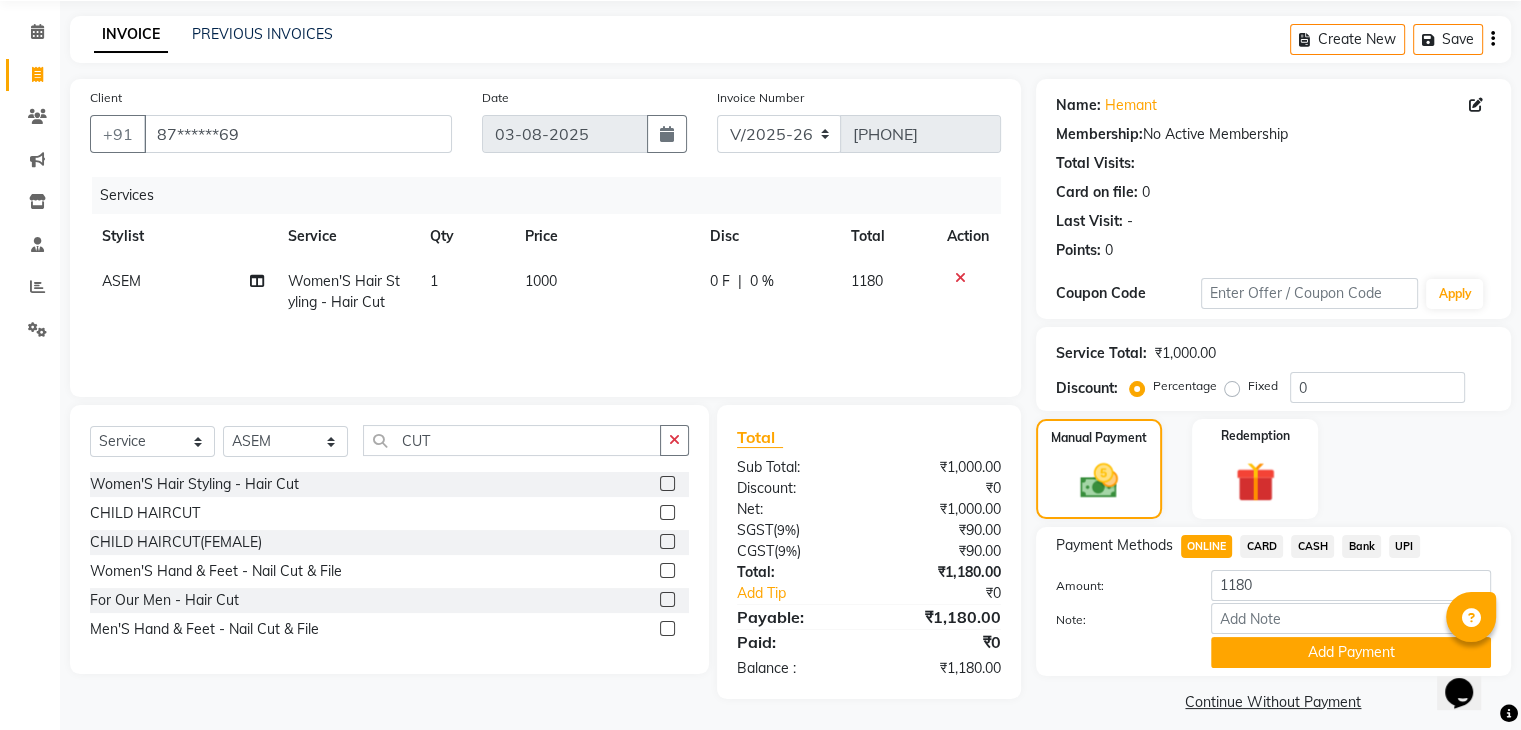 scroll, scrollTop: 89, scrollLeft: 0, axis: vertical 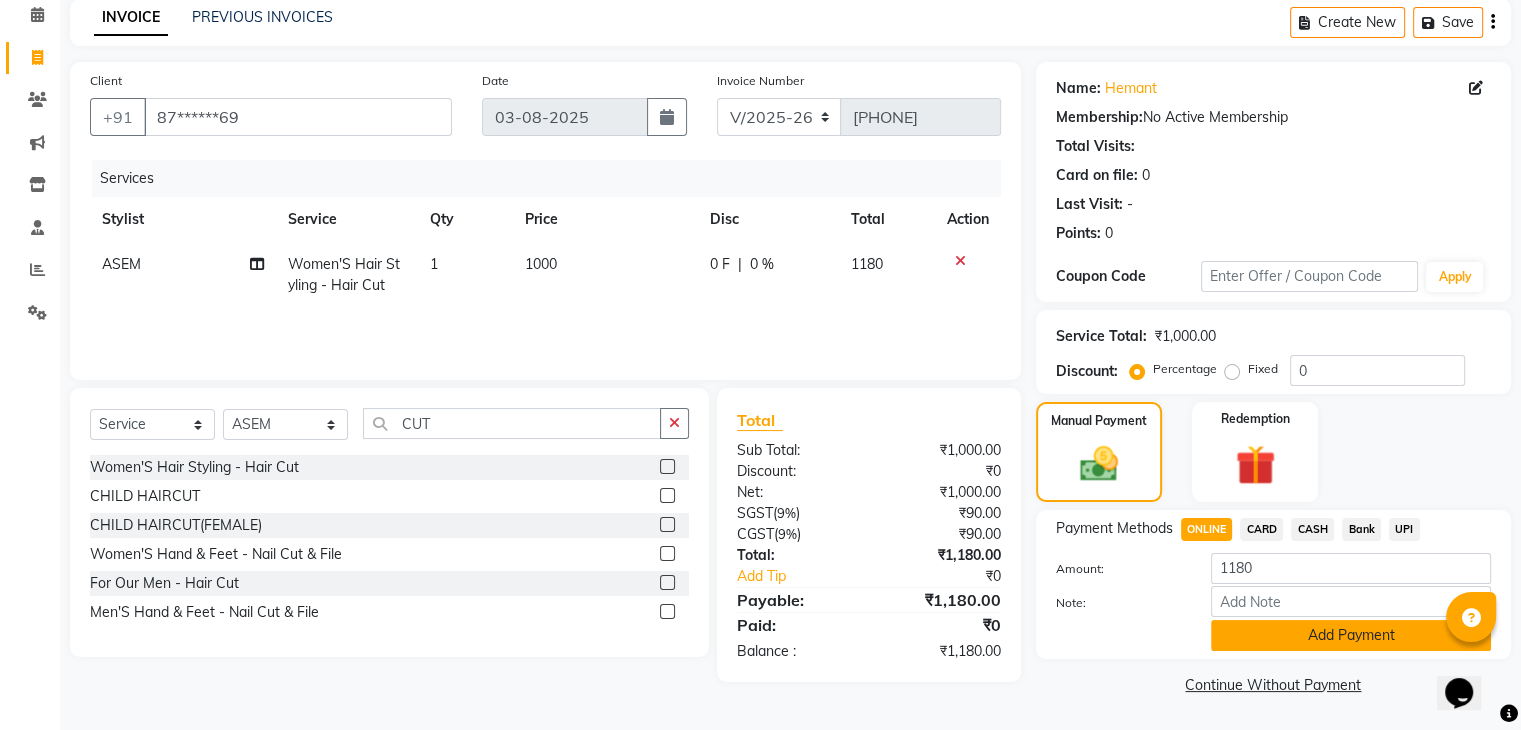 click on "Add Payment" 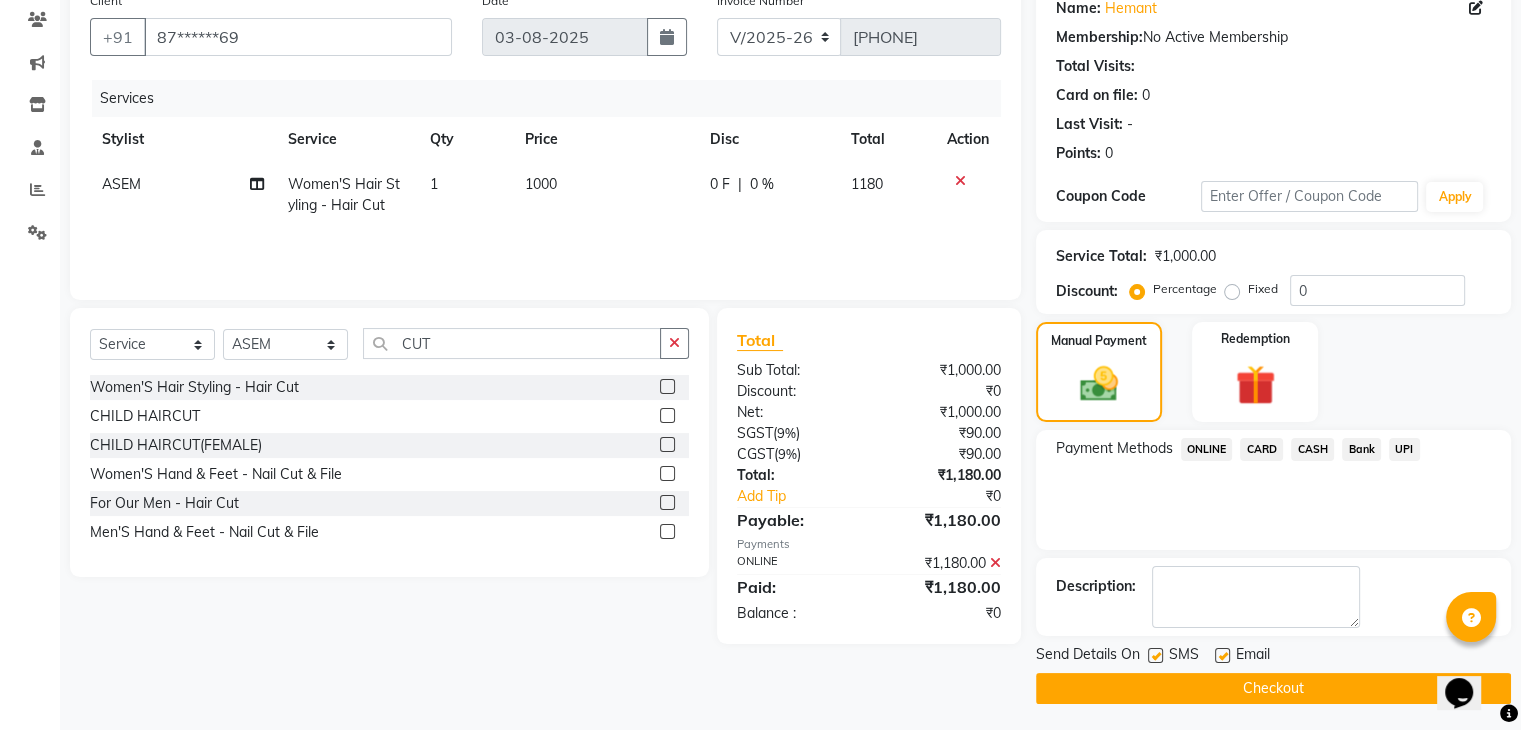 scroll, scrollTop: 171, scrollLeft: 0, axis: vertical 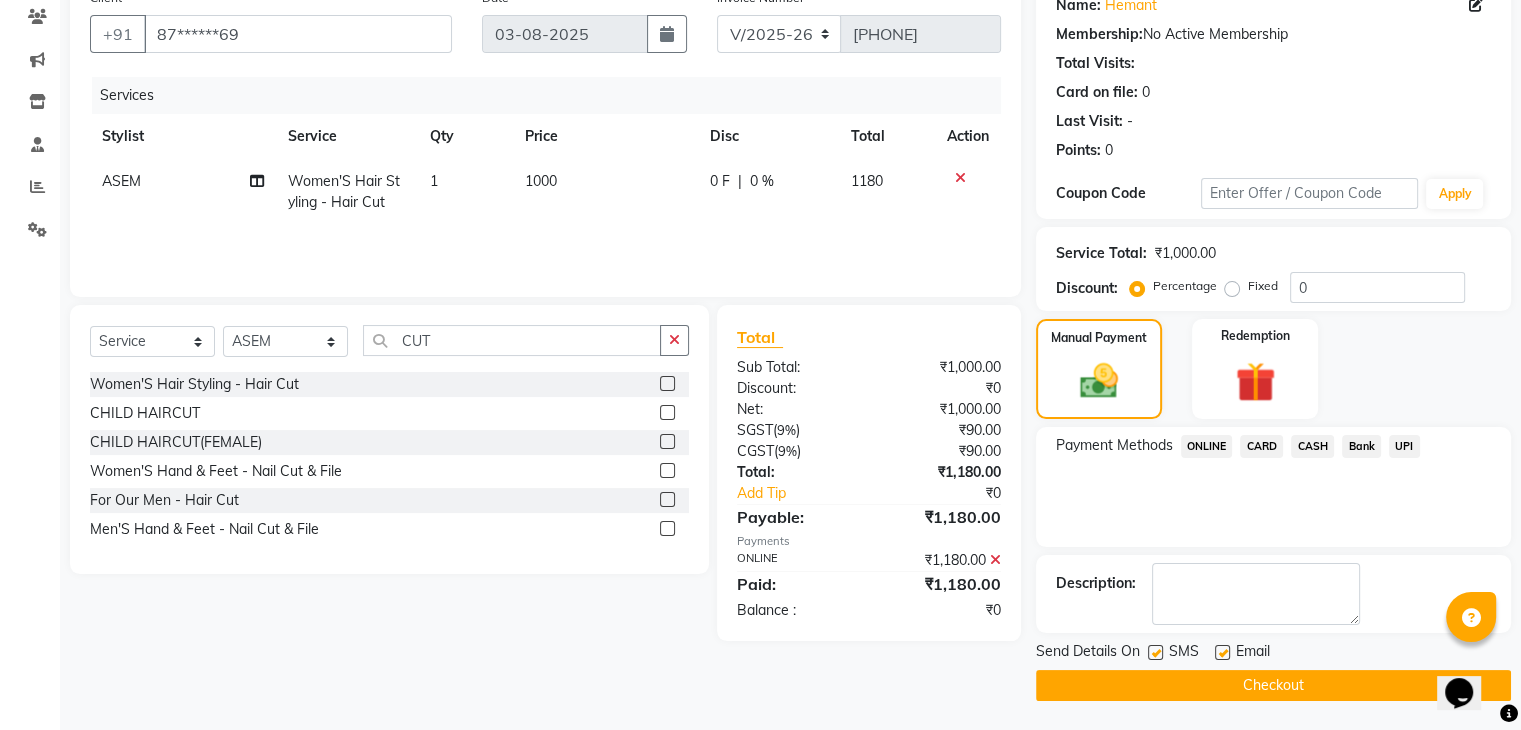 click on "Checkout" 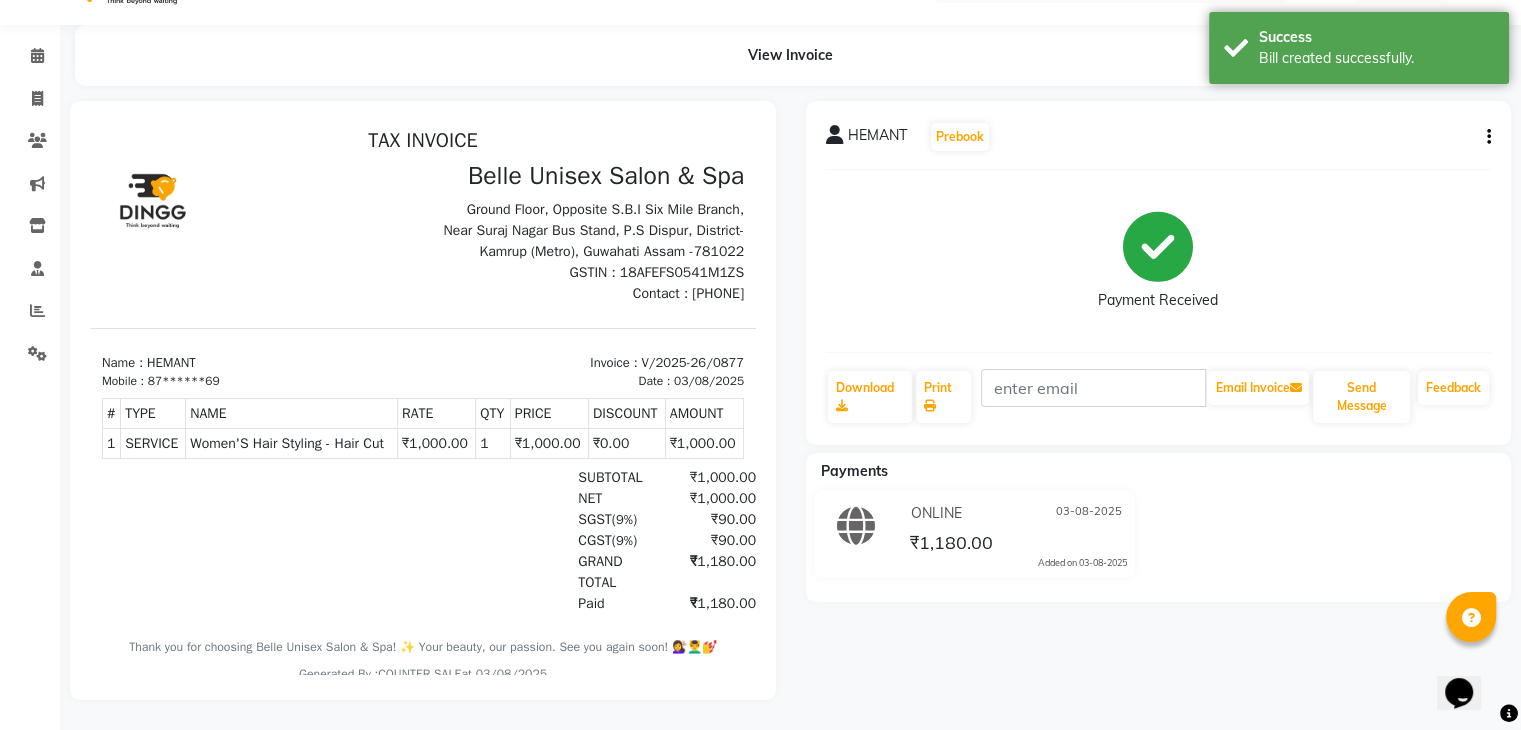 scroll, scrollTop: 61, scrollLeft: 0, axis: vertical 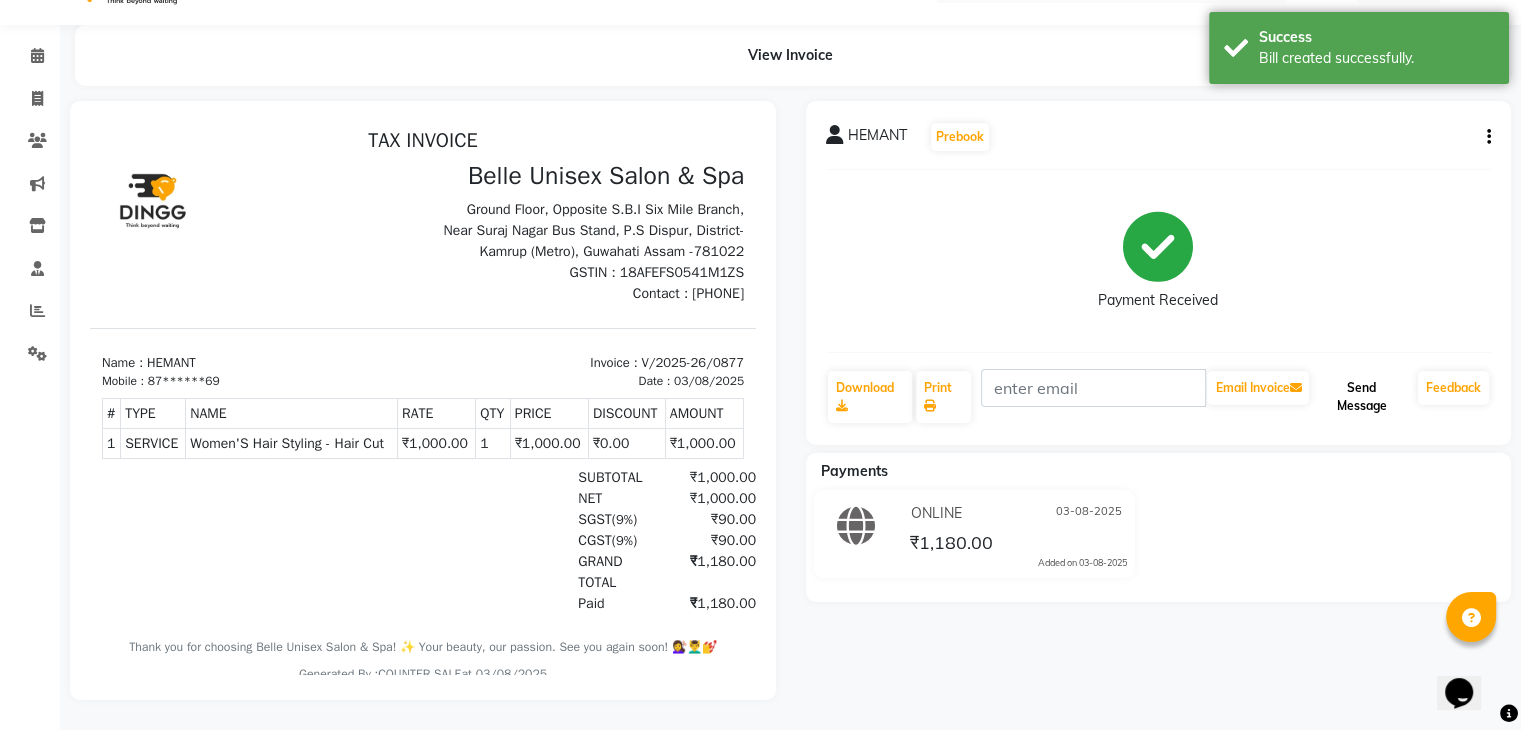 click on "Send Message" 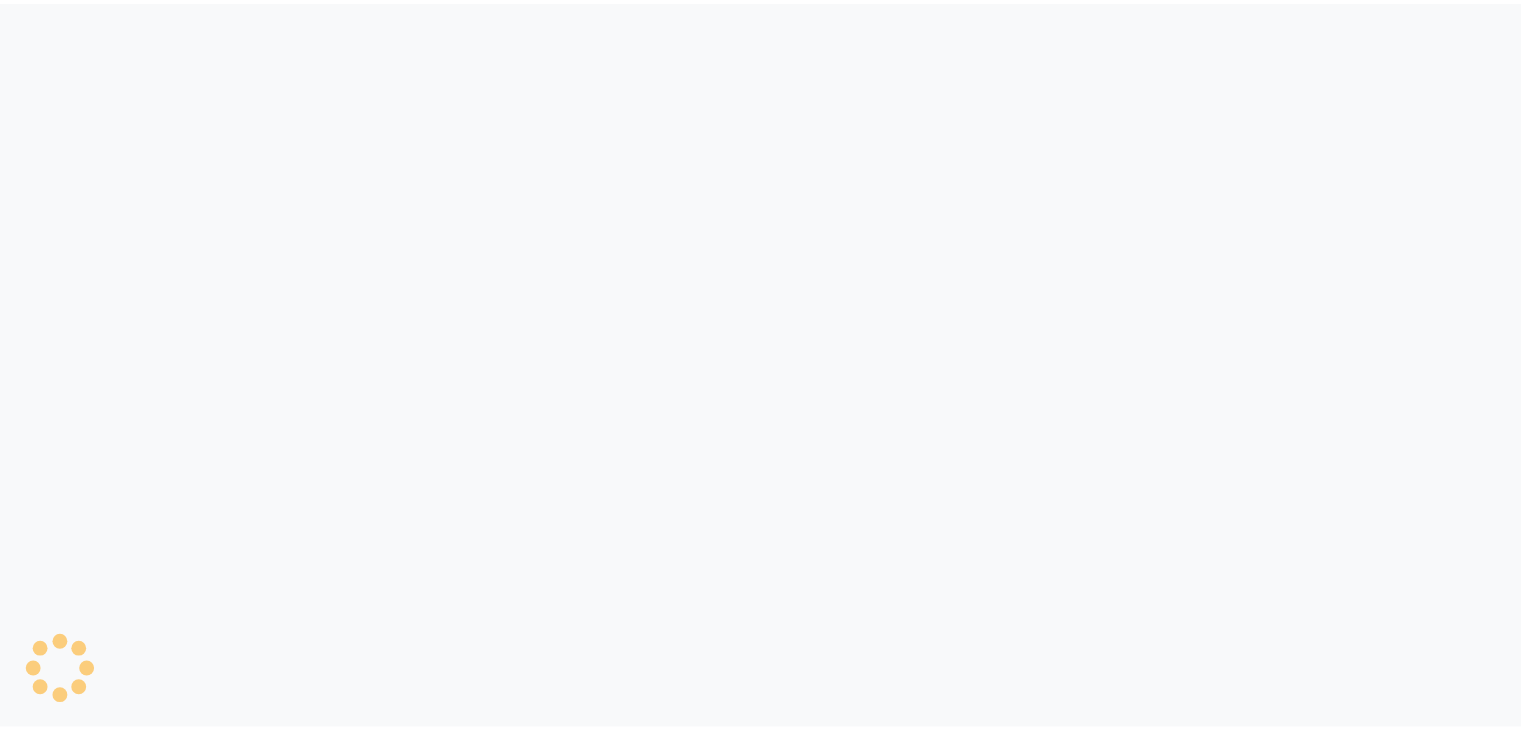 scroll, scrollTop: 0, scrollLeft: 0, axis: both 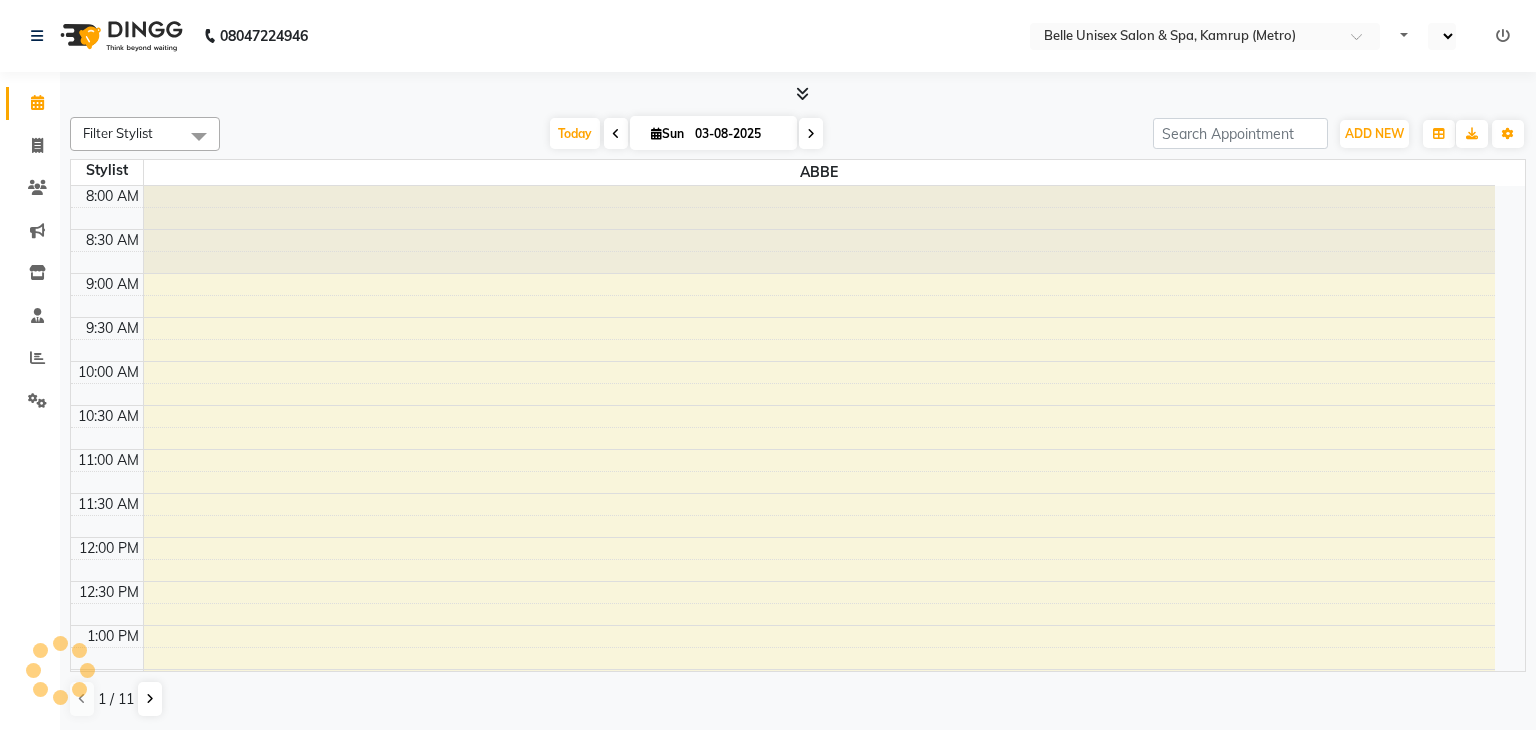 select on "en" 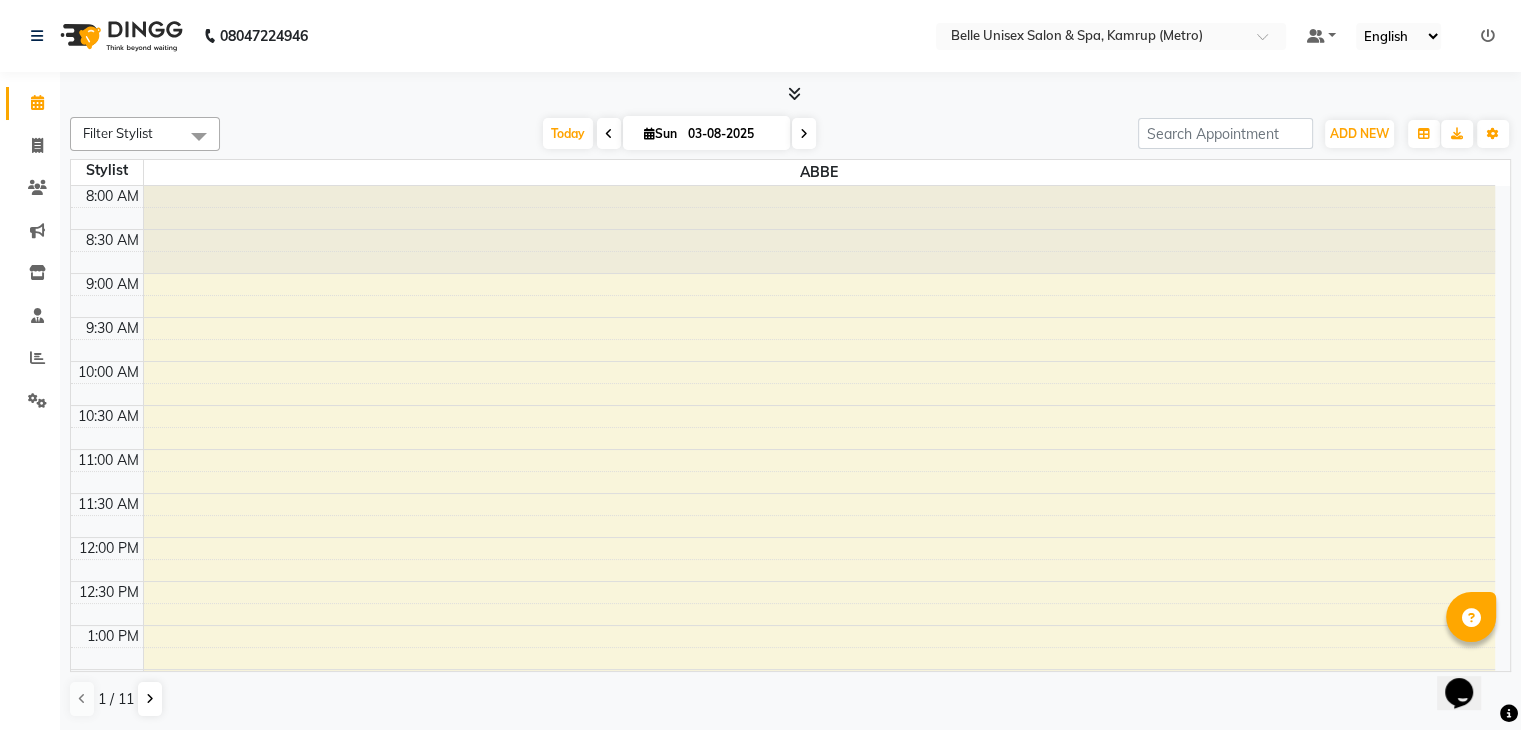 scroll, scrollTop: 0, scrollLeft: 0, axis: both 